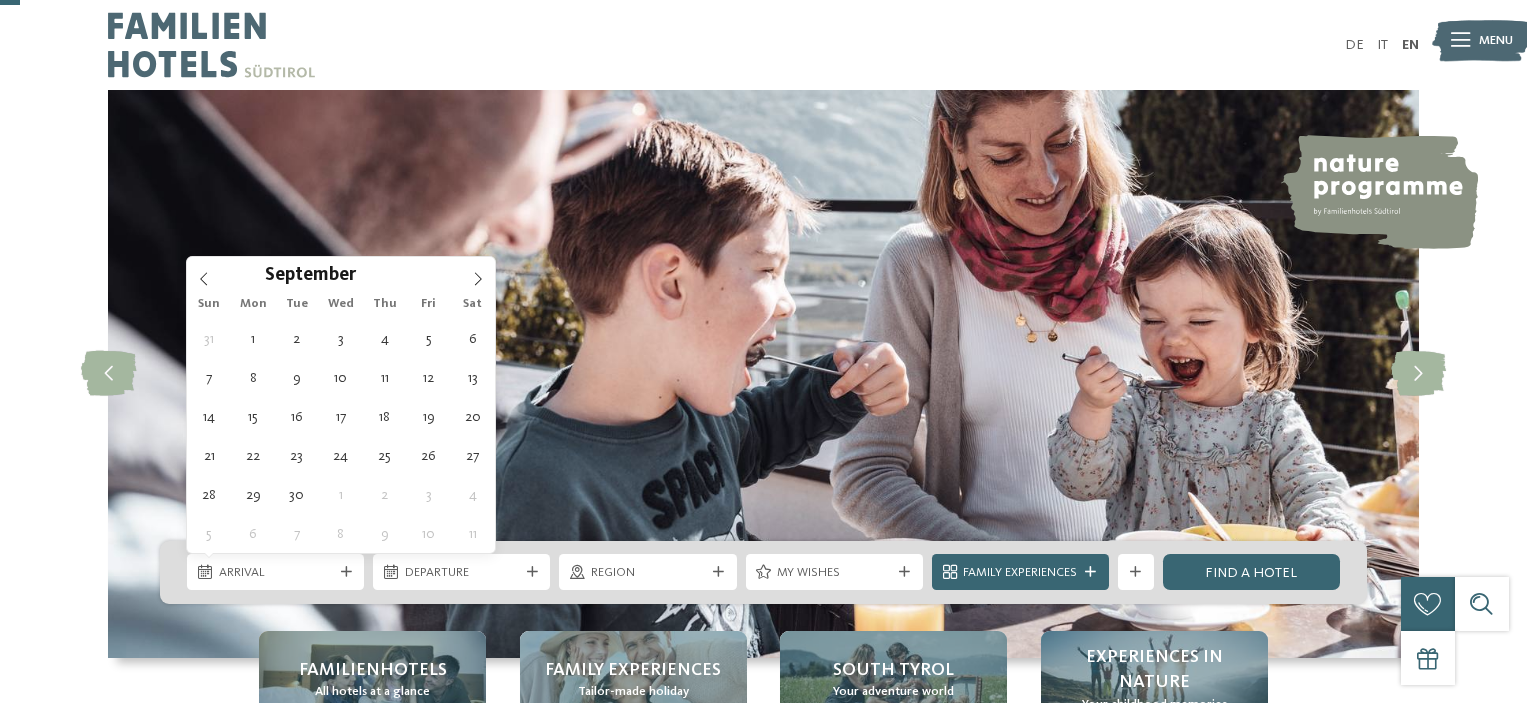 click 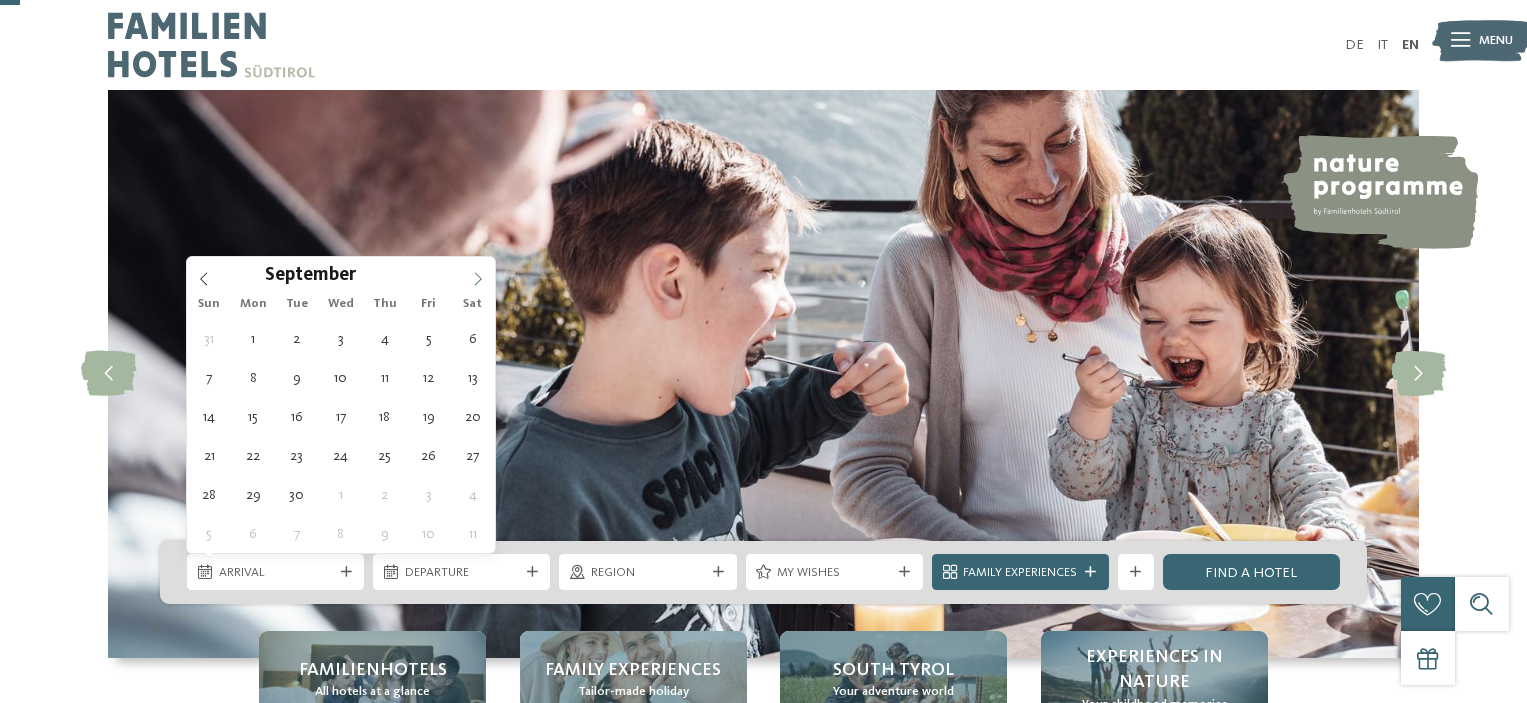 click 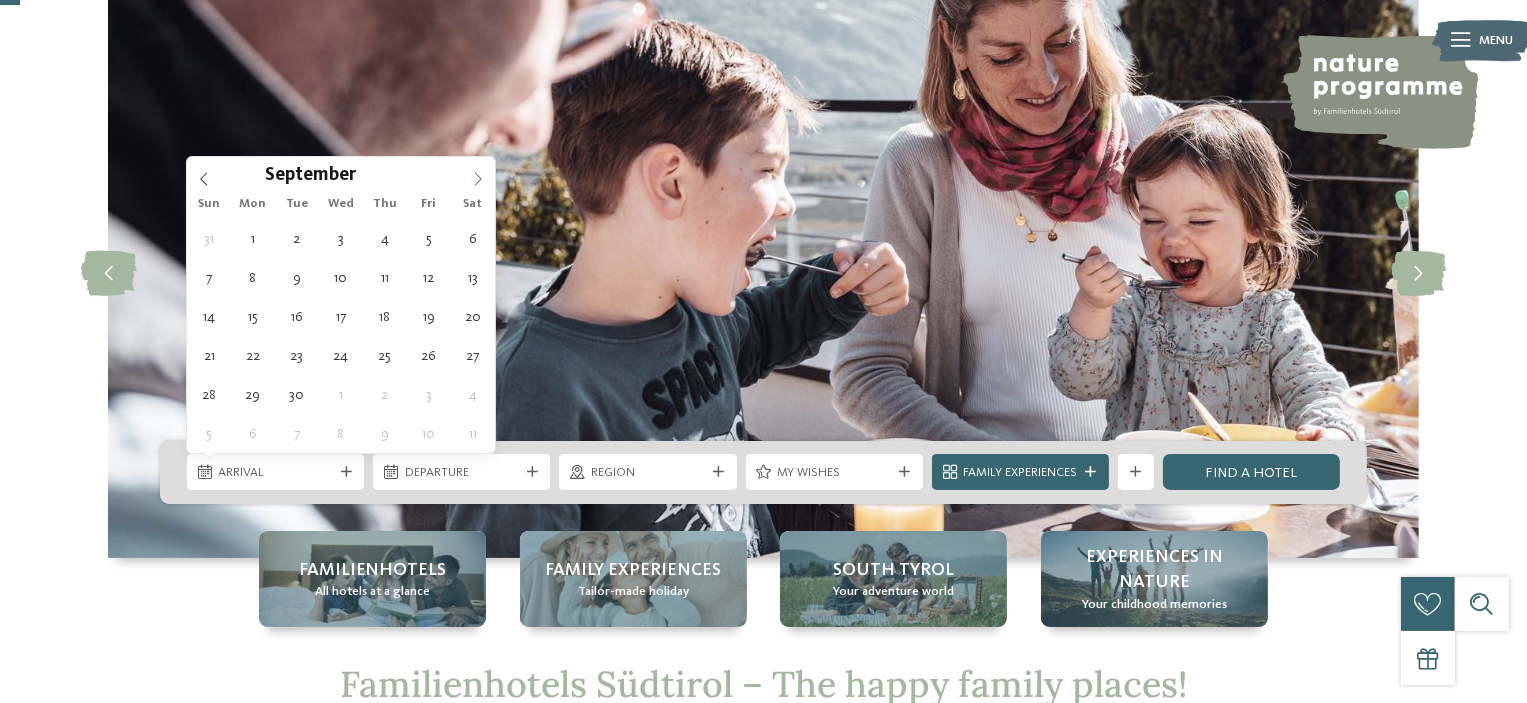 click 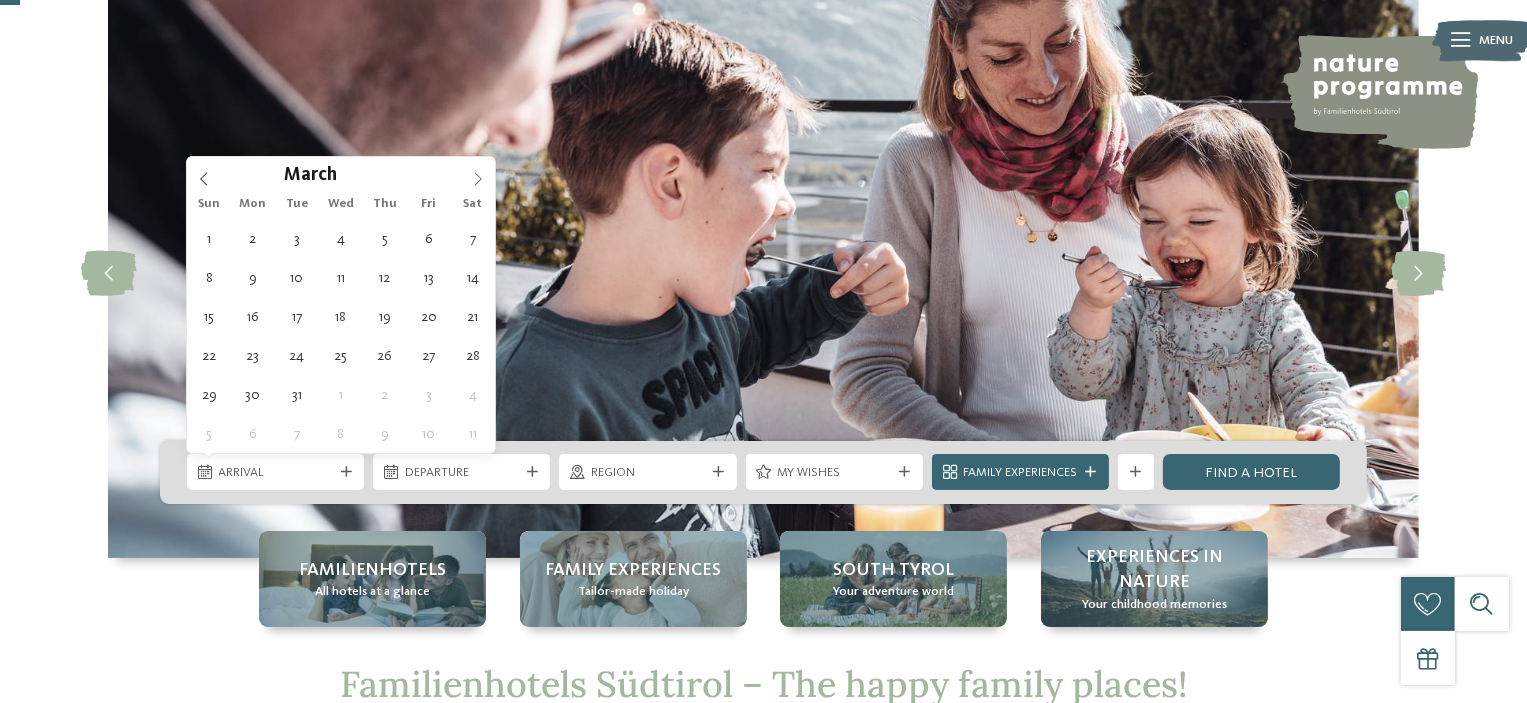 type on "****" 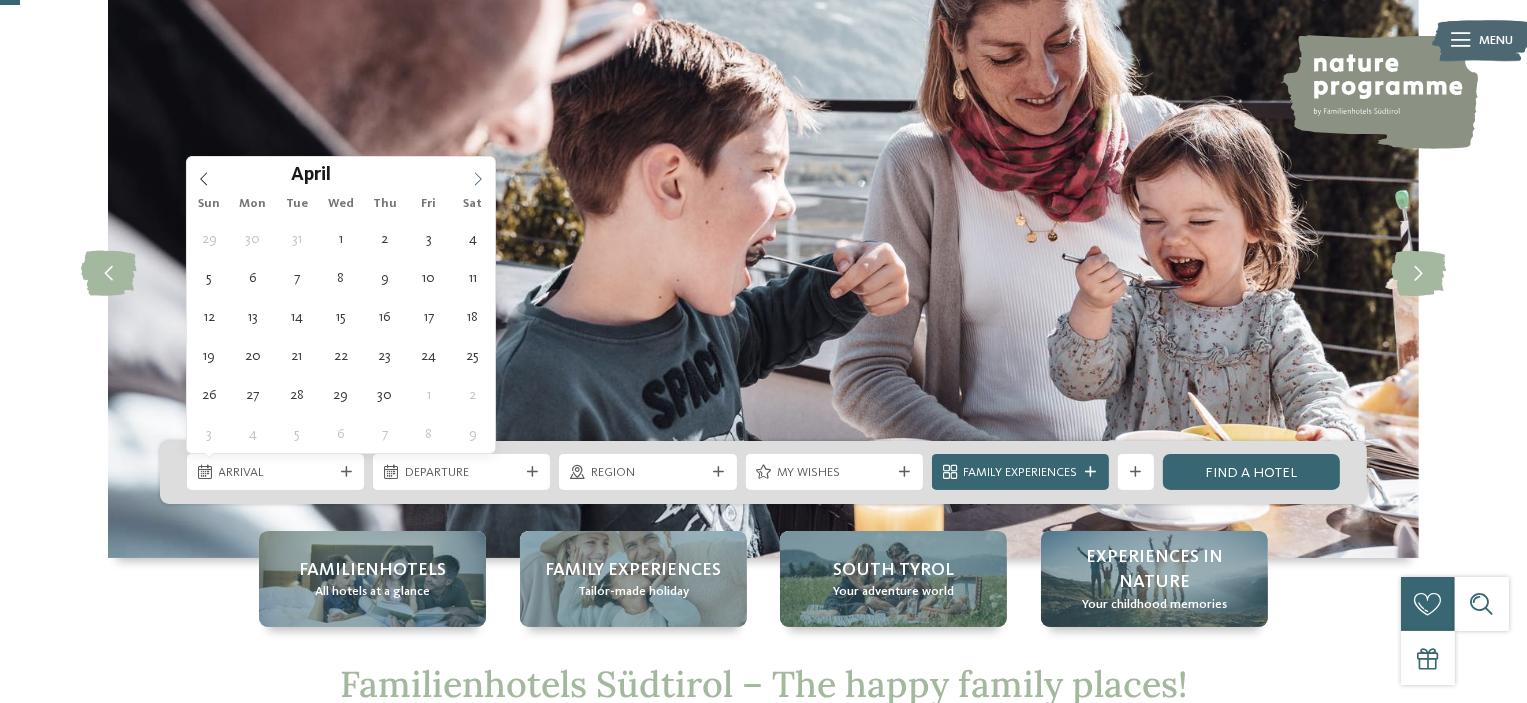 click 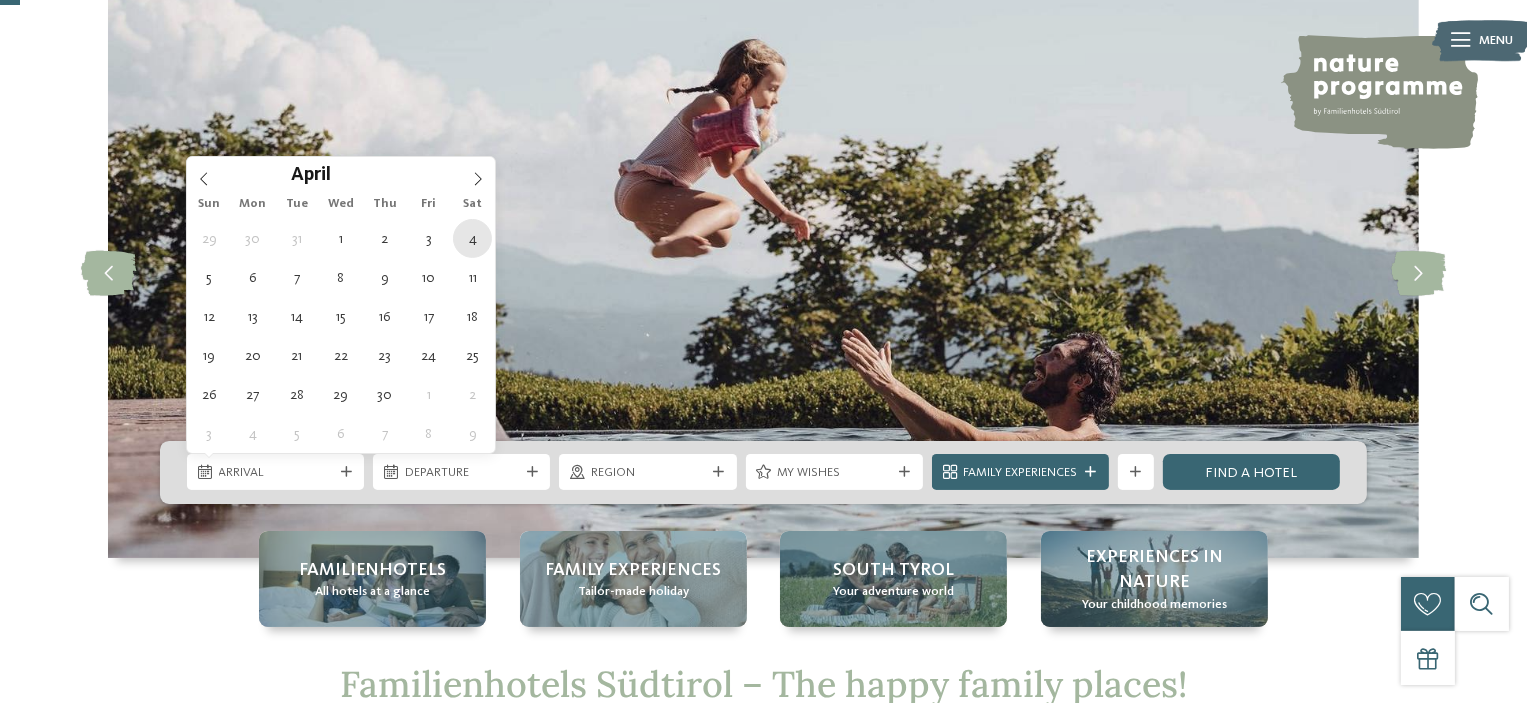 type on "04.04.2026" 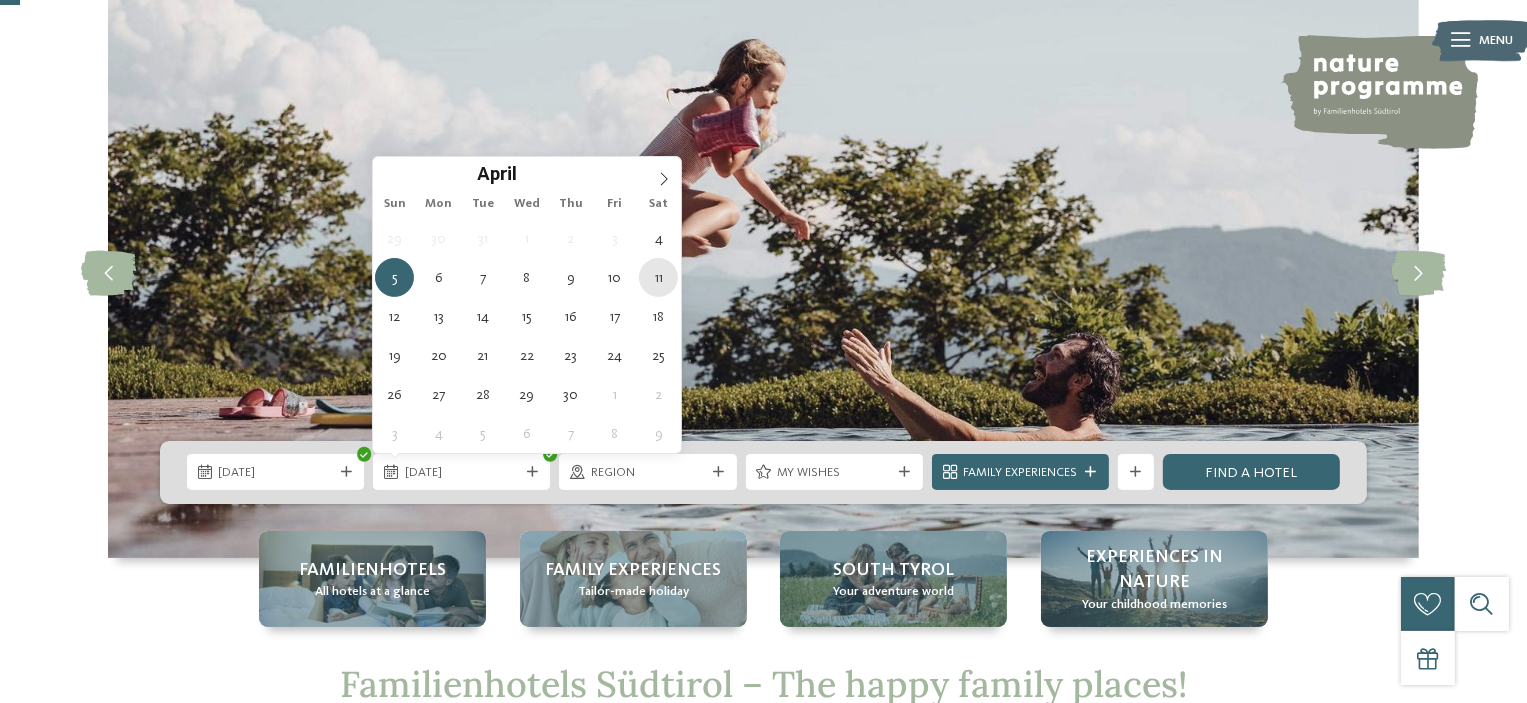 type on "11.04.2026" 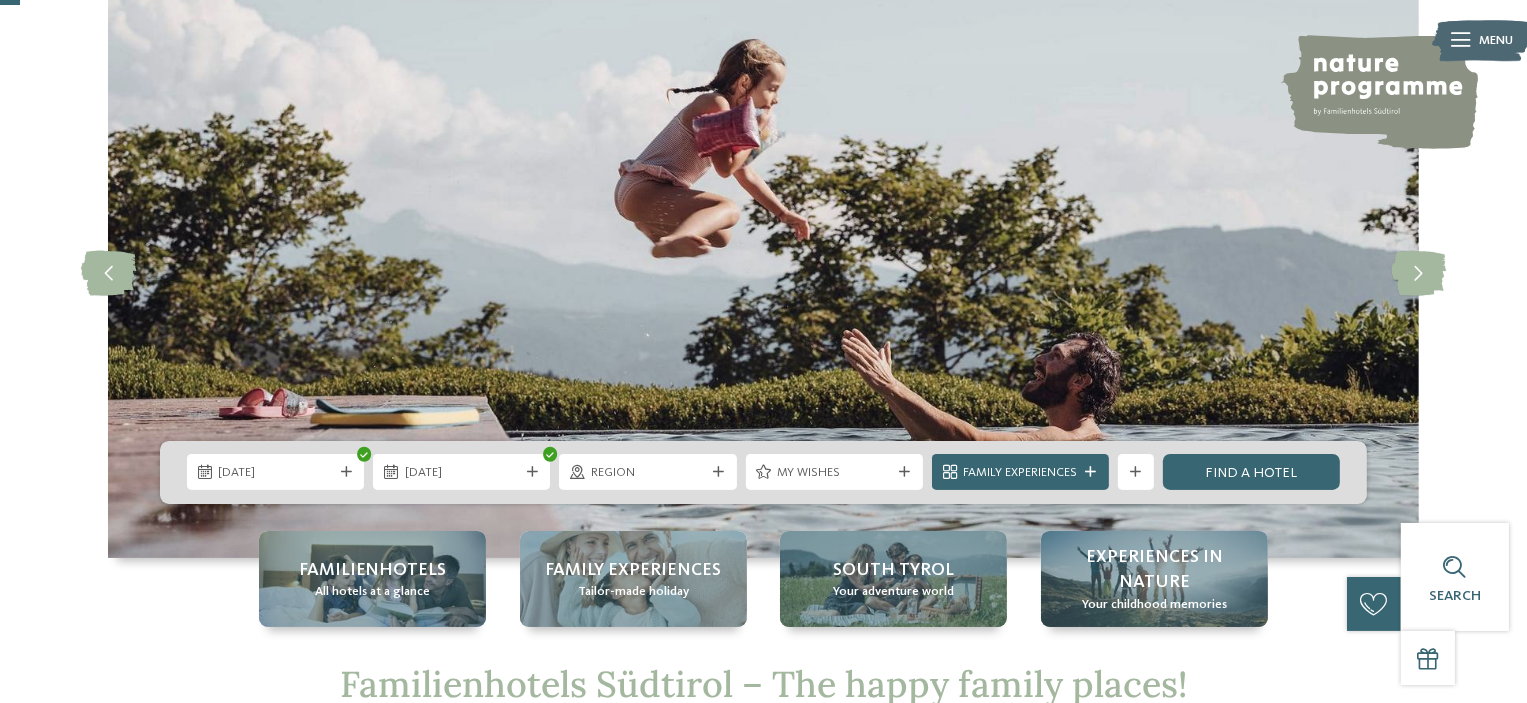 click on "My wishes" at bounding box center [834, 473] 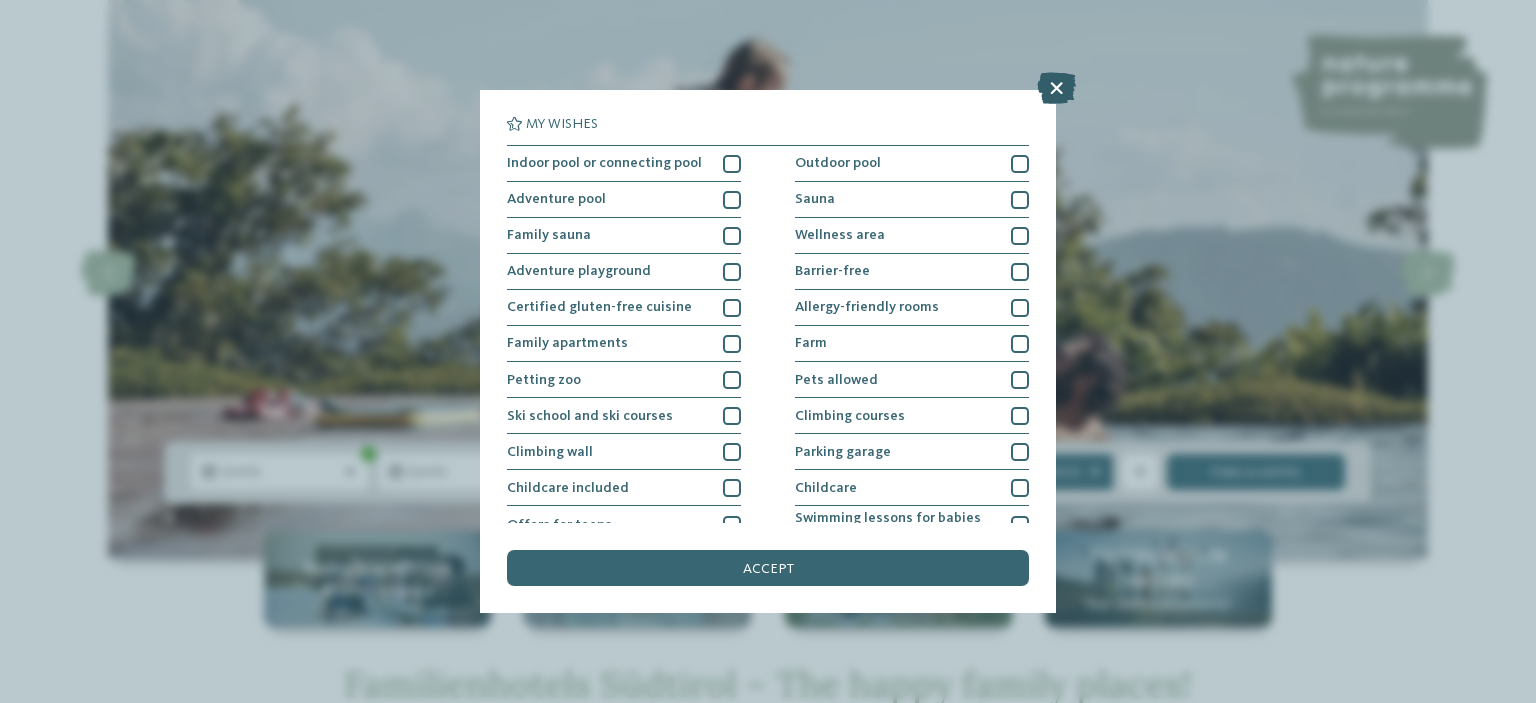 click at bounding box center [1056, 88] 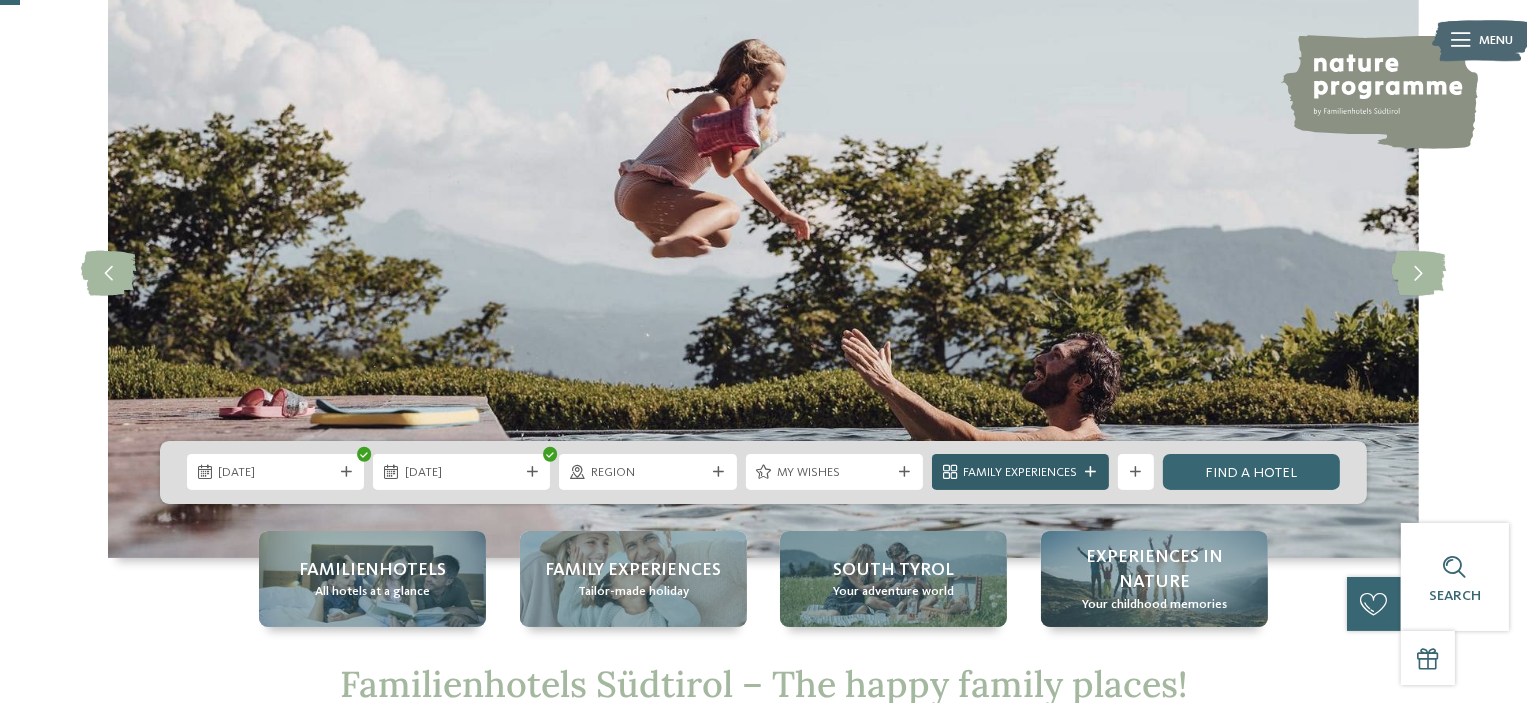 click on "Family Experiences" at bounding box center (1020, 473) 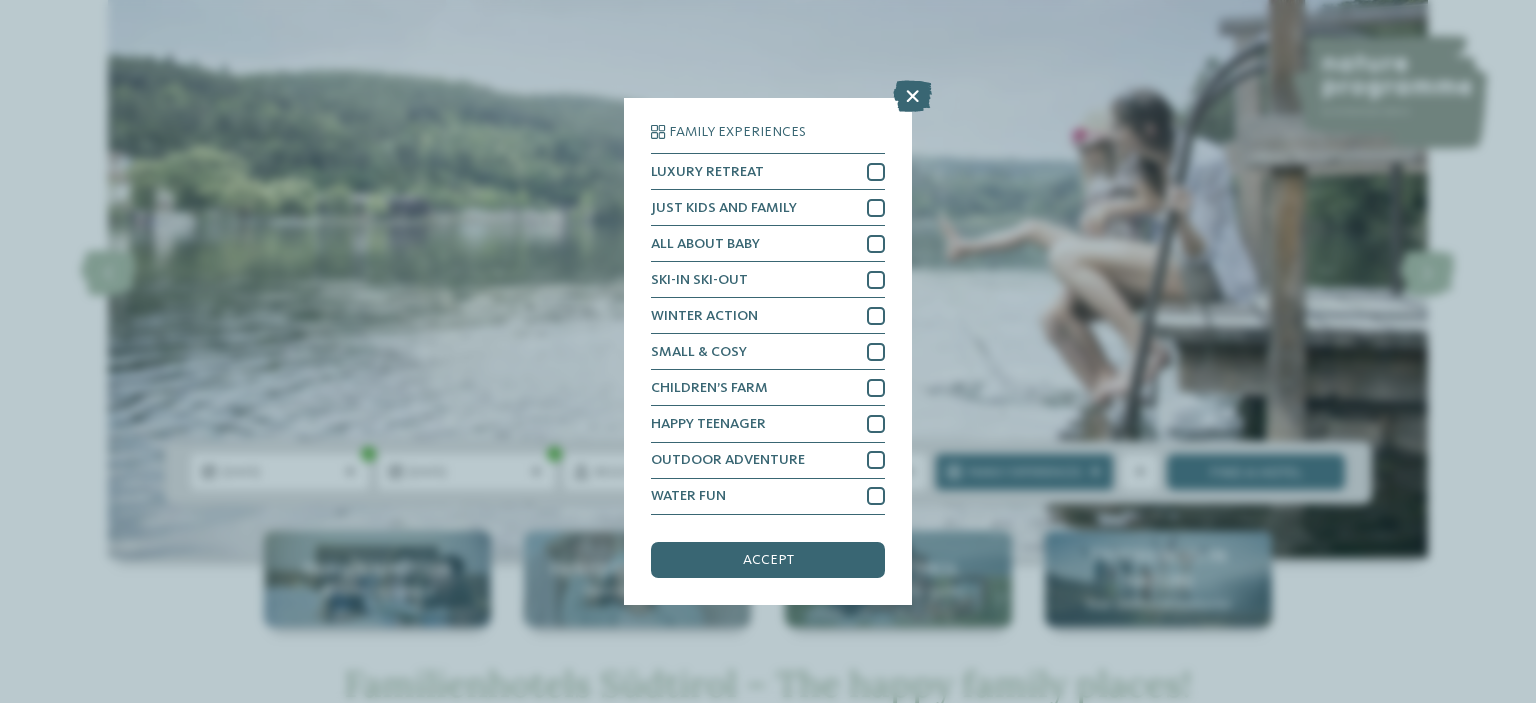 click at bounding box center (912, 97) 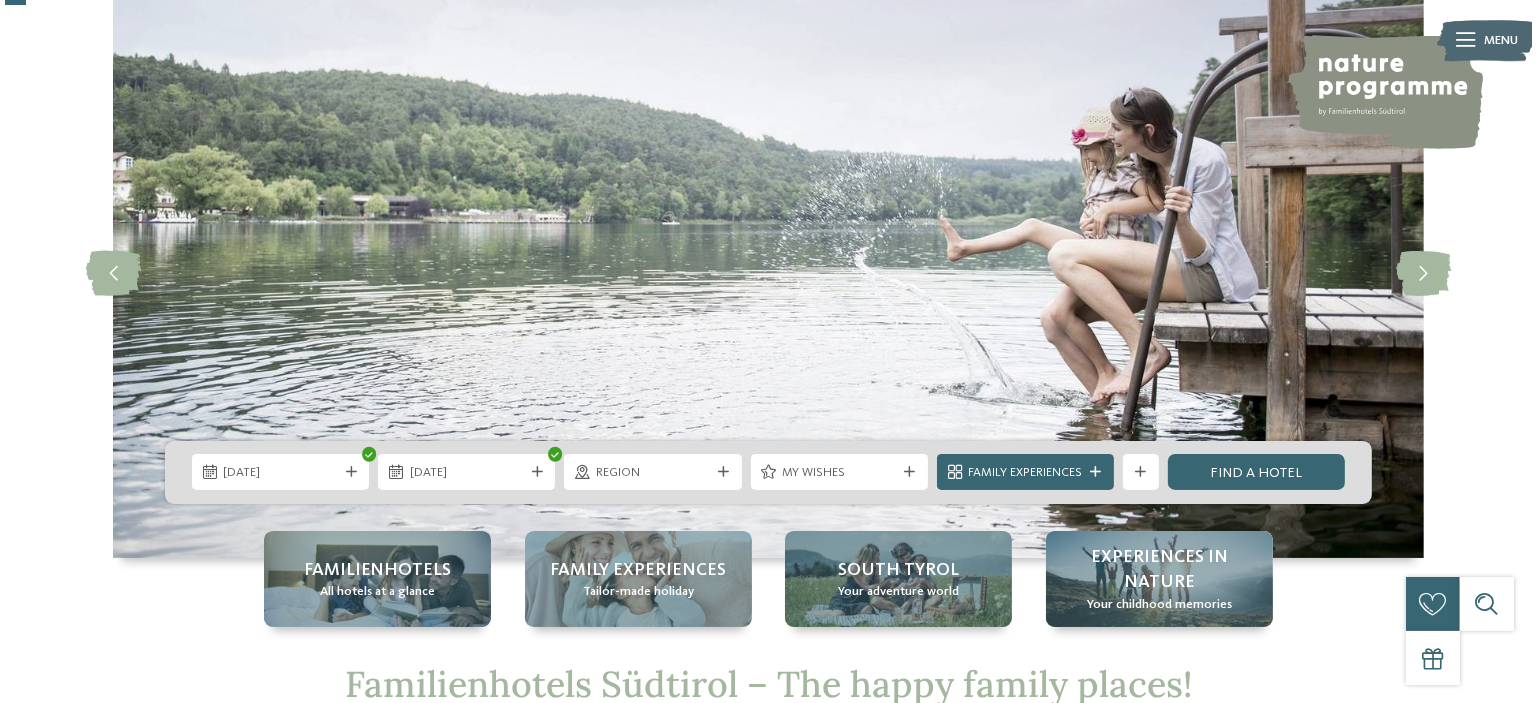 scroll, scrollTop: 200, scrollLeft: 0, axis: vertical 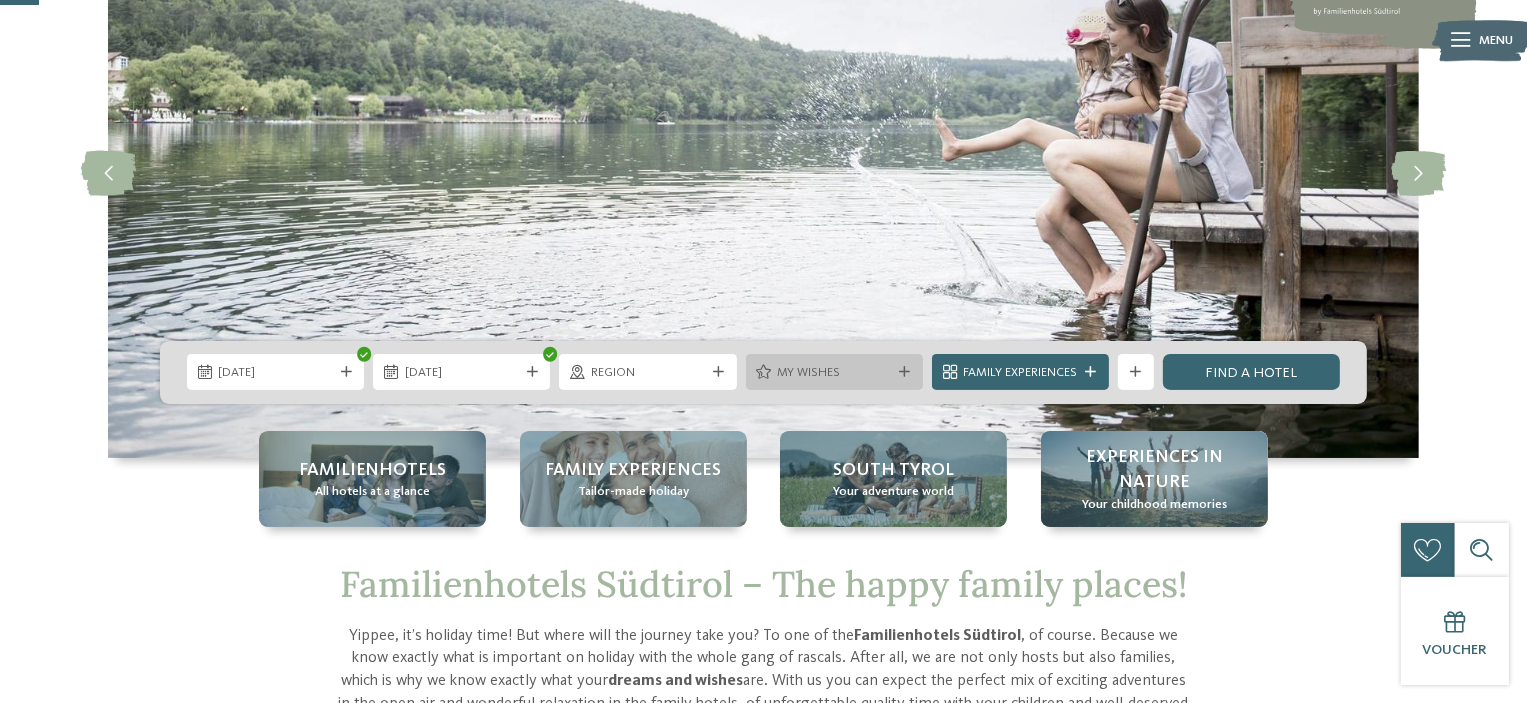 click on "My wishes" at bounding box center [834, 372] 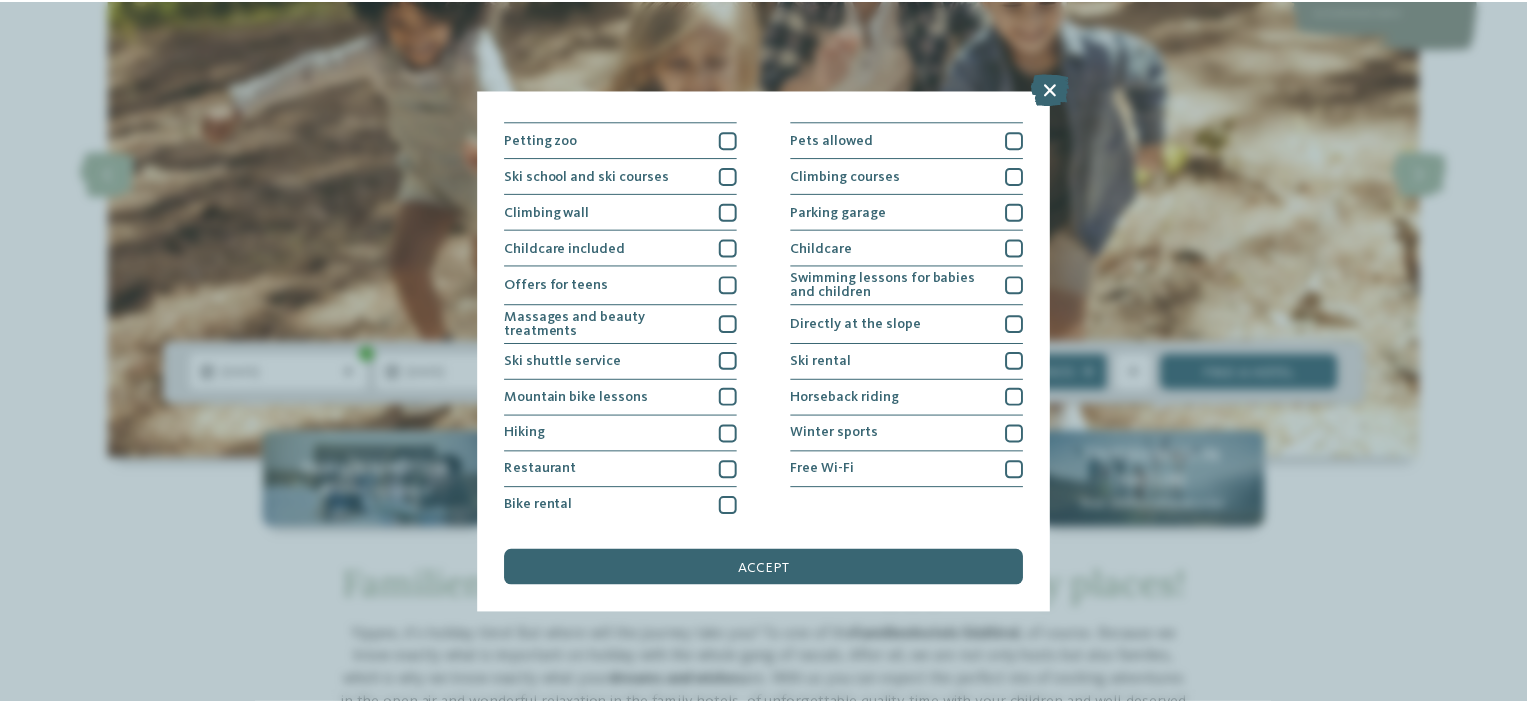scroll, scrollTop: 0, scrollLeft: 0, axis: both 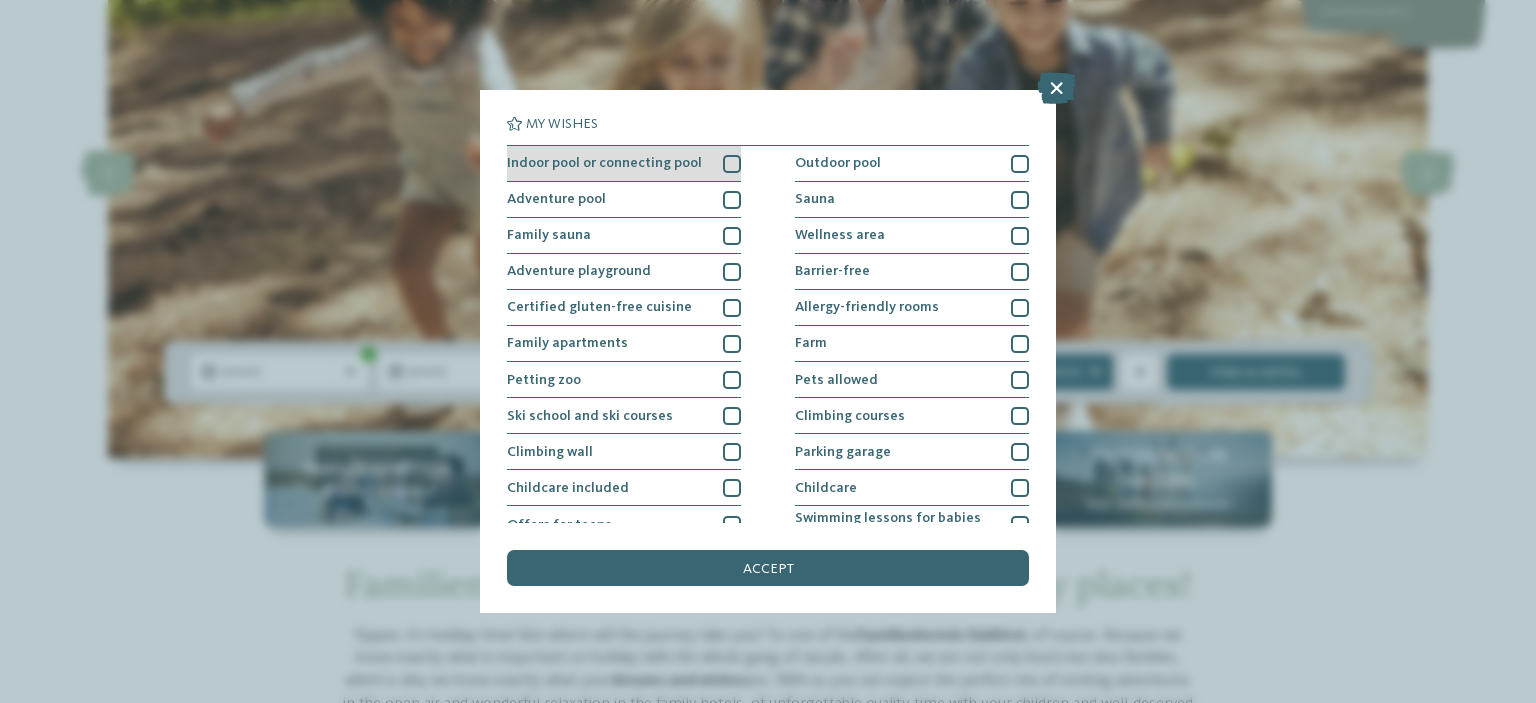 click at bounding box center (732, 164) 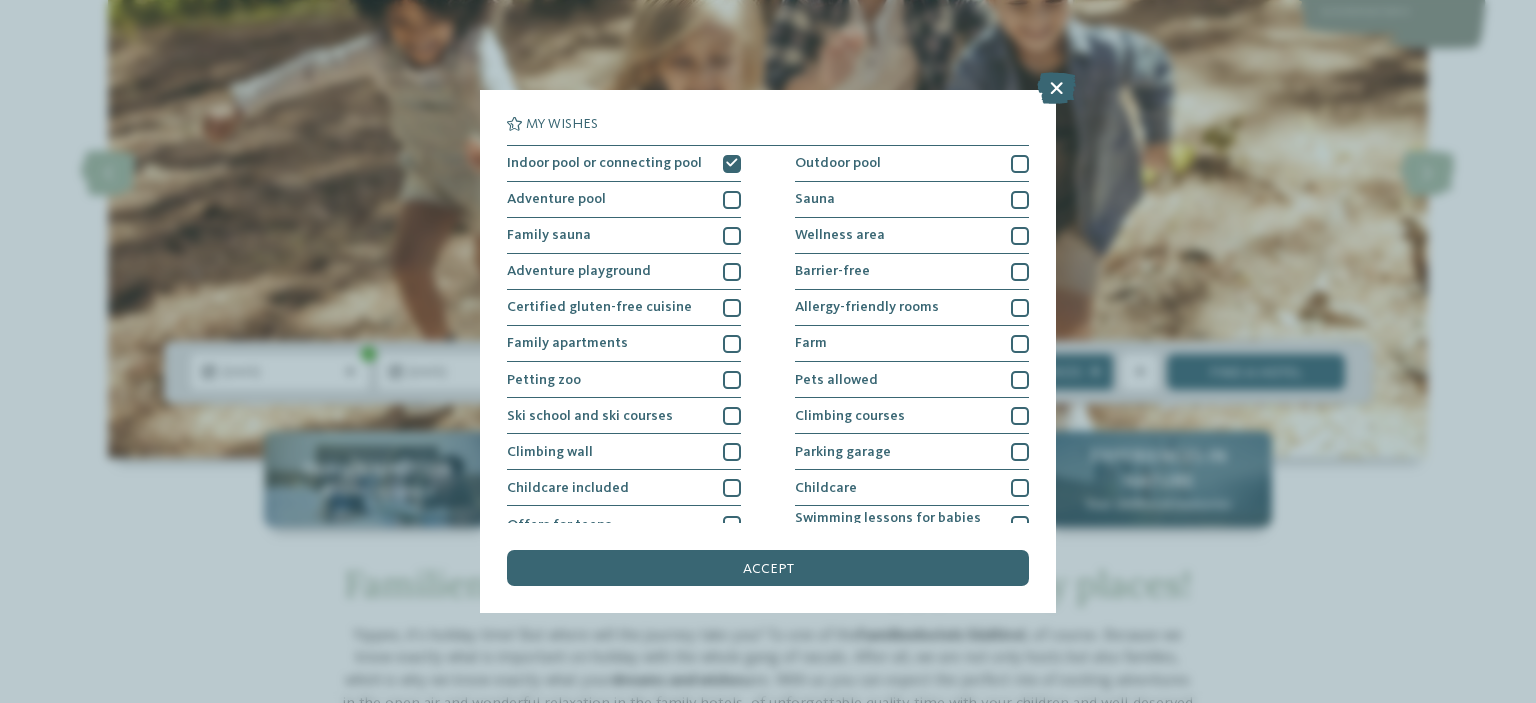 drag, startPoint x: 799, startPoint y: 573, endPoint x: 1104, endPoint y: 463, distance: 324.22986 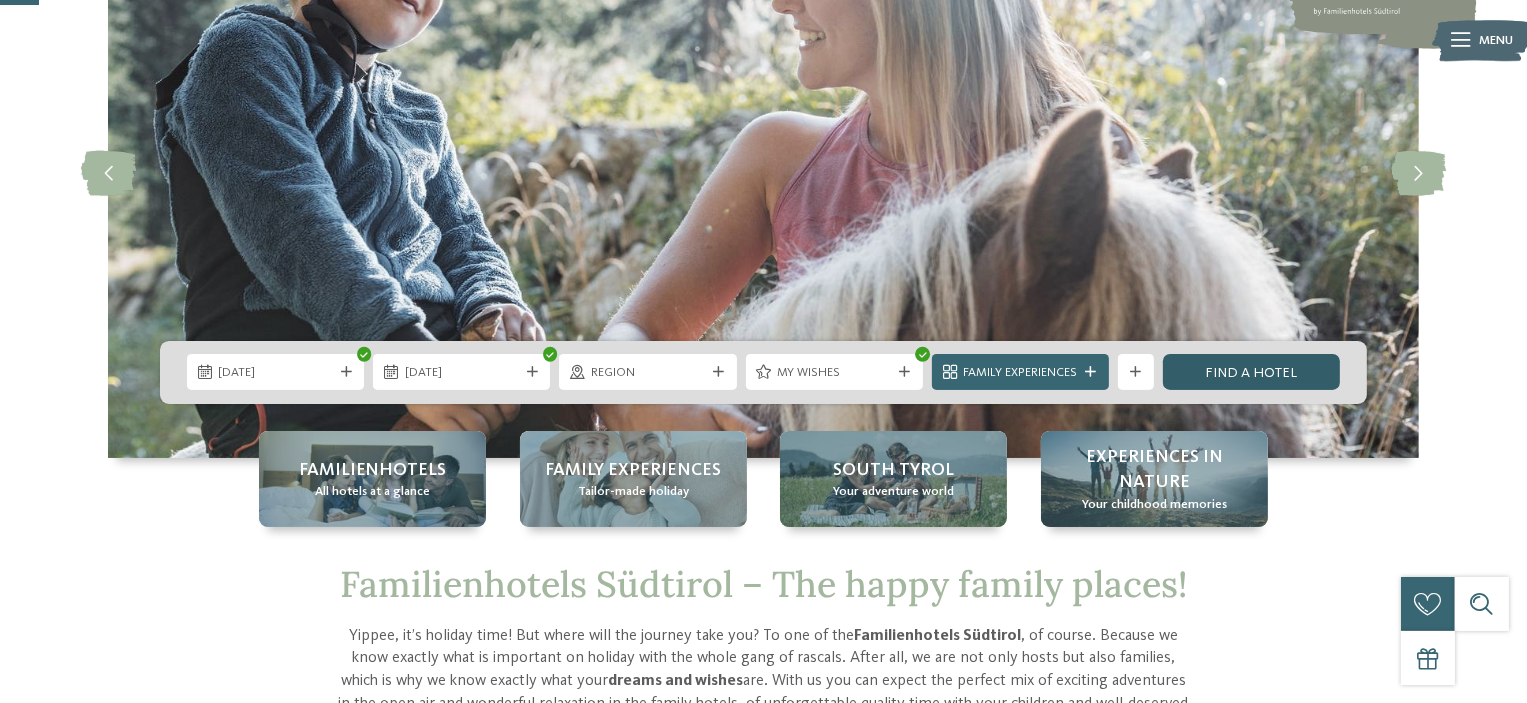 click on "Find a hotel" at bounding box center (1251, 372) 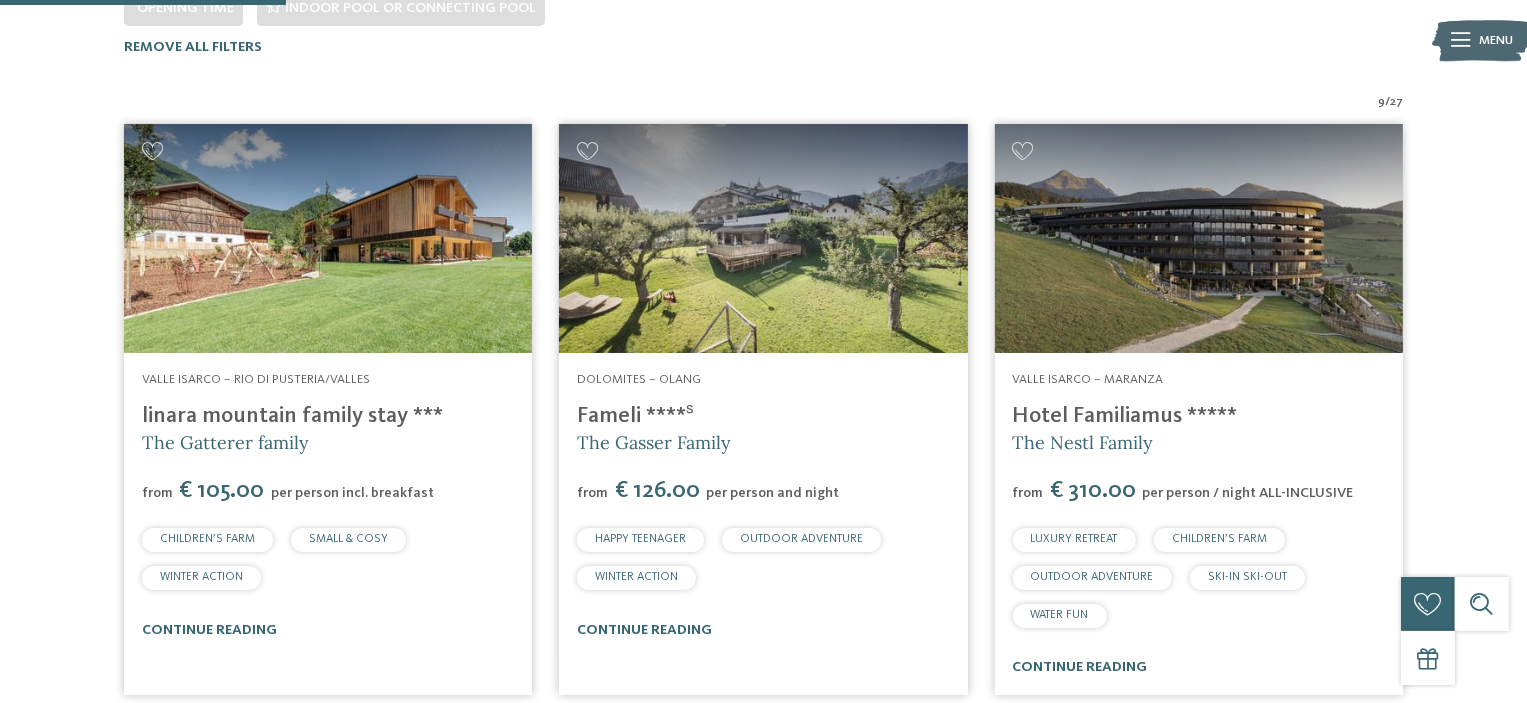 scroll, scrollTop: 536, scrollLeft: 0, axis: vertical 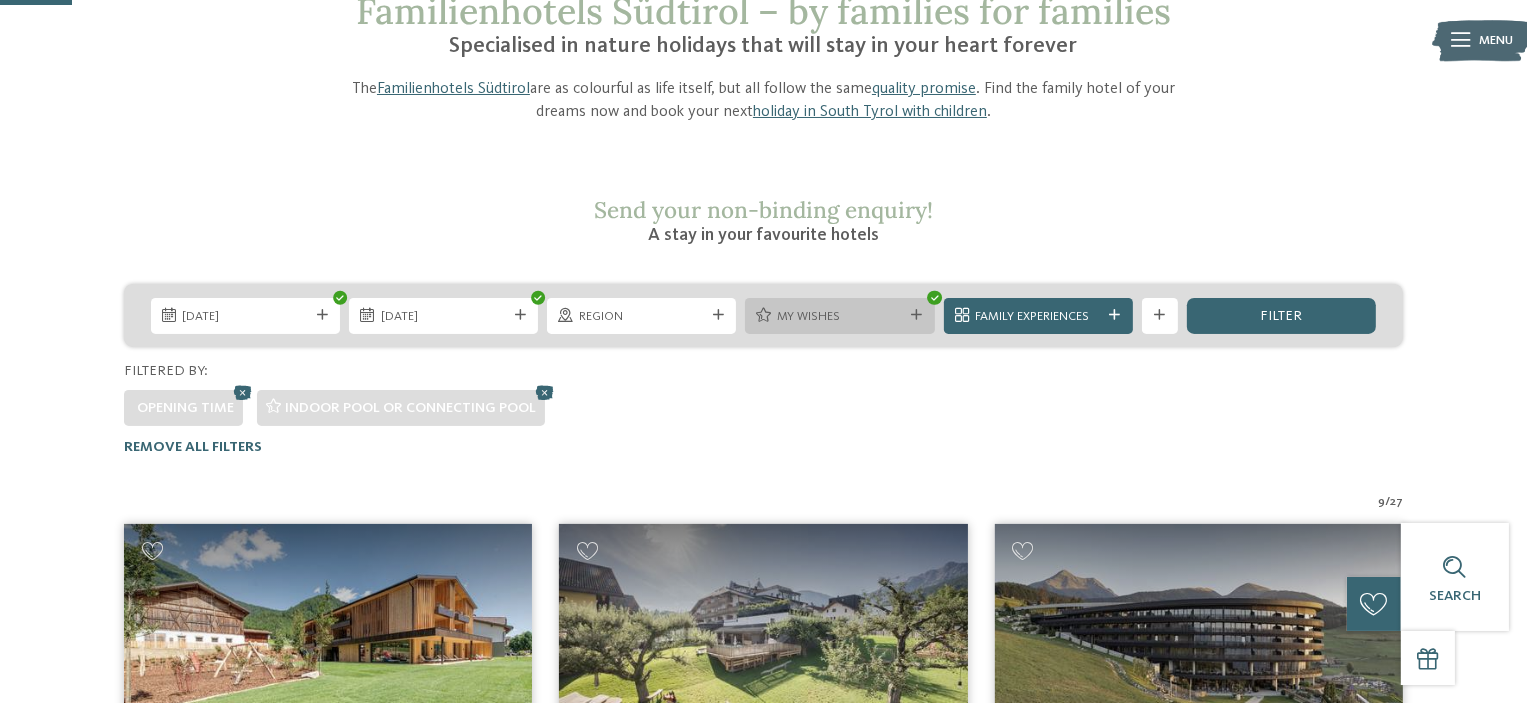 click on "My wishes" at bounding box center [839, 316] 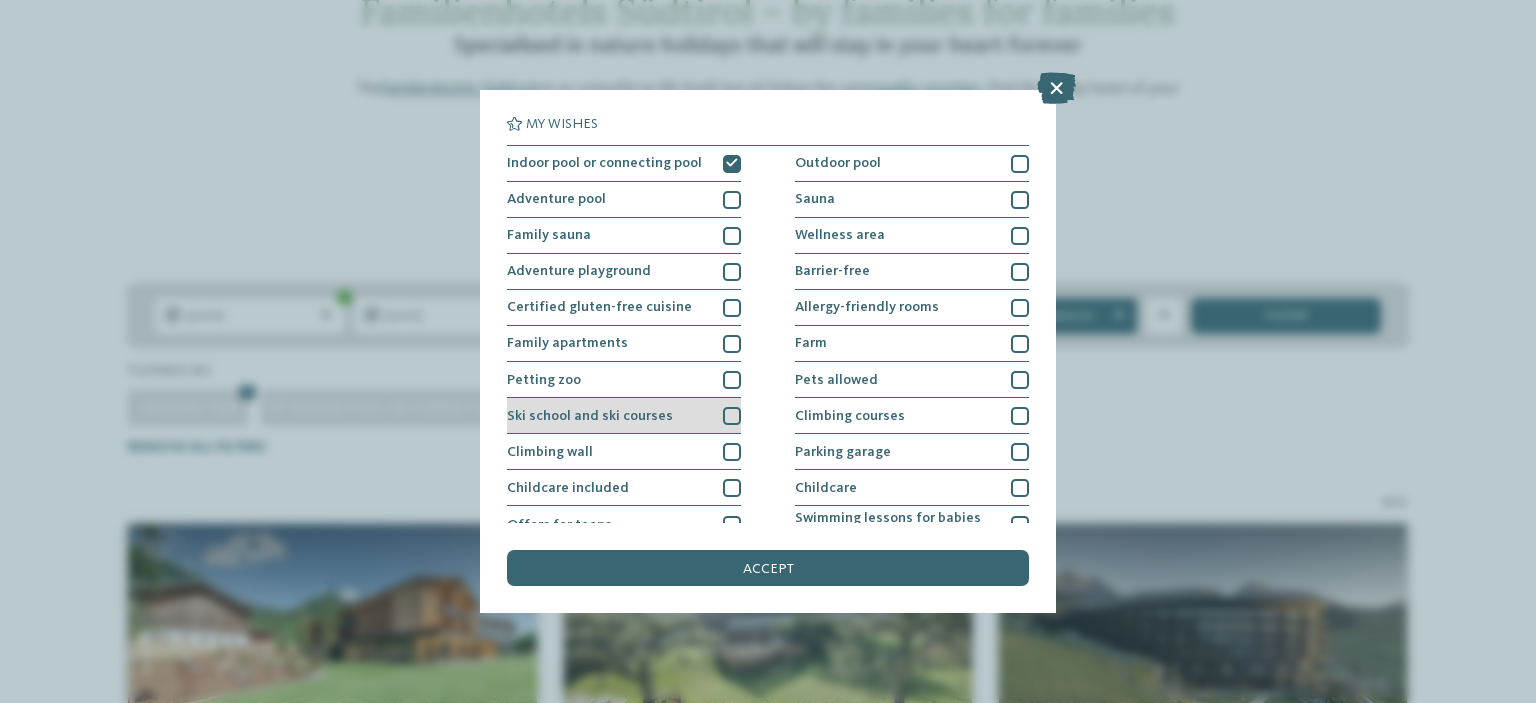 click on "Ski school and ski courses" at bounding box center [624, 416] 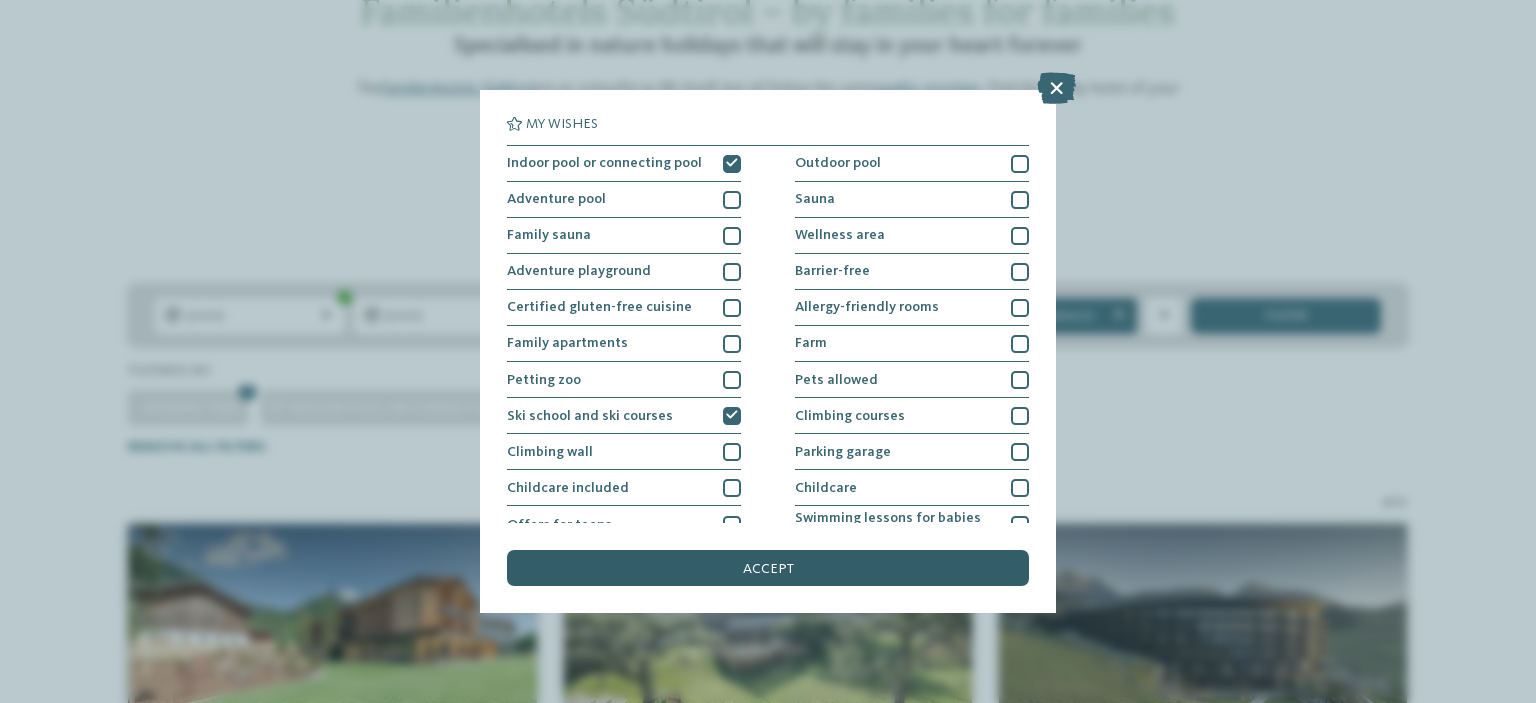 click on "accept" at bounding box center [768, 569] 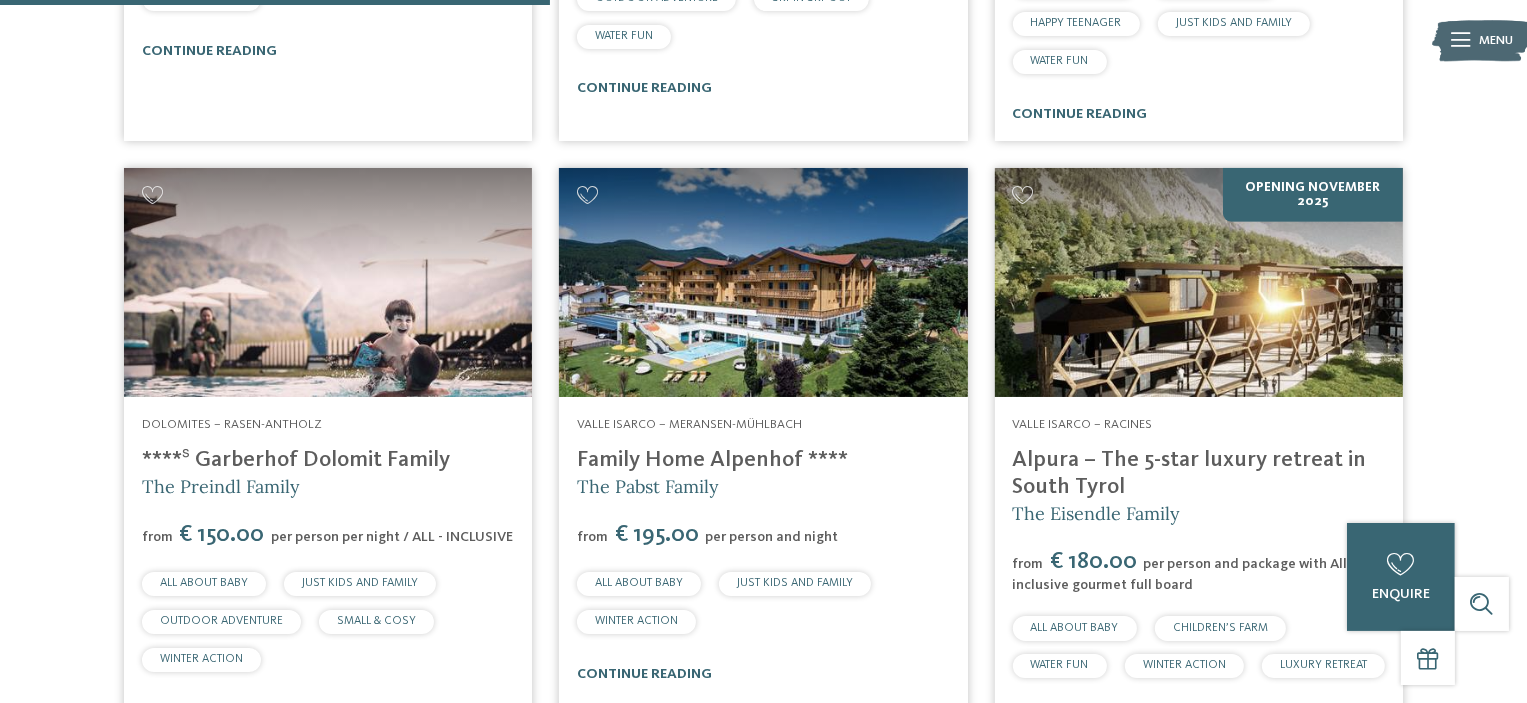scroll, scrollTop: 1236, scrollLeft: 0, axis: vertical 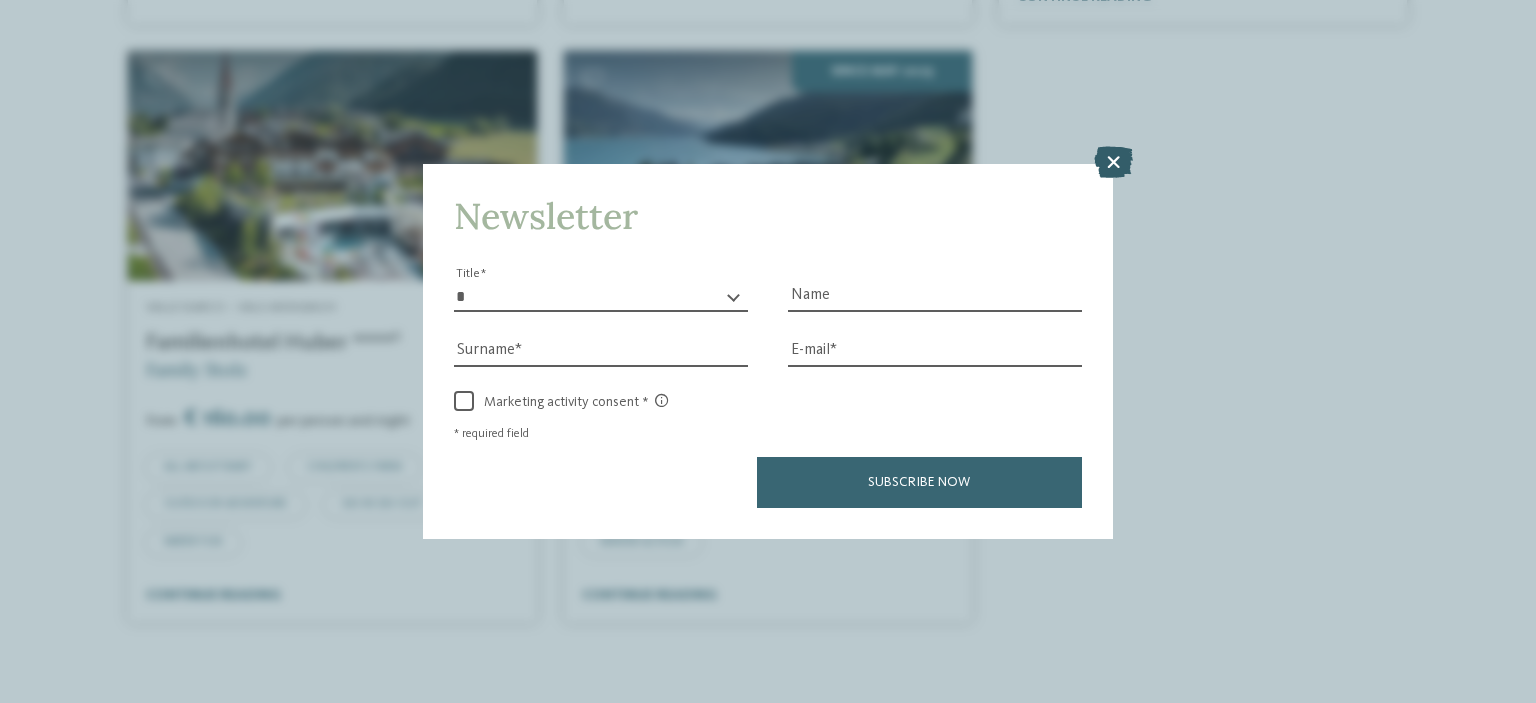 click at bounding box center [1113, 162] 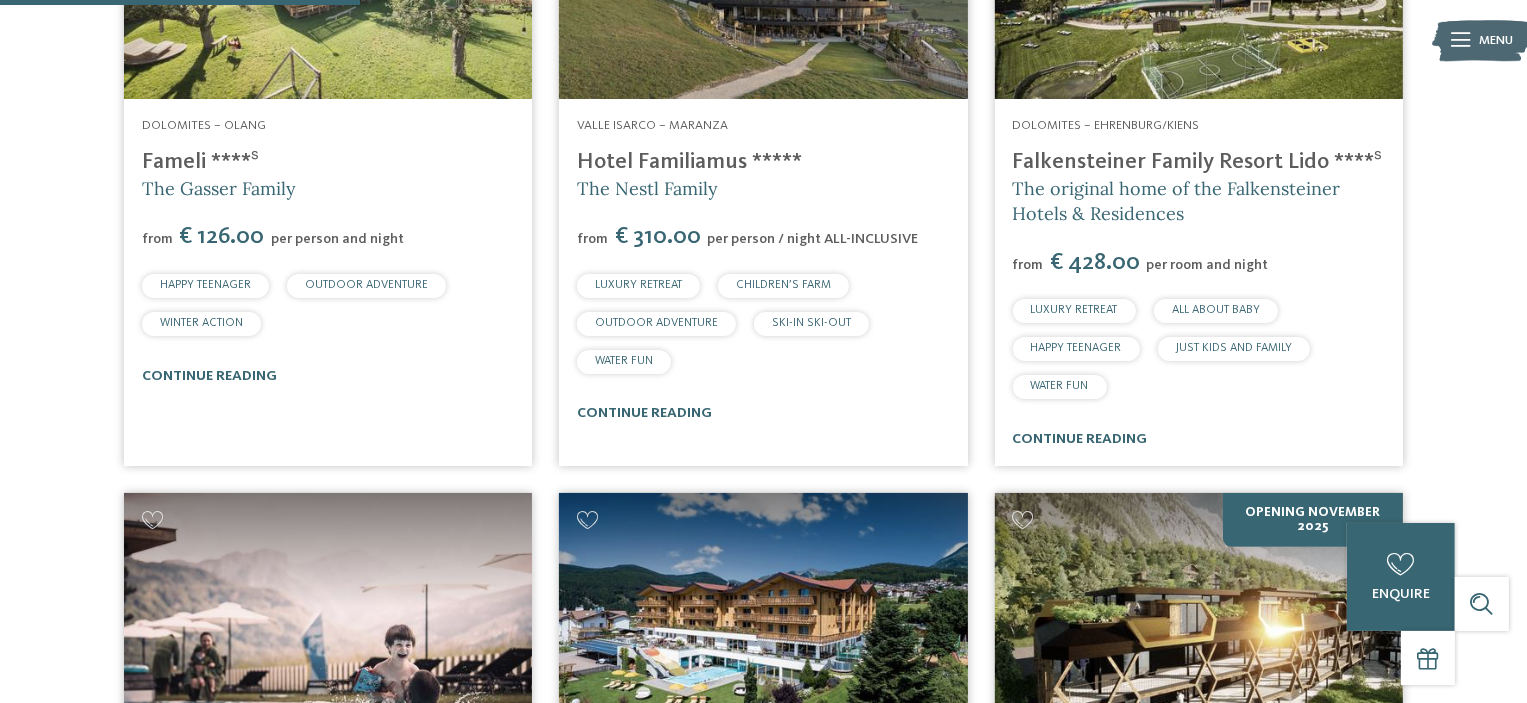 scroll, scrollTop: 536, scrollLeft: 0, axis: vertical 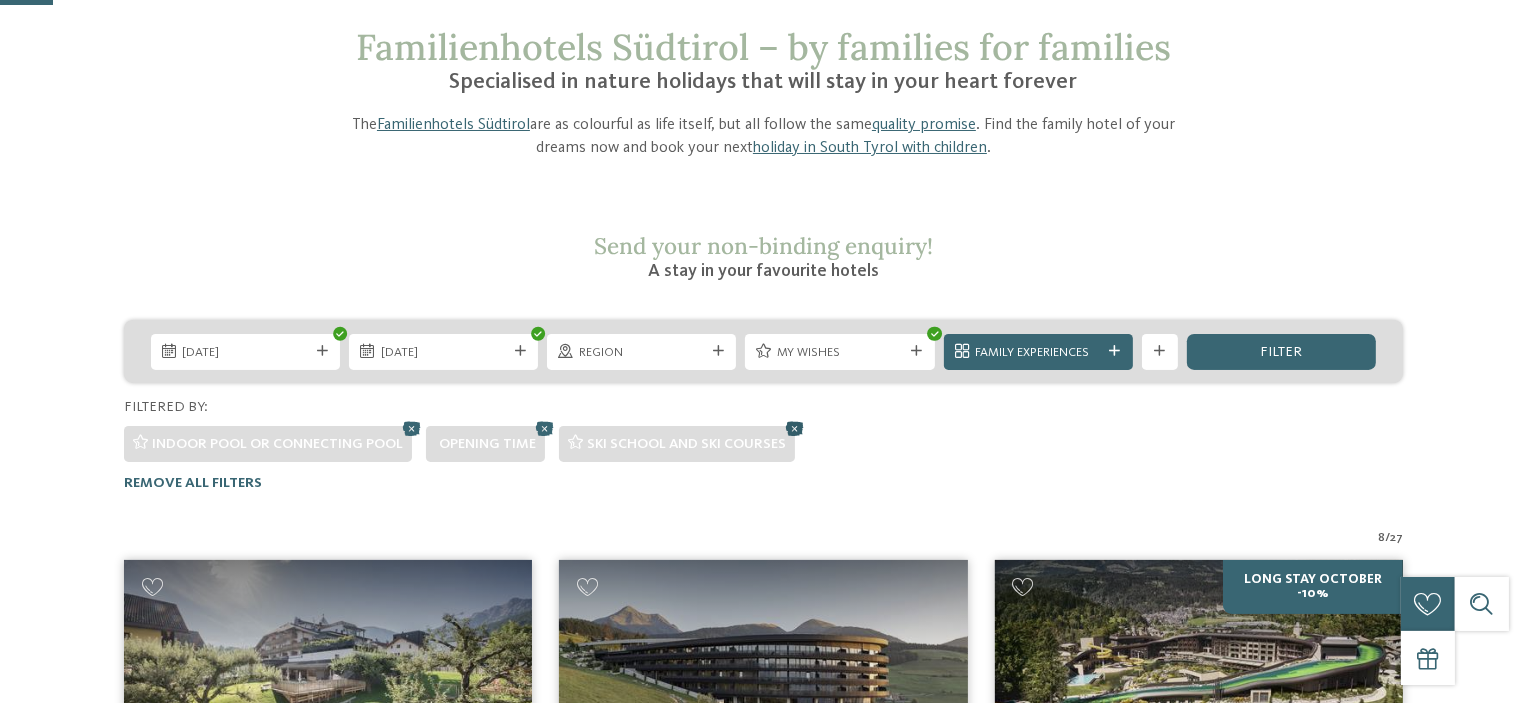 click at bounding box center (795, 428) 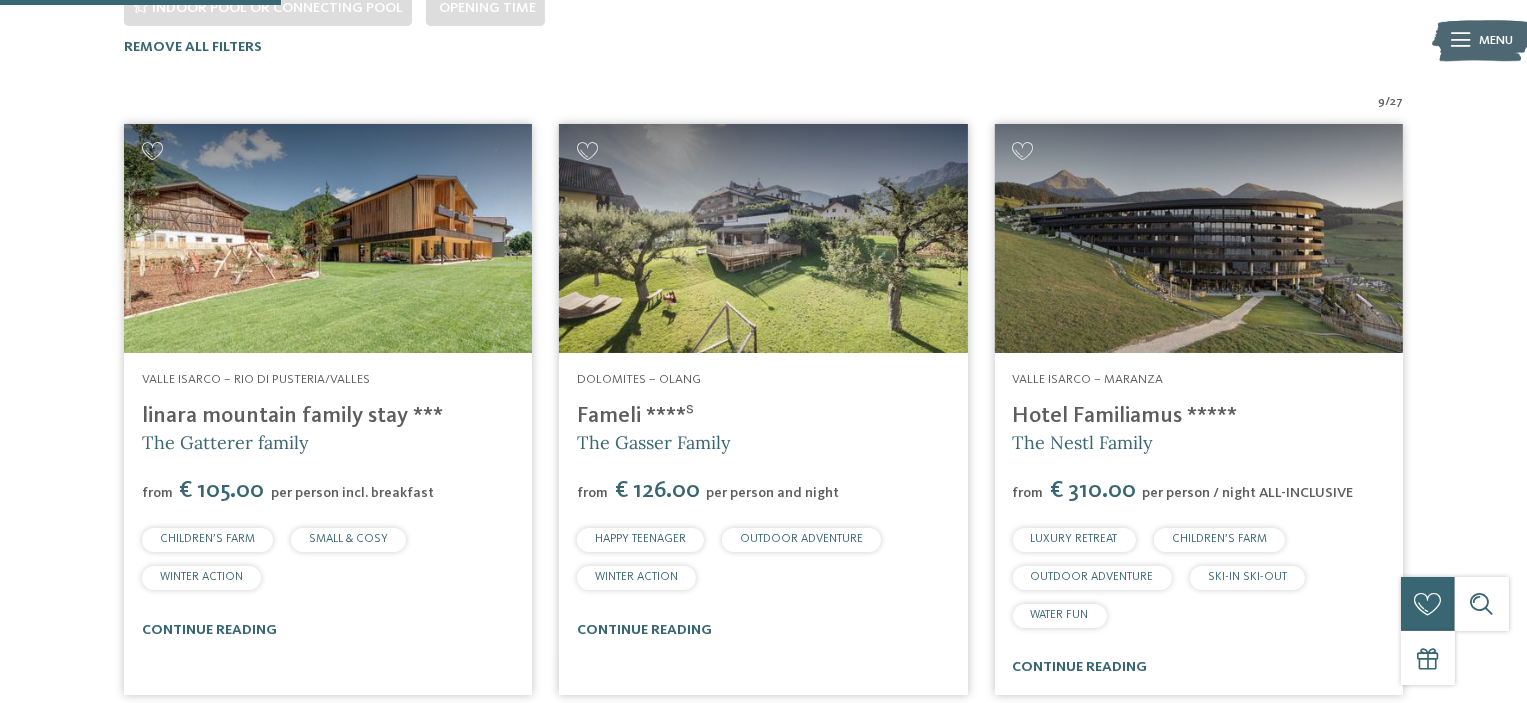 scroll, scrollTop: 236, scrollLeft: 0, axis: vertical 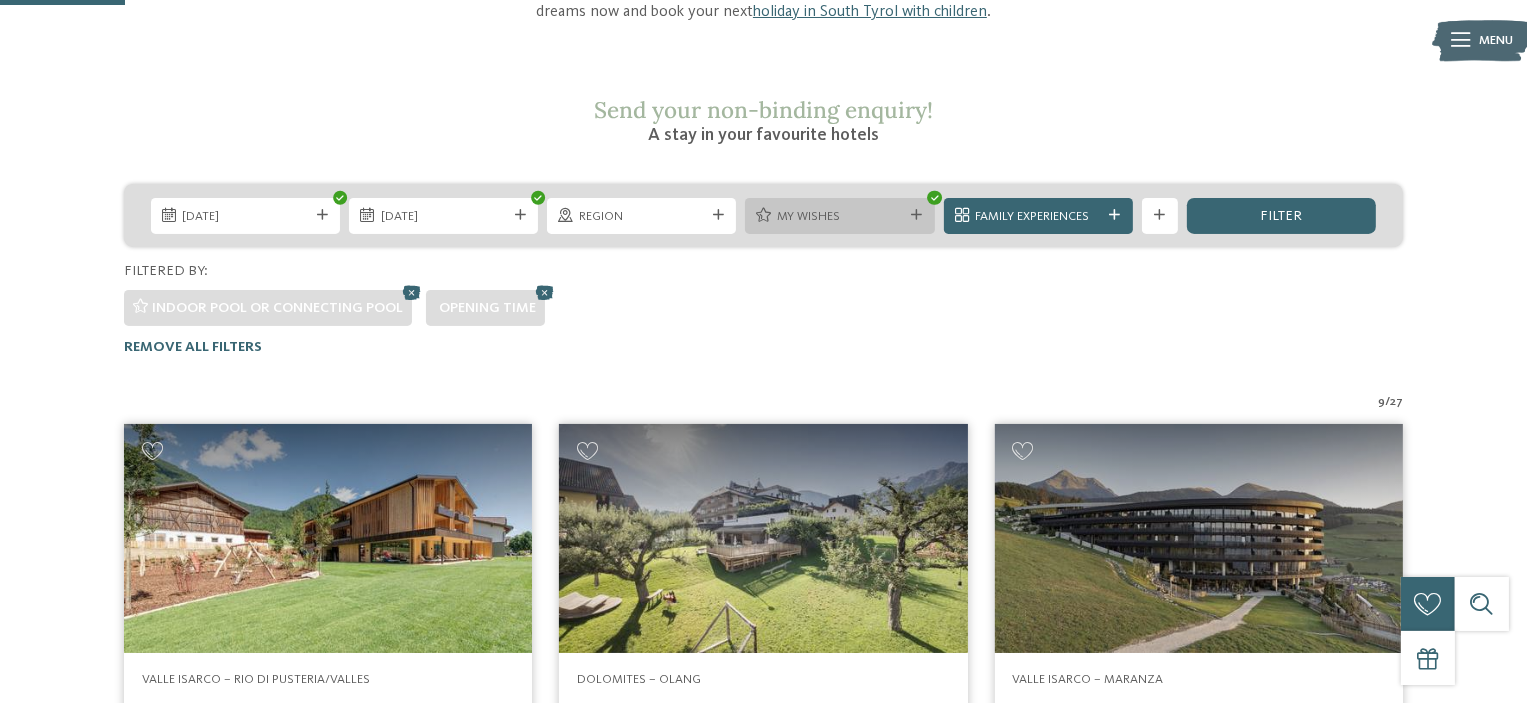 click on "My wishes" at bounding box center [840, 217] 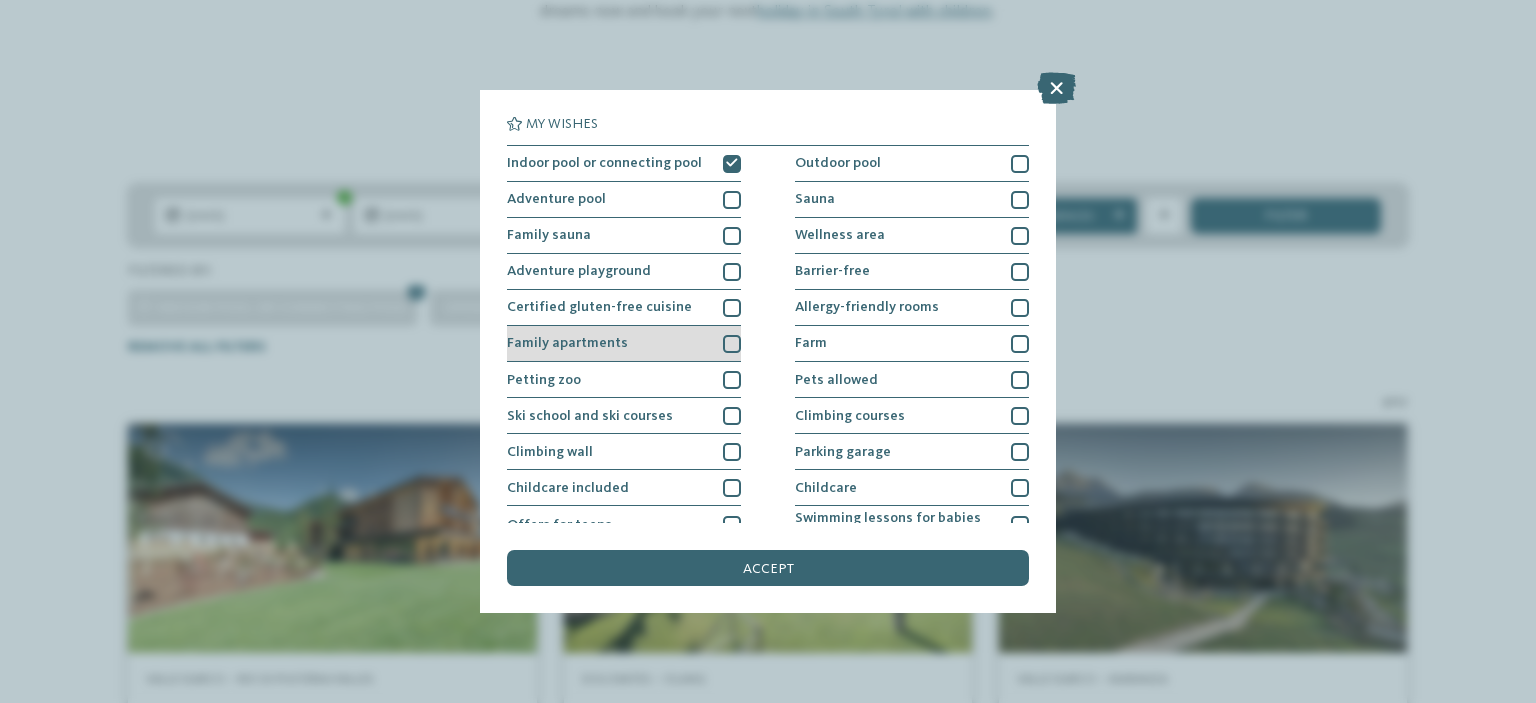click on "Family apartments" at bounding box center [567, 343] 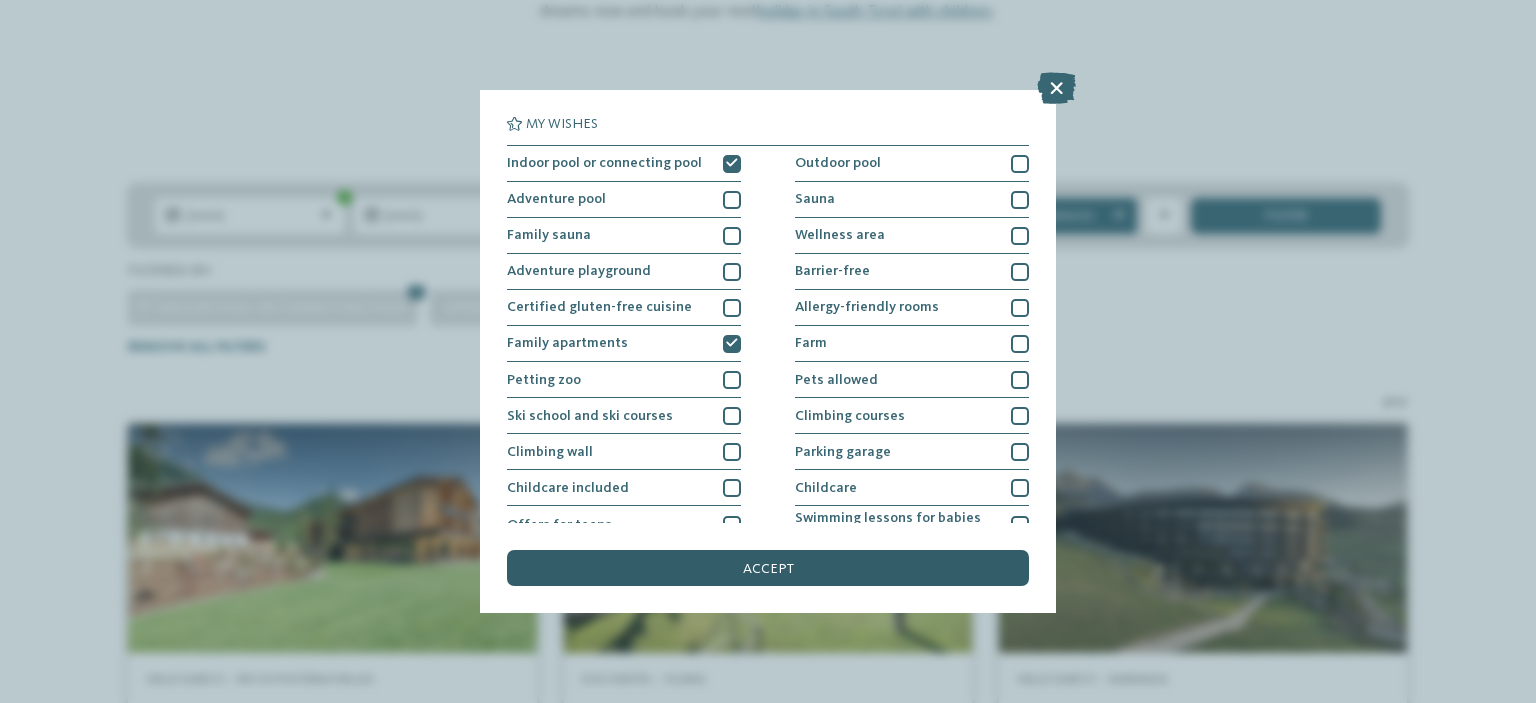 click on "accept" at bounding box center [768, 569] 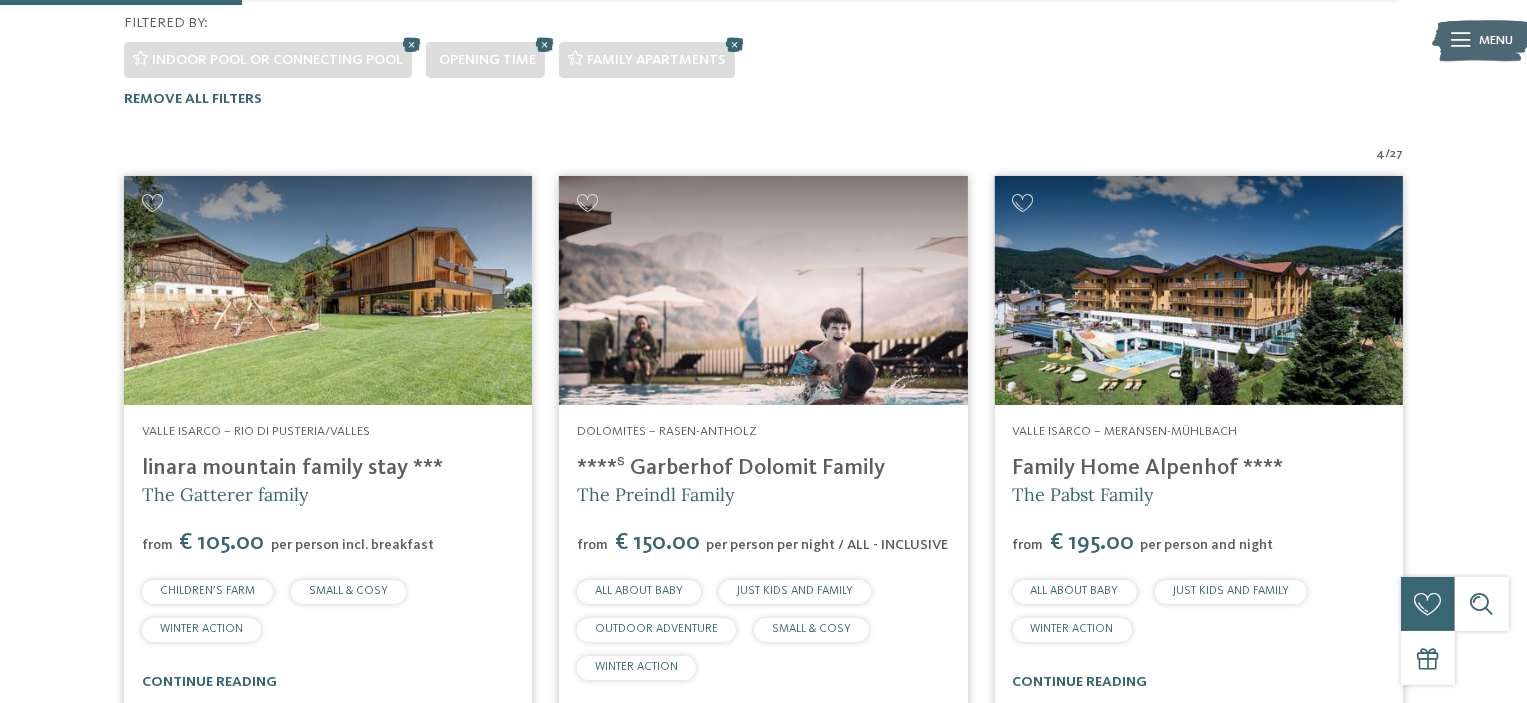 scroll, scrollTop: 536, scrollLeft: 0, axis: vertical 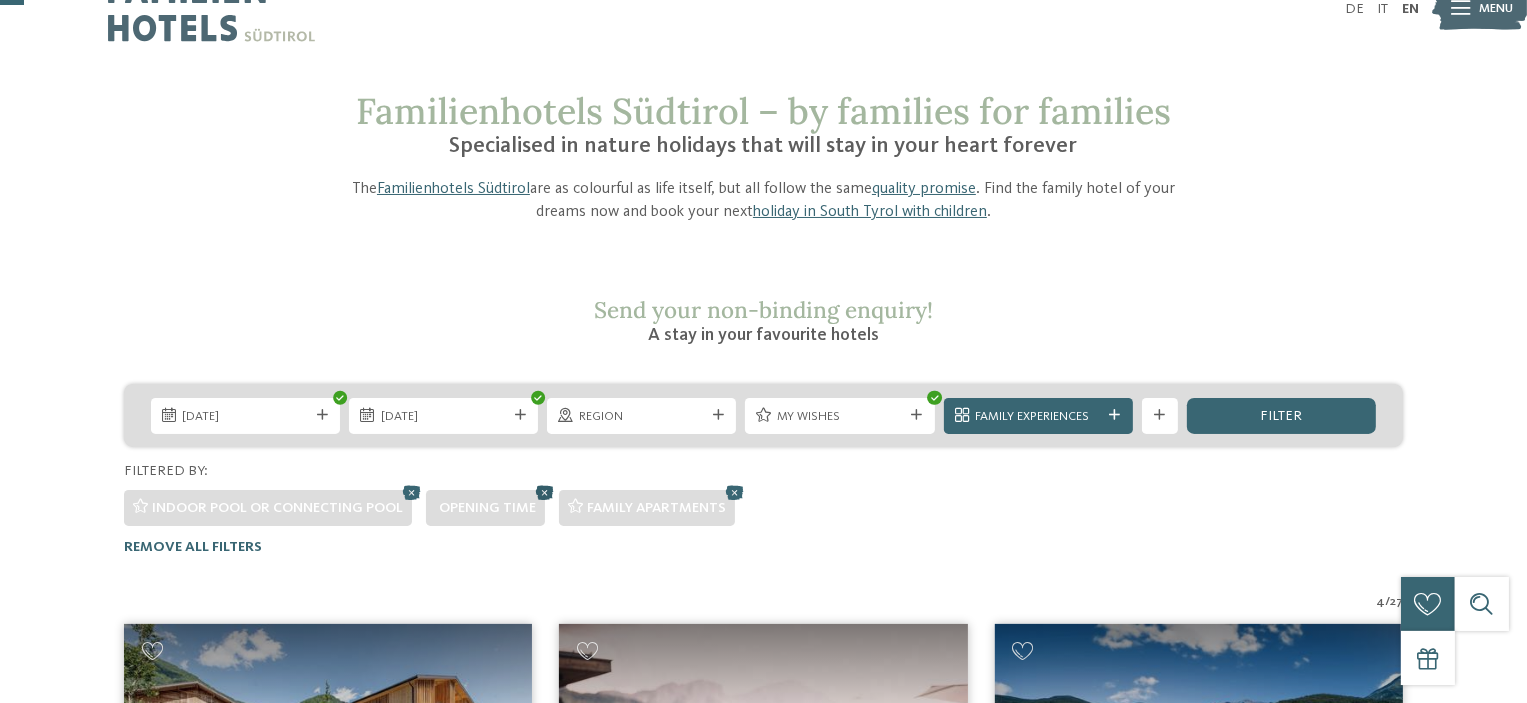 click at bounding box center [545, 492] 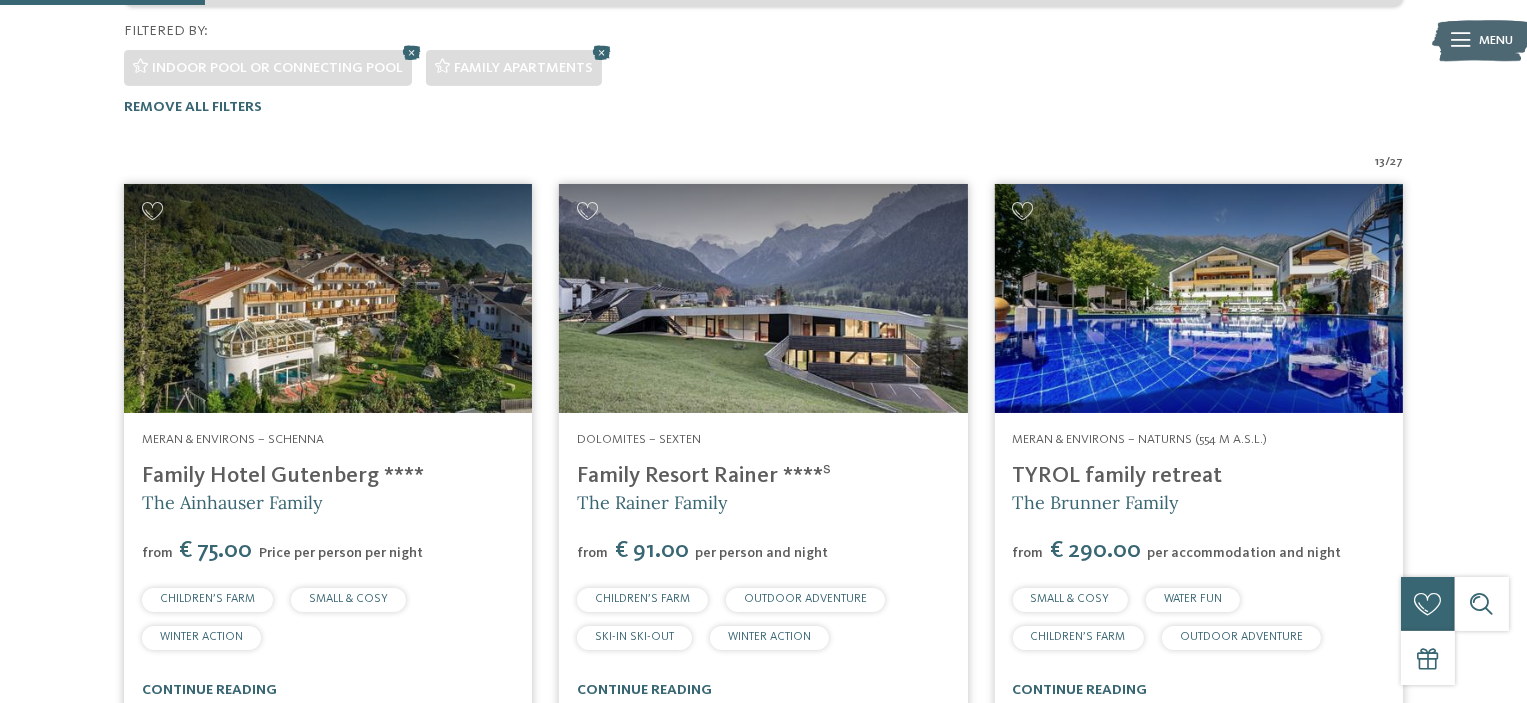 scroll, scrollTop: 536, scrollLeft: 0, axis: vertical 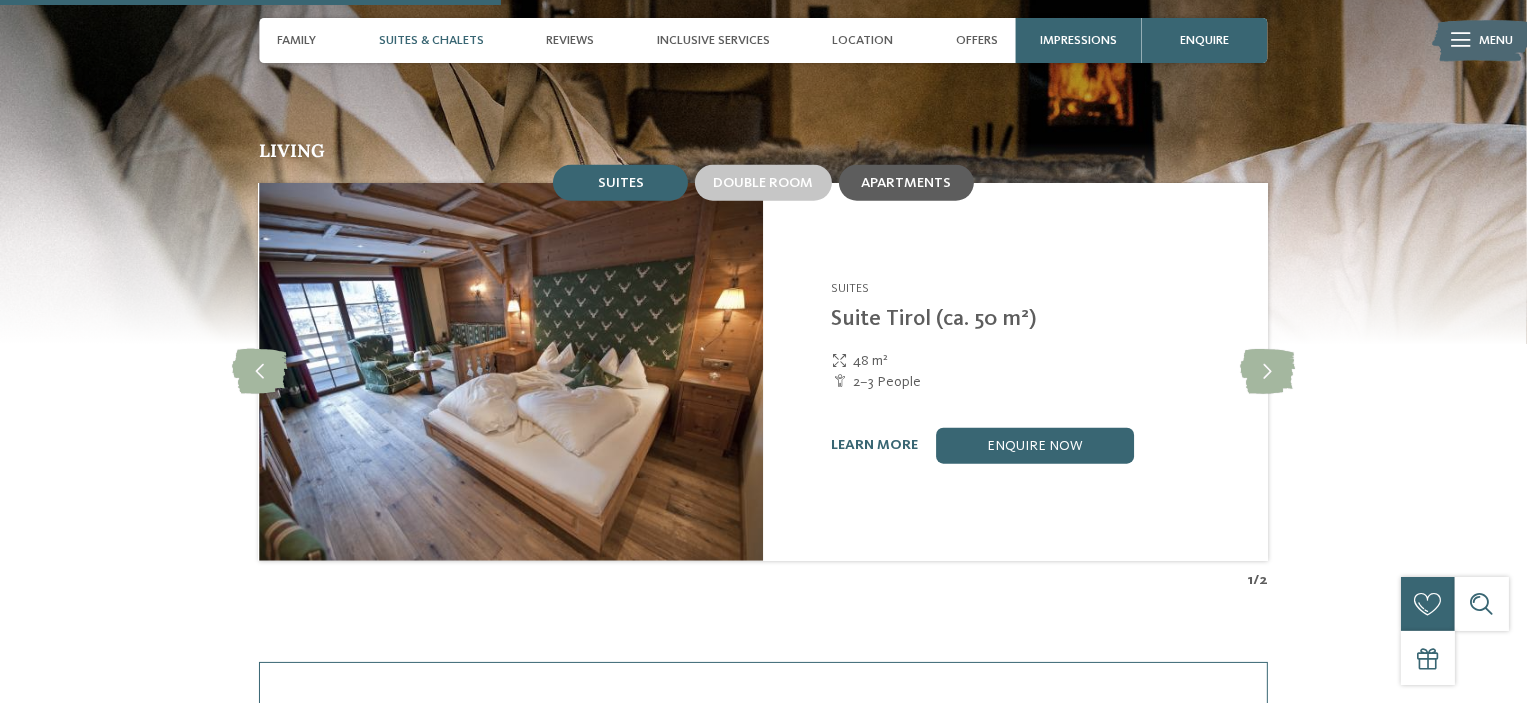 click on "Apartments" at bounding box center (906, 183) 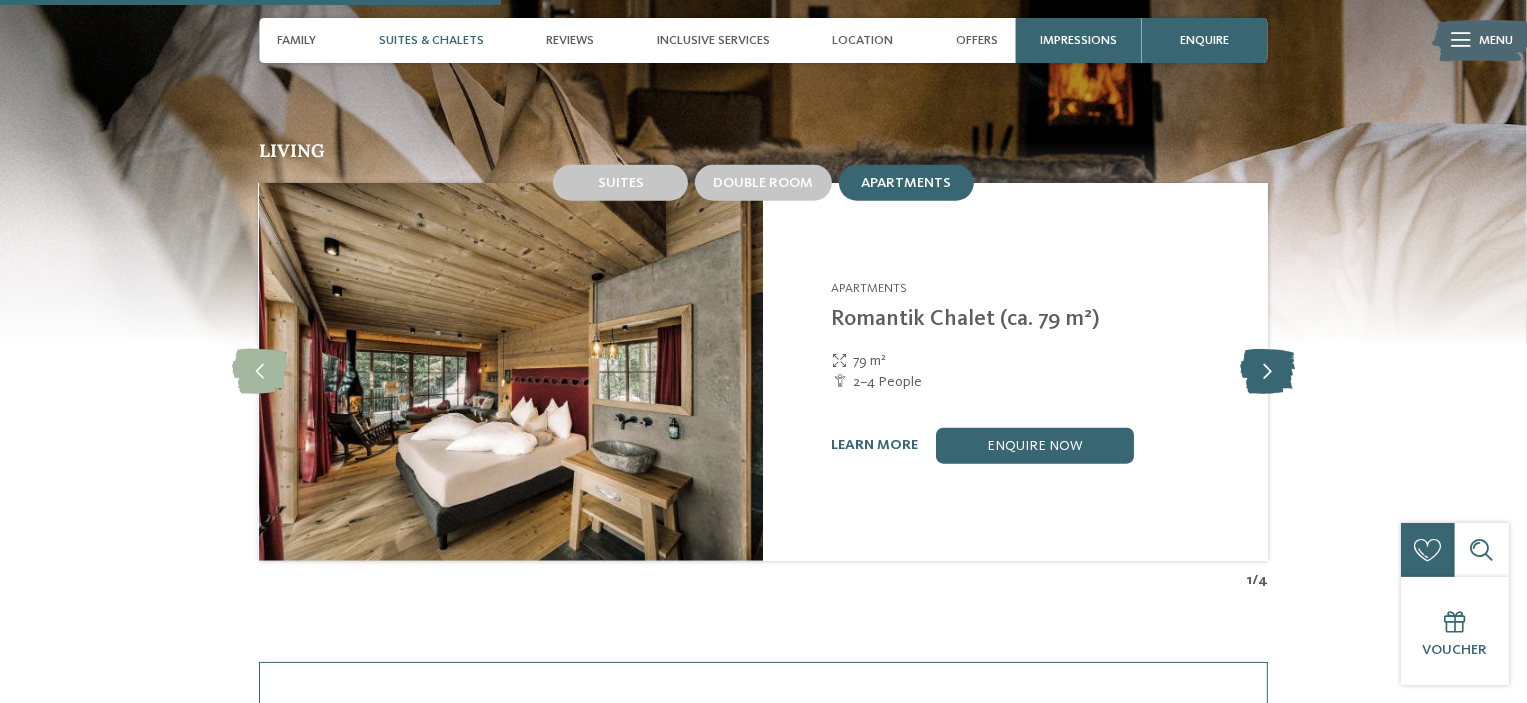 click at bounding box center [1267, 371] 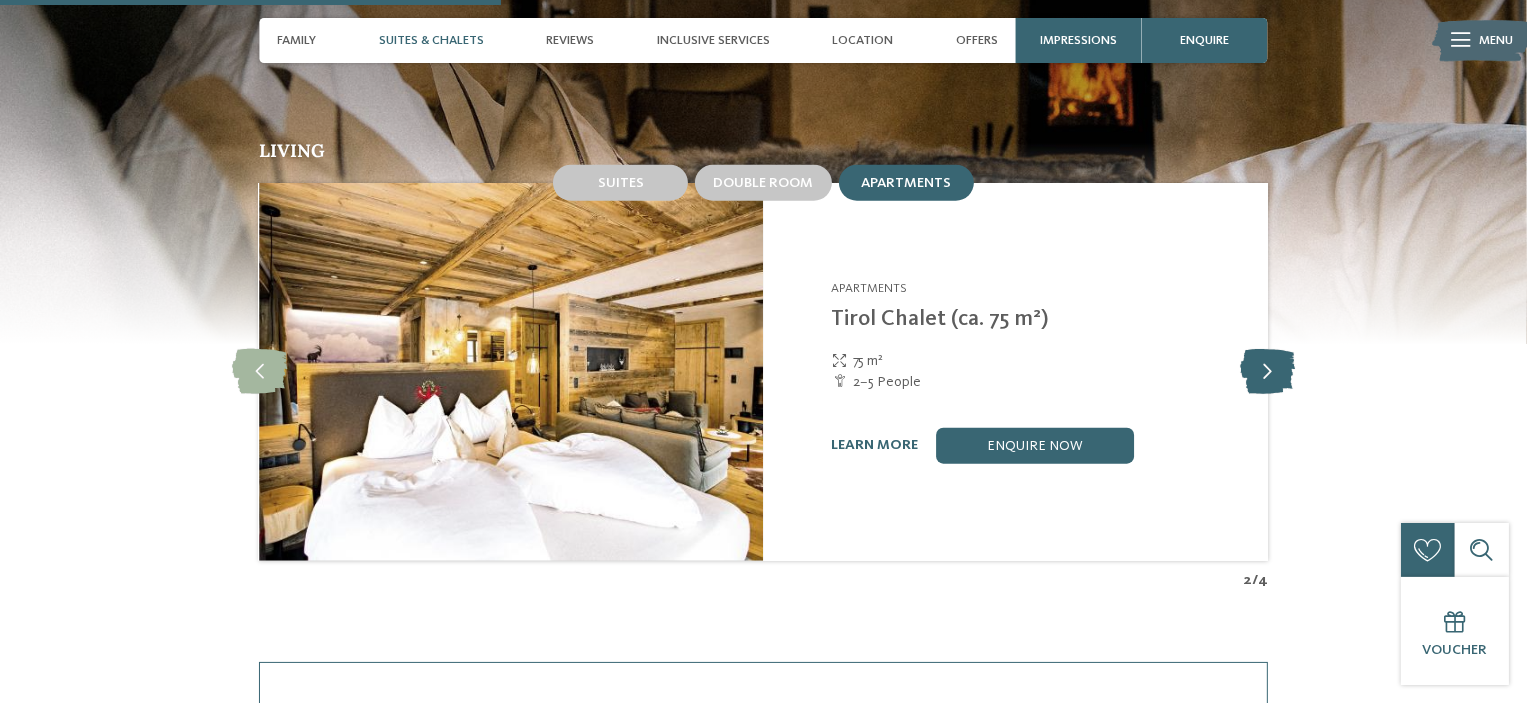 click at bounding box center [1267, 371] 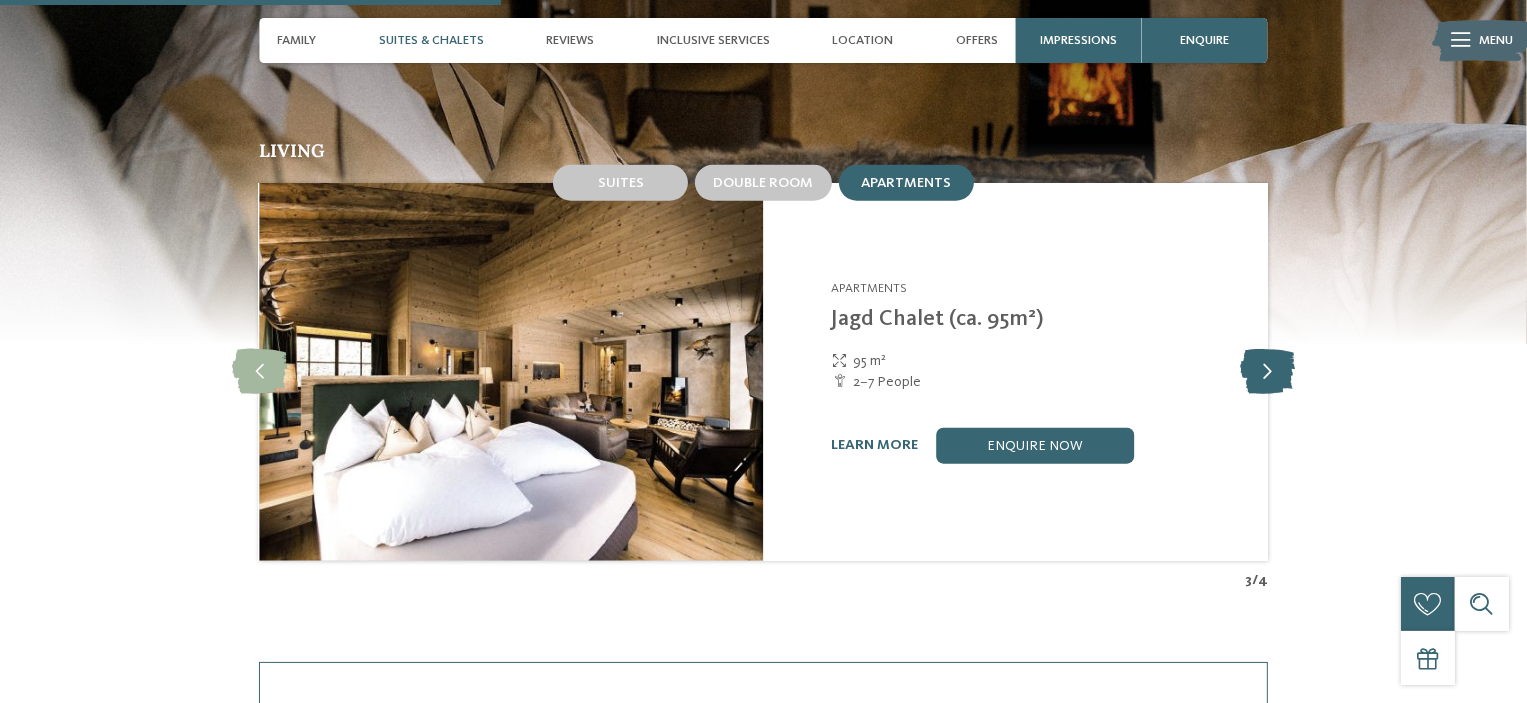 click at bounding box center (1267, 371) 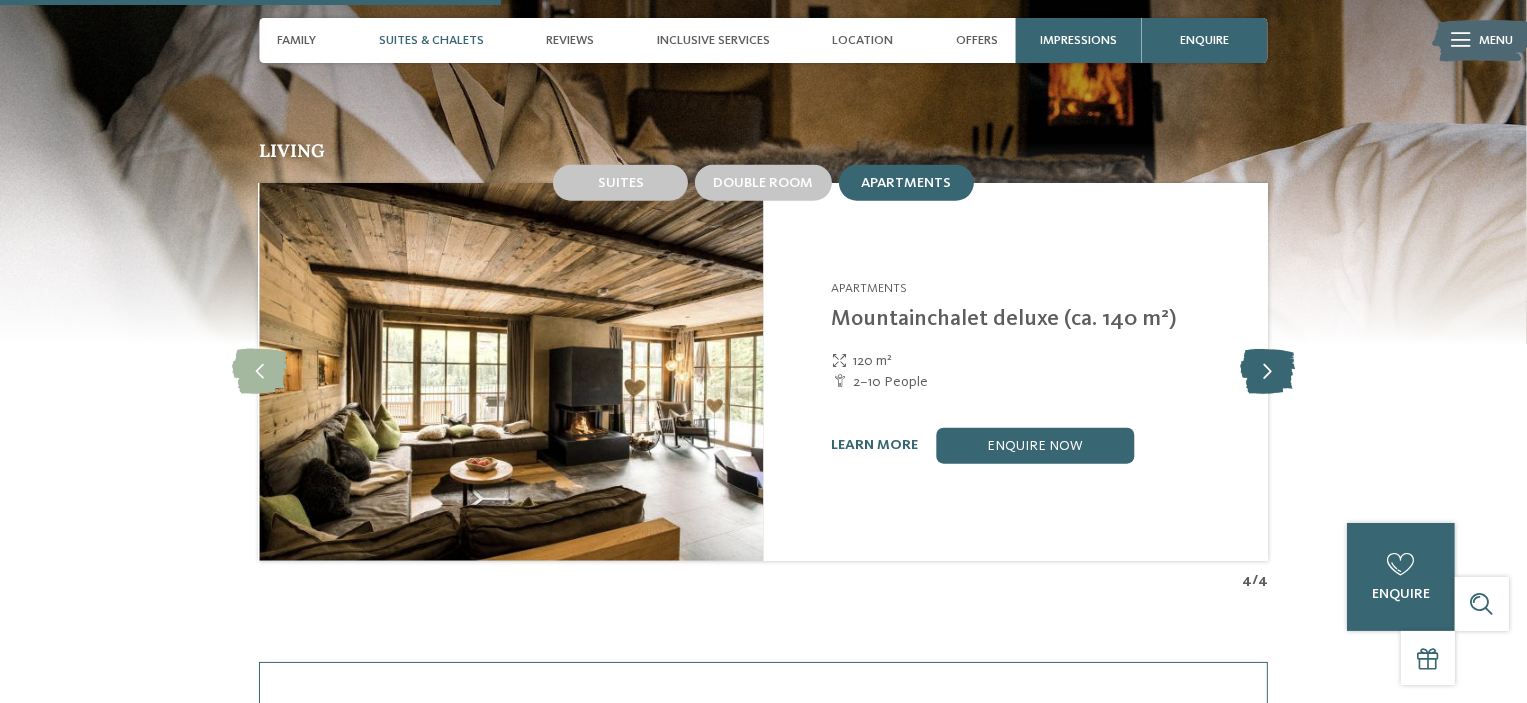 click at bounding box center (1267, 371) 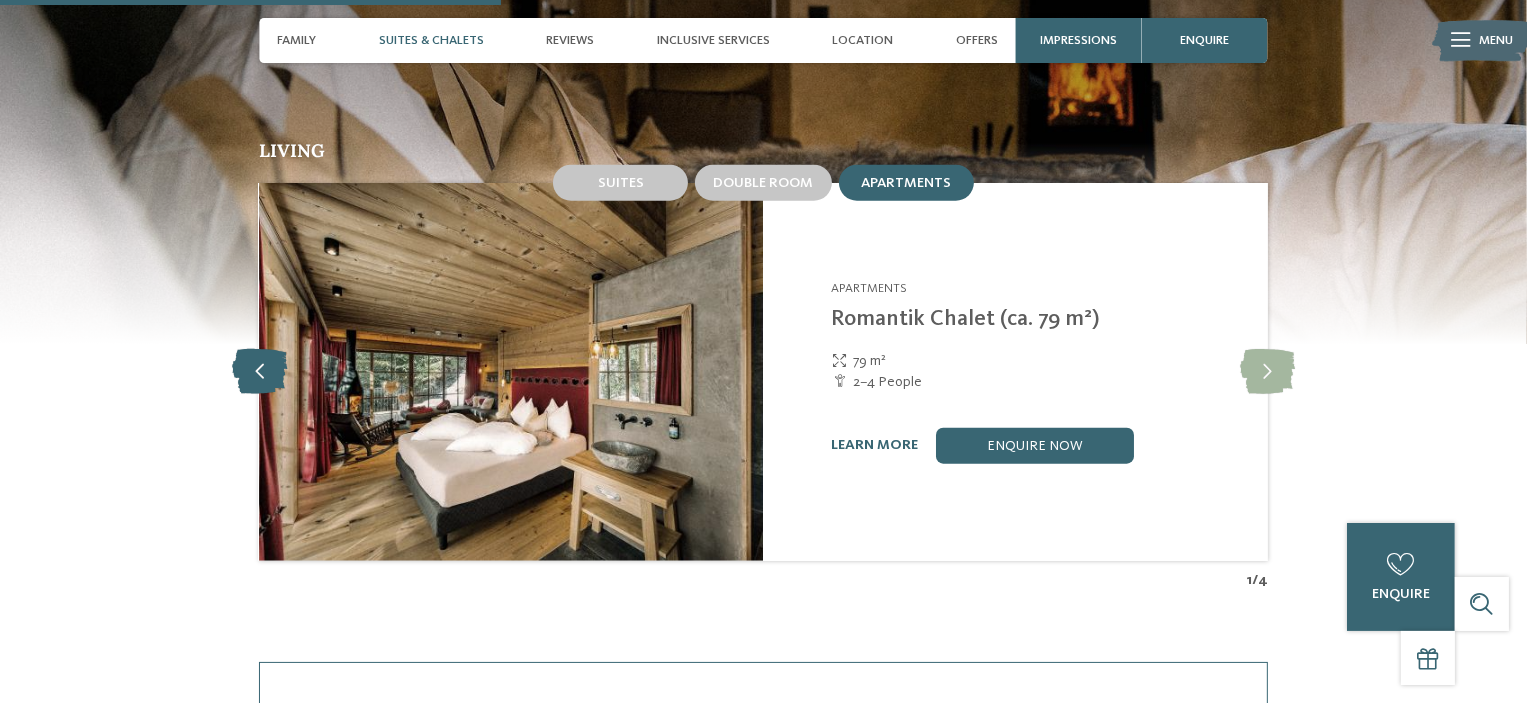 click at bounding box center [259, 371] 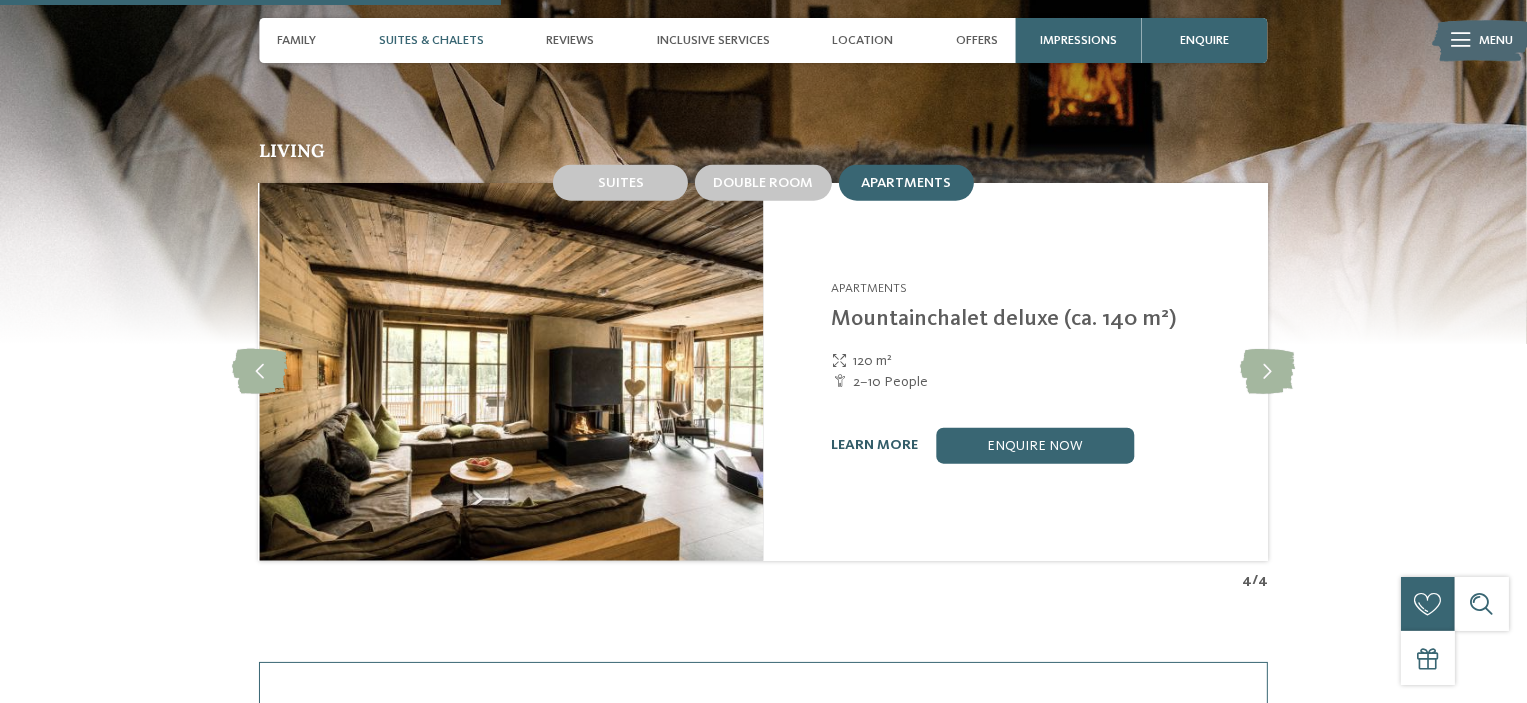 click on "learn more" at bounding box center (874, 445) 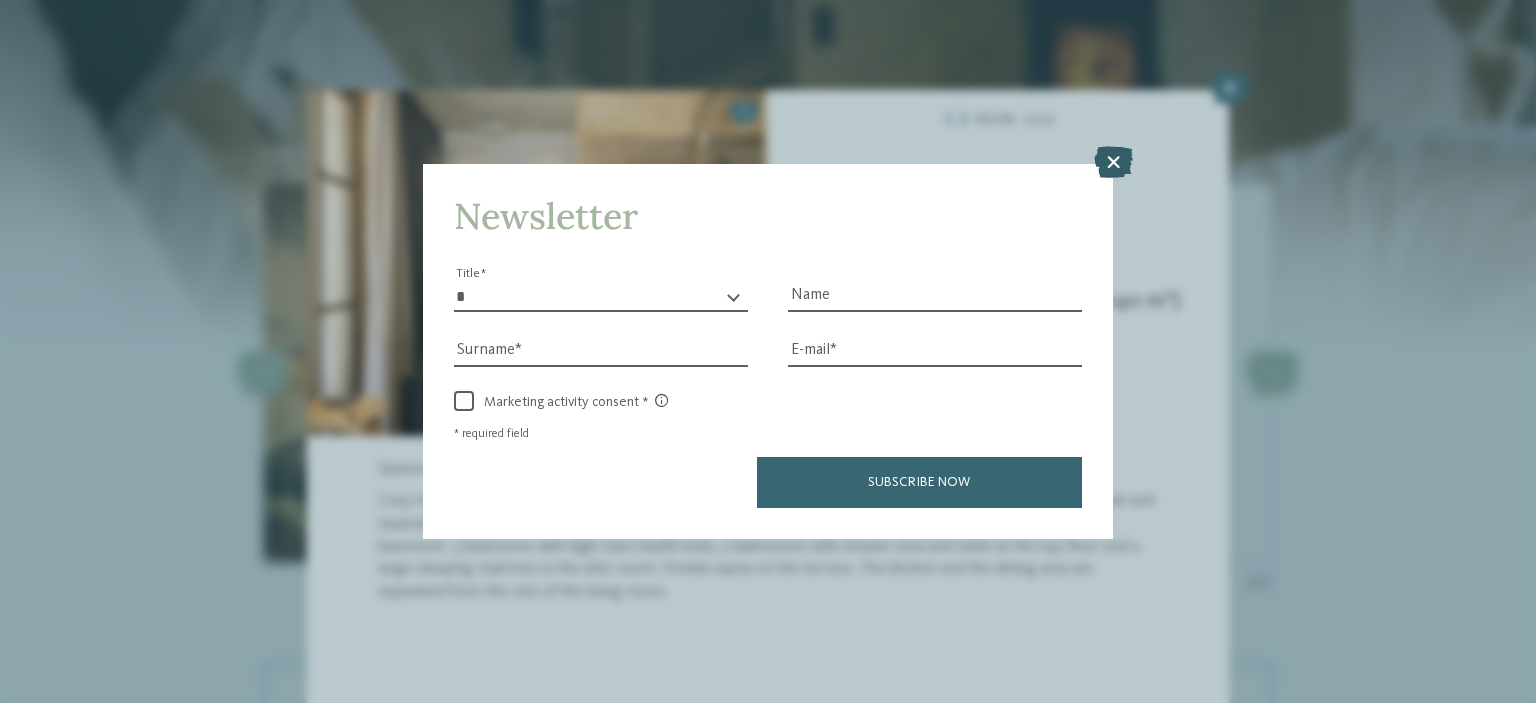 click at bounding box center [1113, 162] 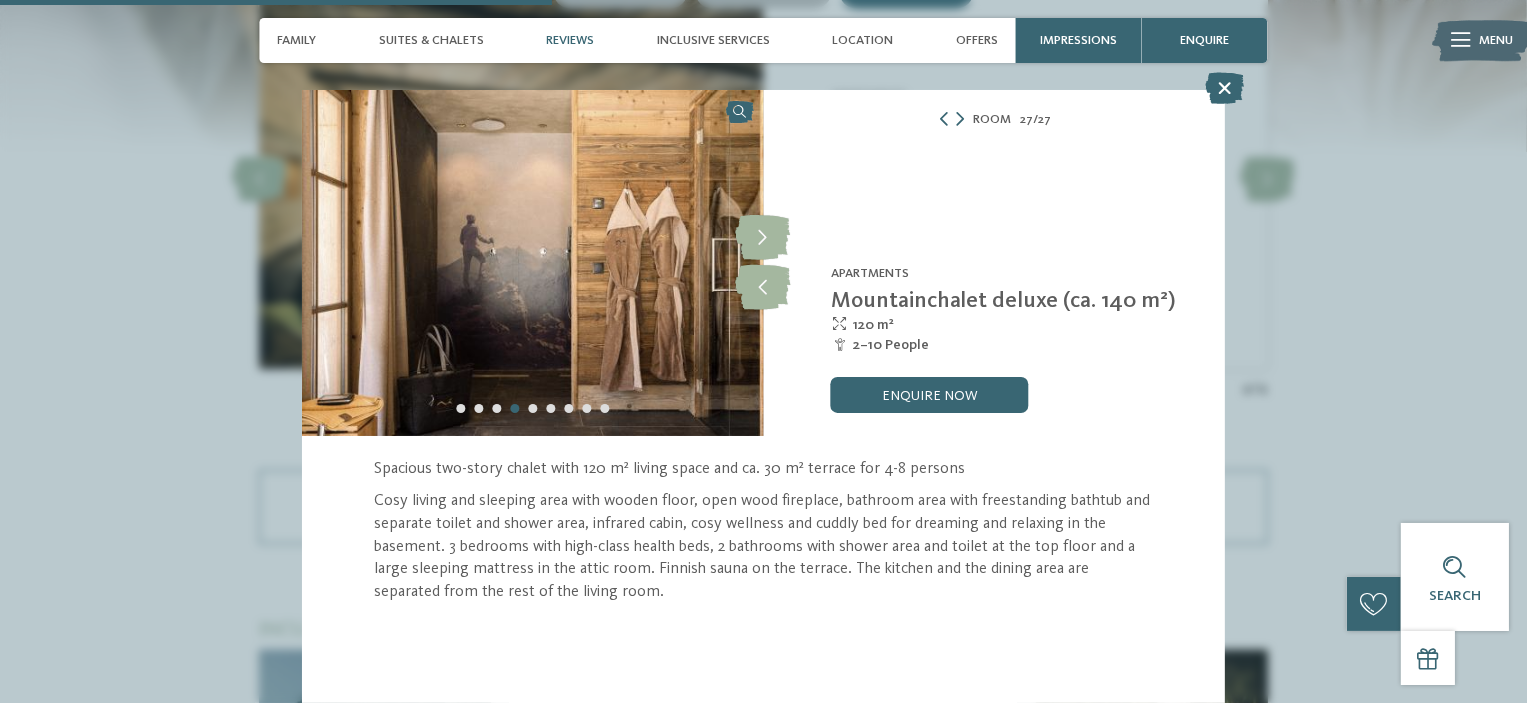 scroll, scrollTop: 2100, scrollLeft: 0, axis: vertical 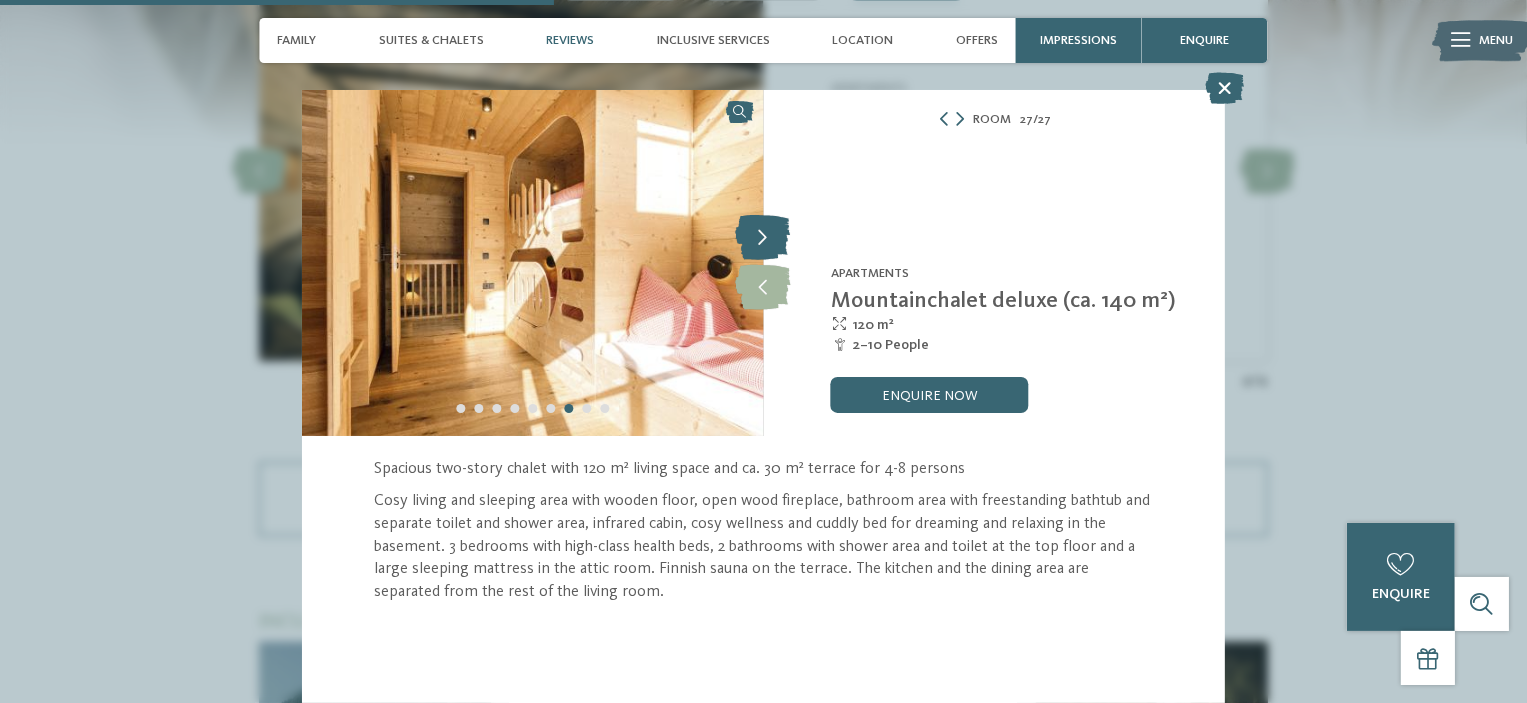 click at bounding box center [763, 238] 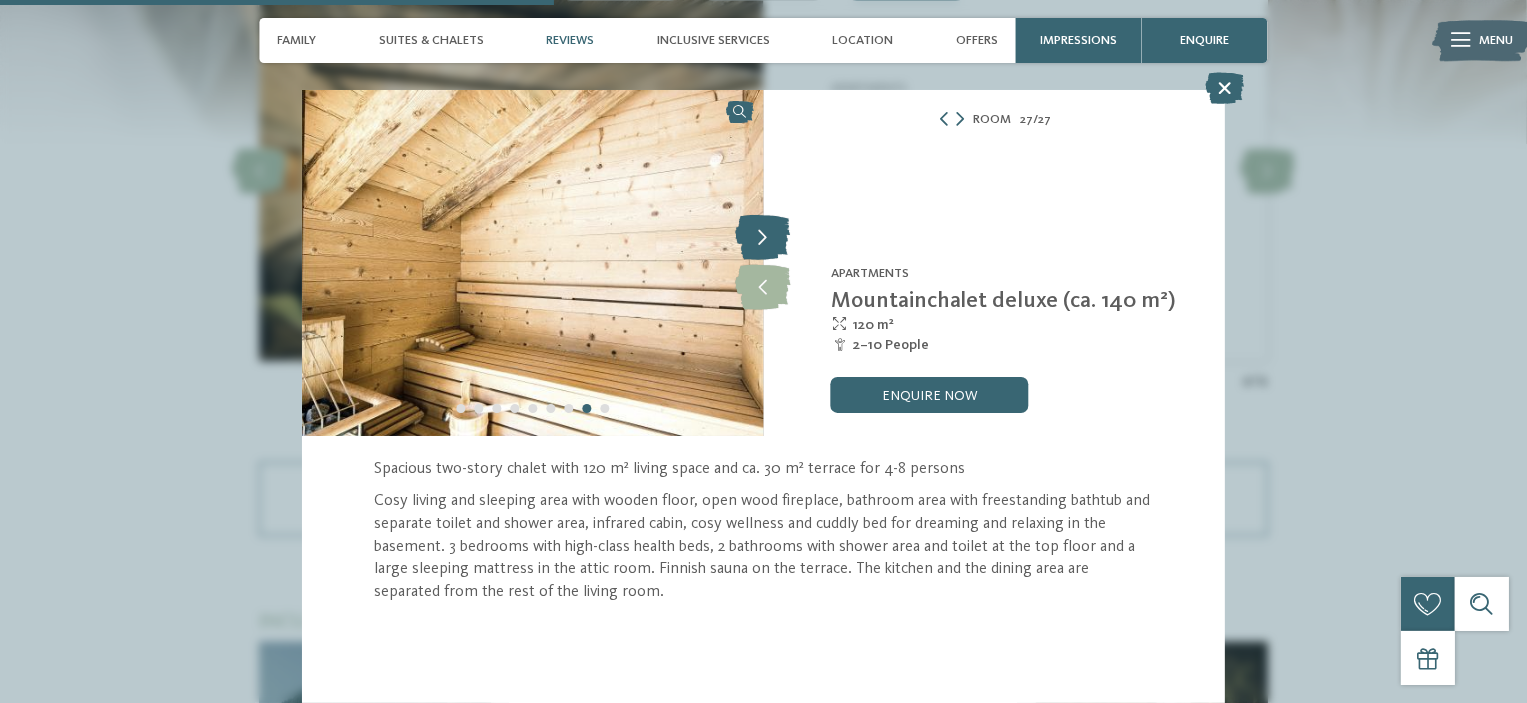 click at bounding box center [763, 238] 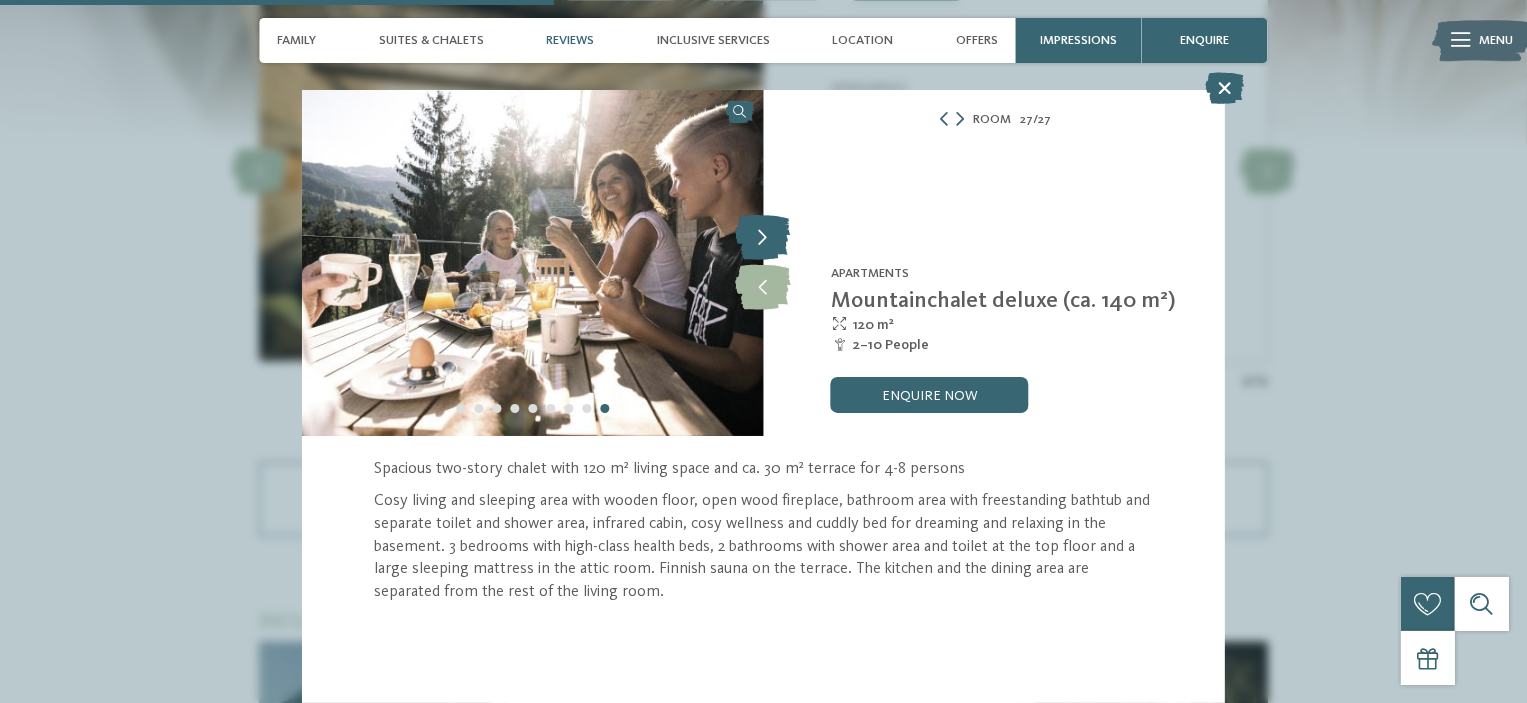 click at bounding box center [763, 238] 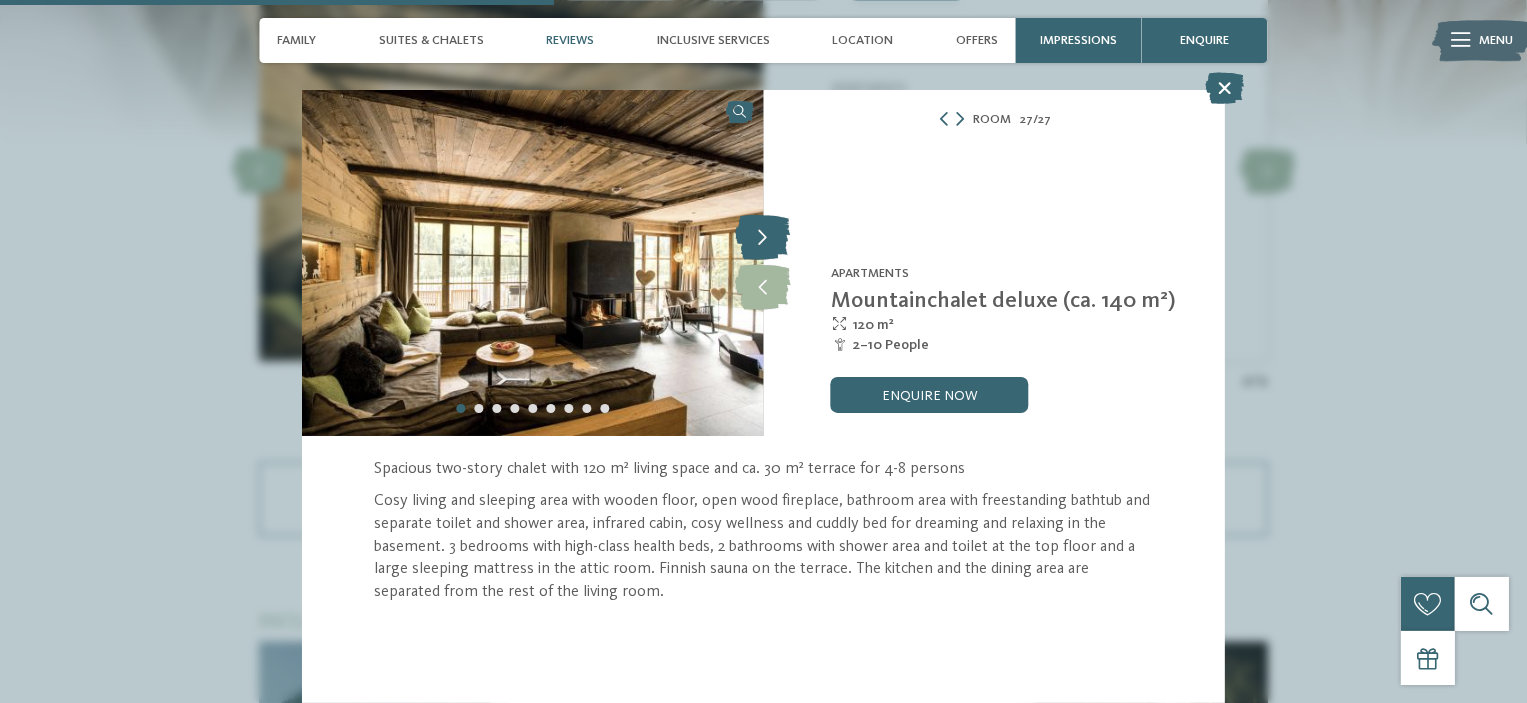 click at bounding box center (763, 238) 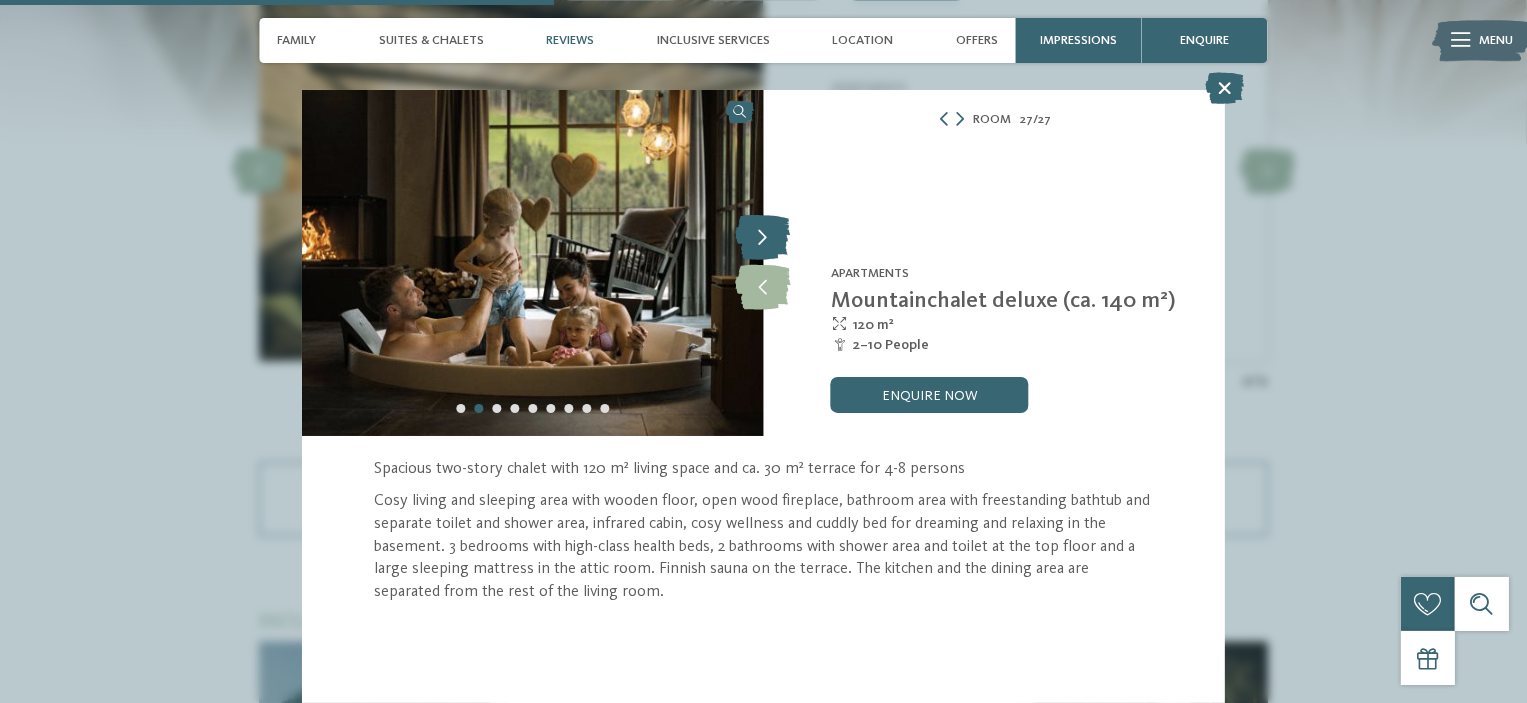 click at bounding box center [763, 238] 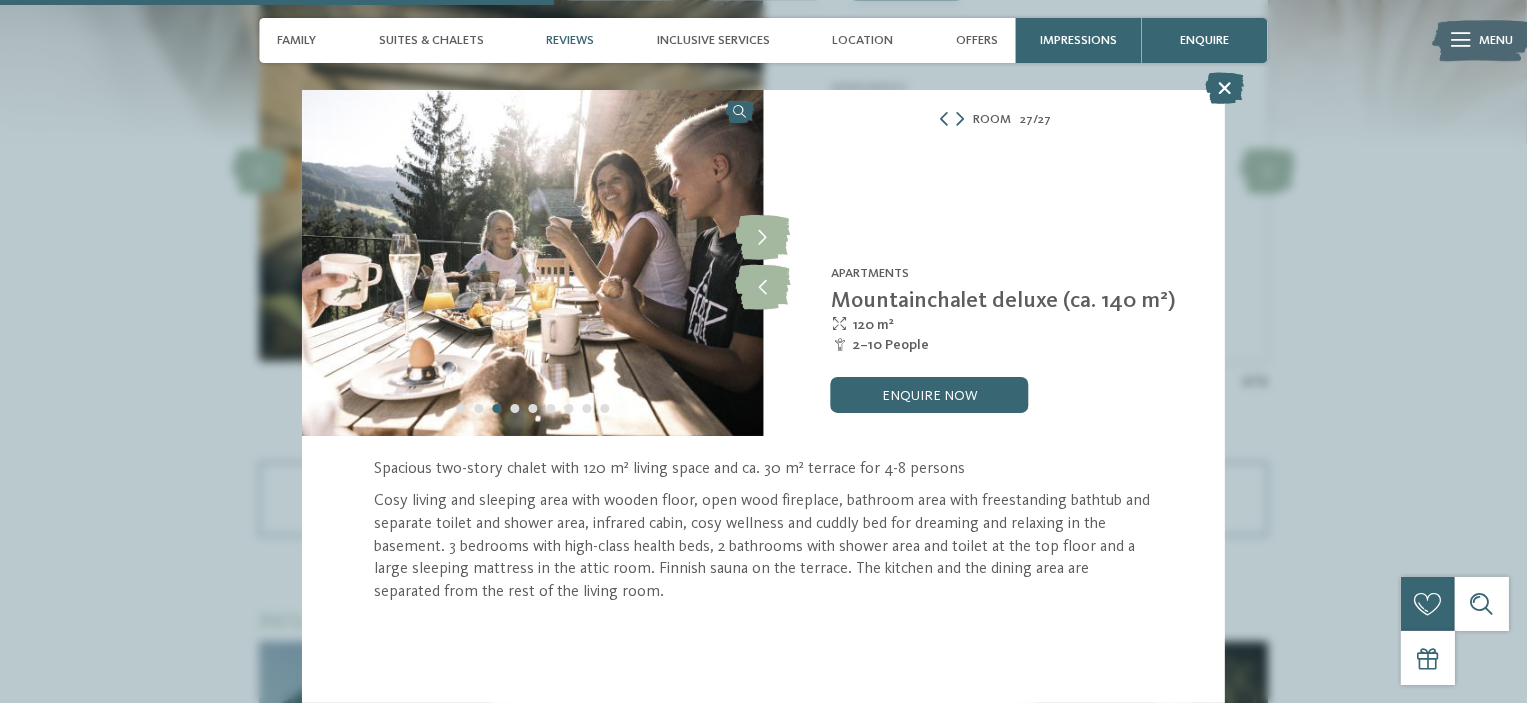 click on "enquire now" at bounding box center [930, 395] 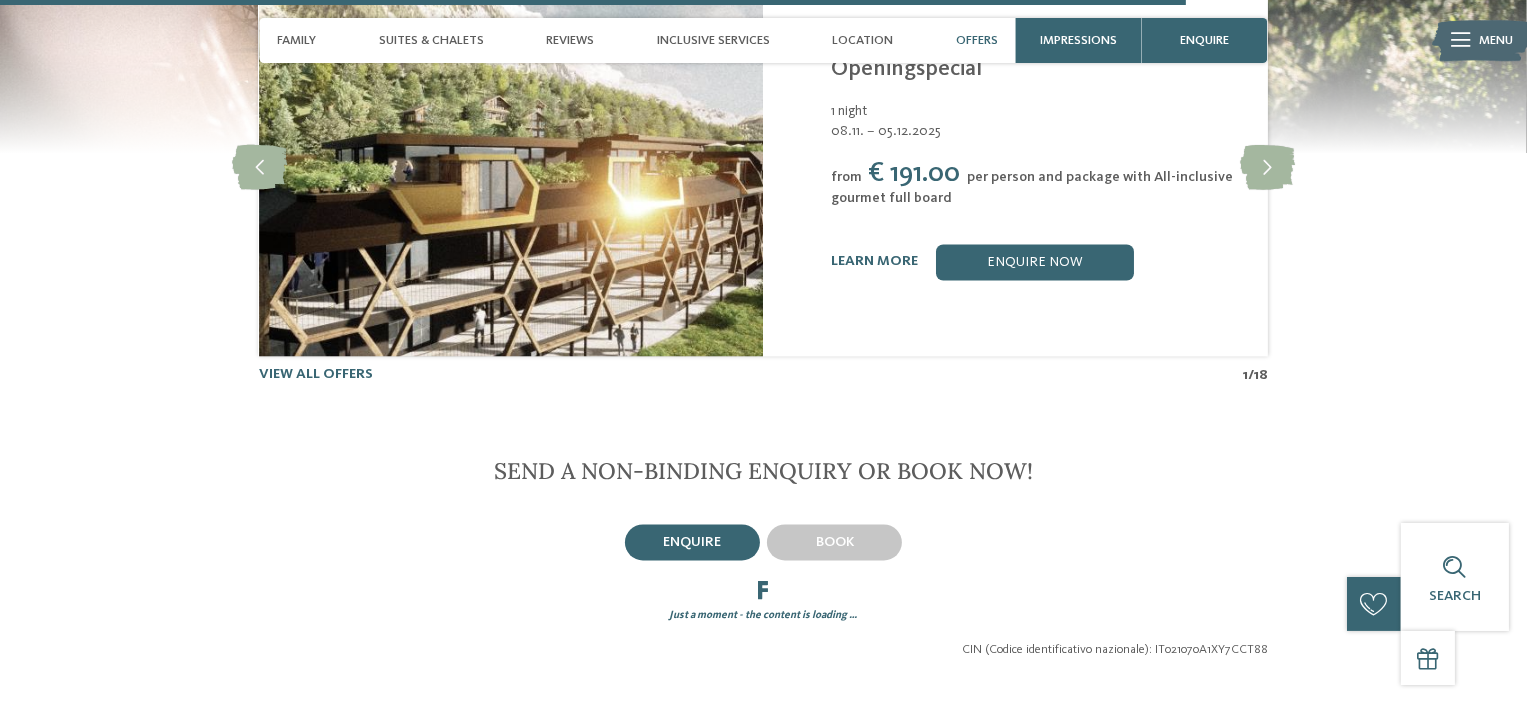 scroll, scrollTop: 4054, scrollLeft: 0, axis: vertical 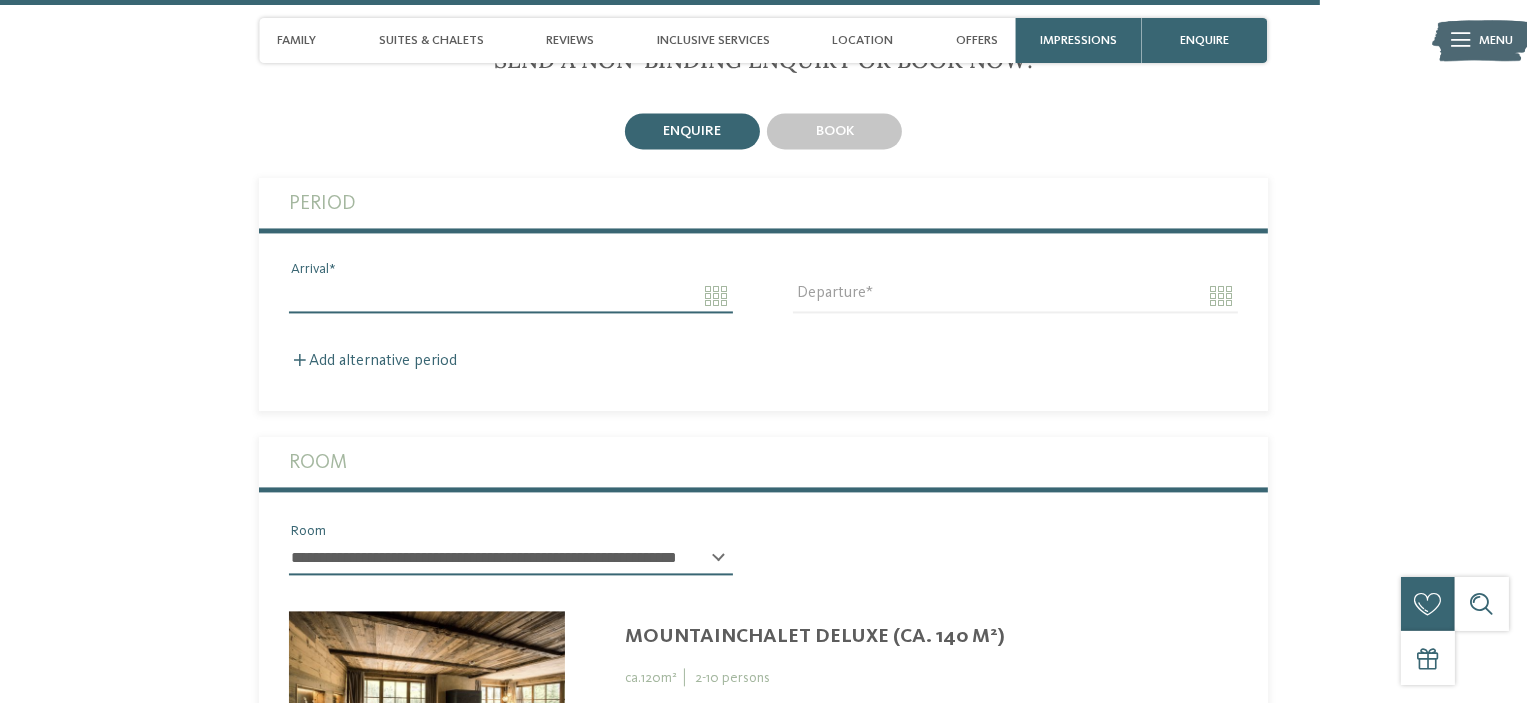 click on "Arrival" at bounding box center [511, 296] 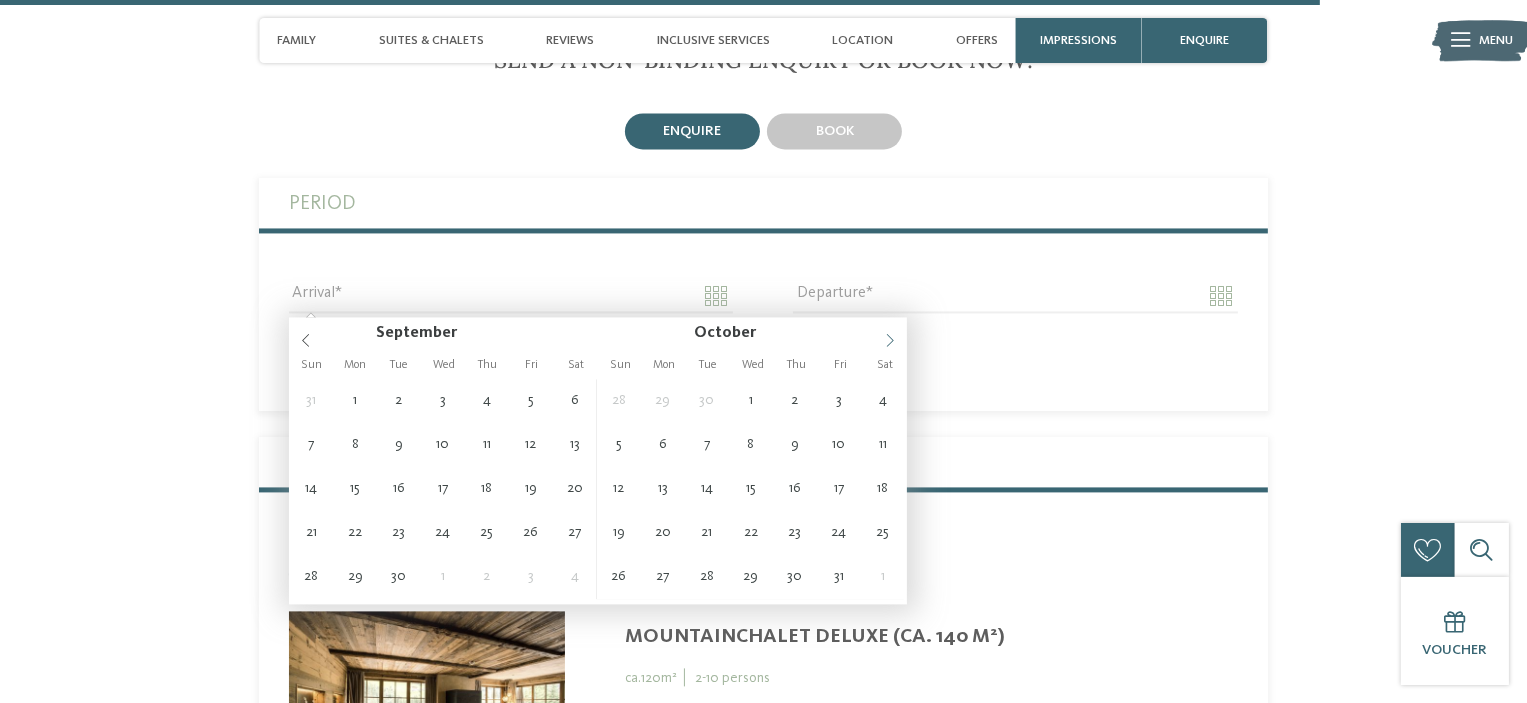 click 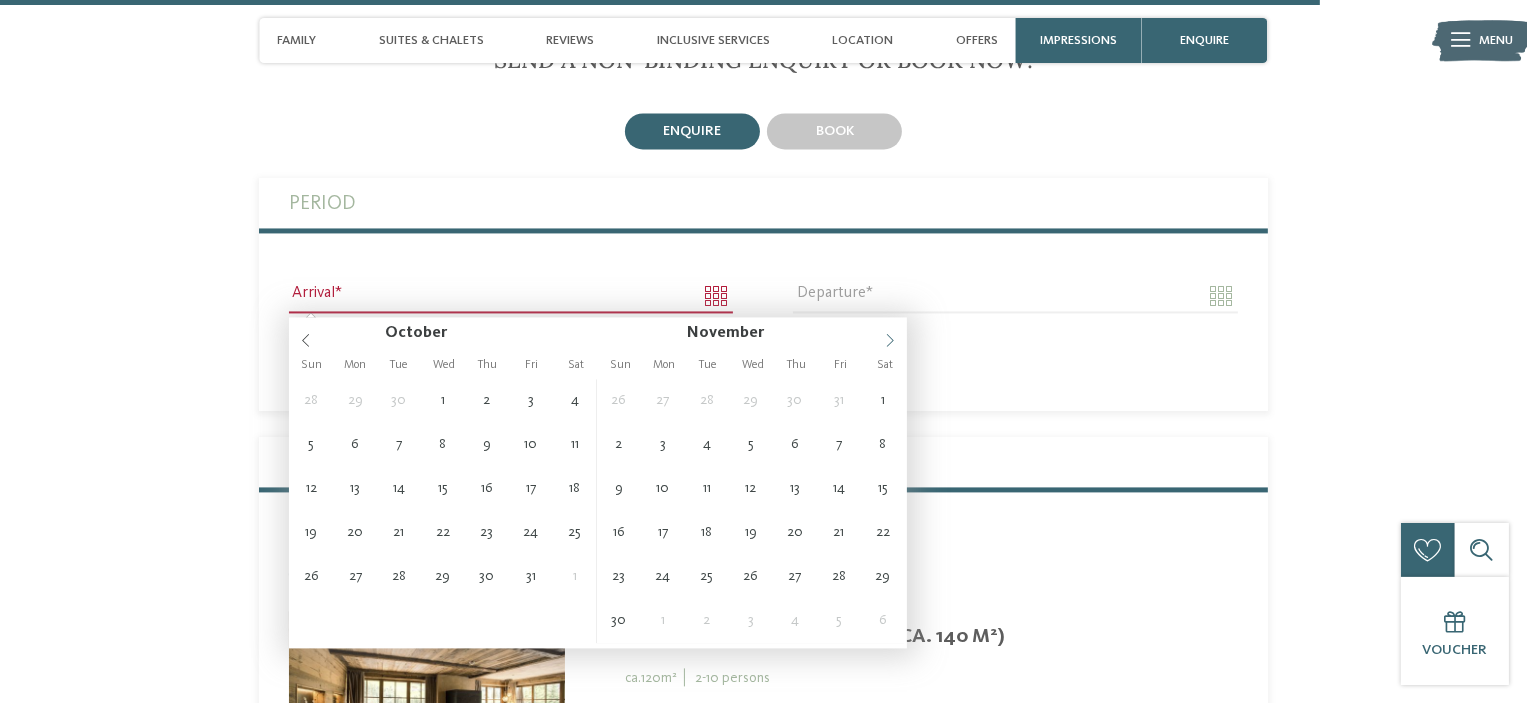 click 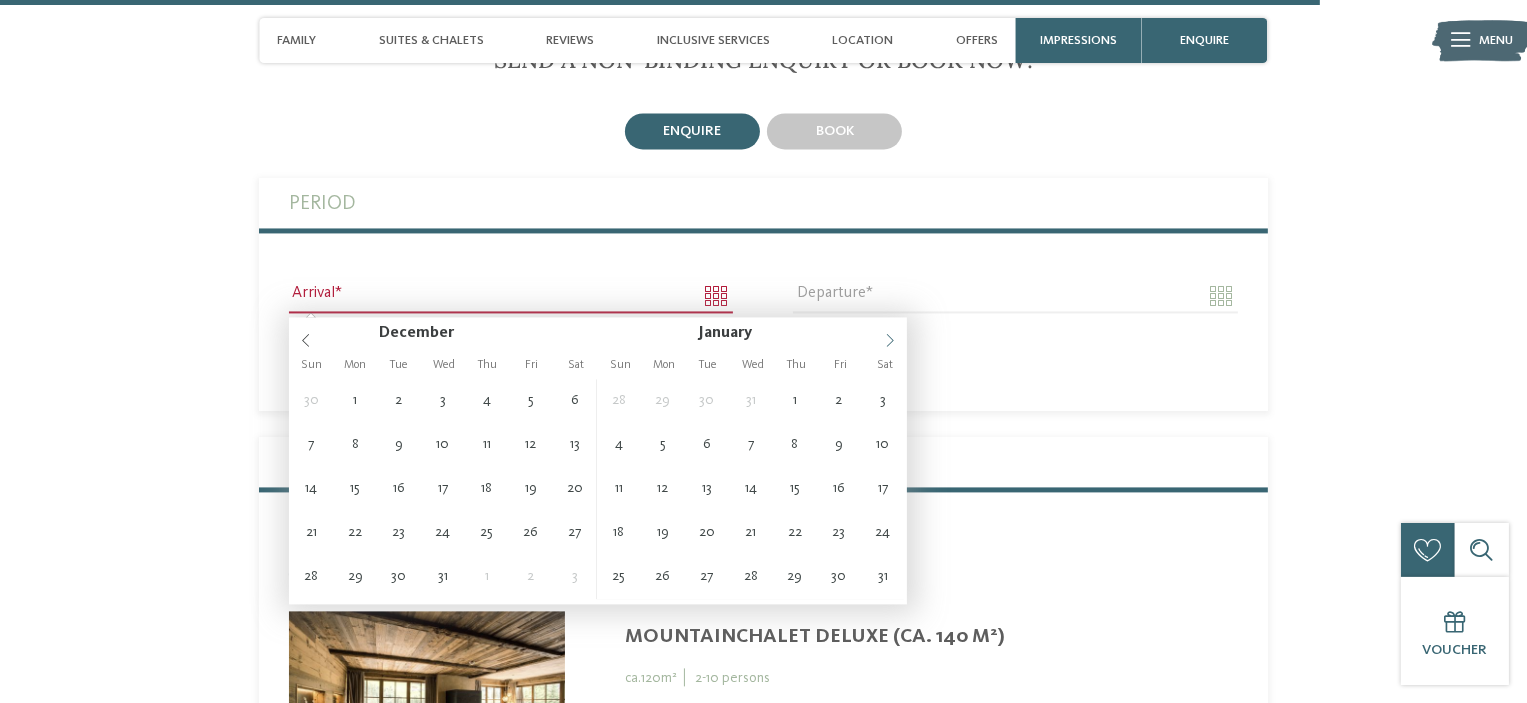 click 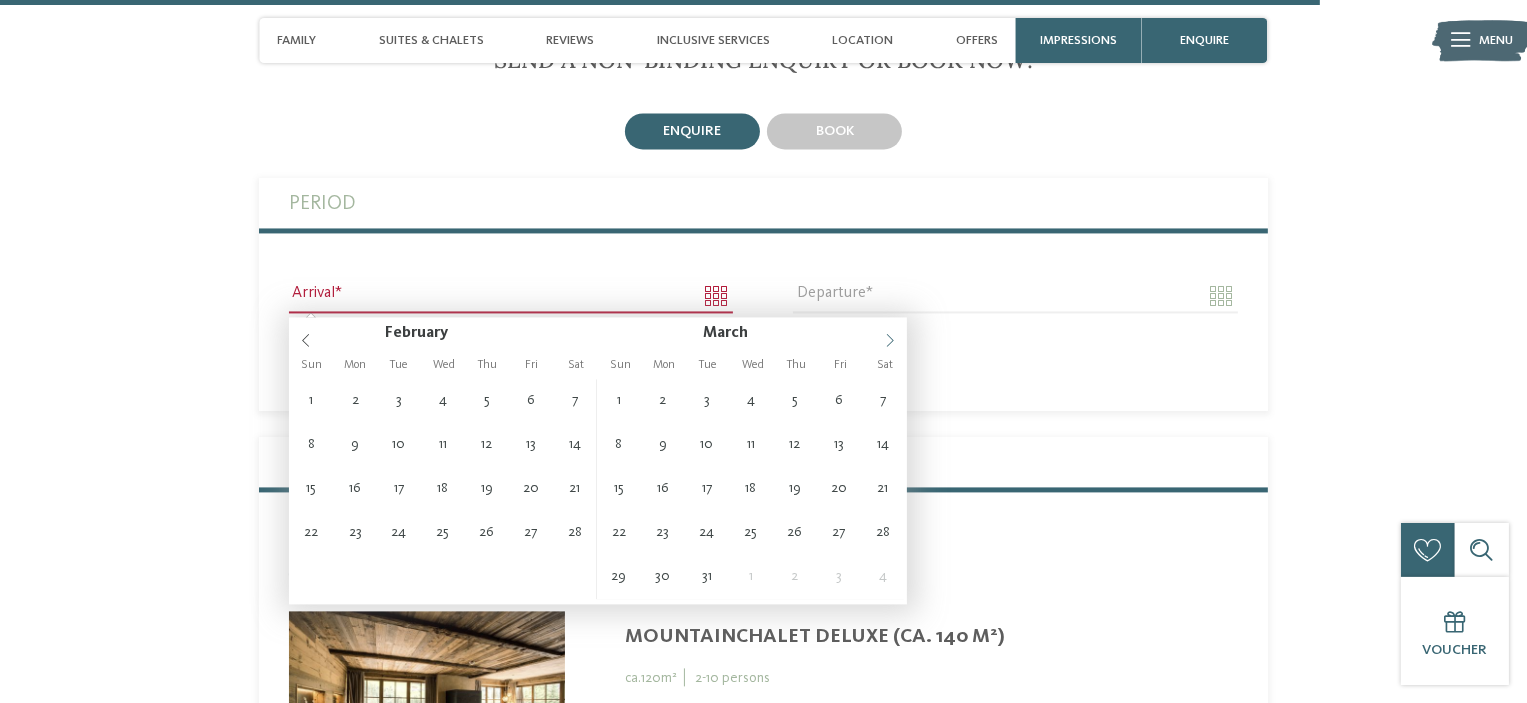 click 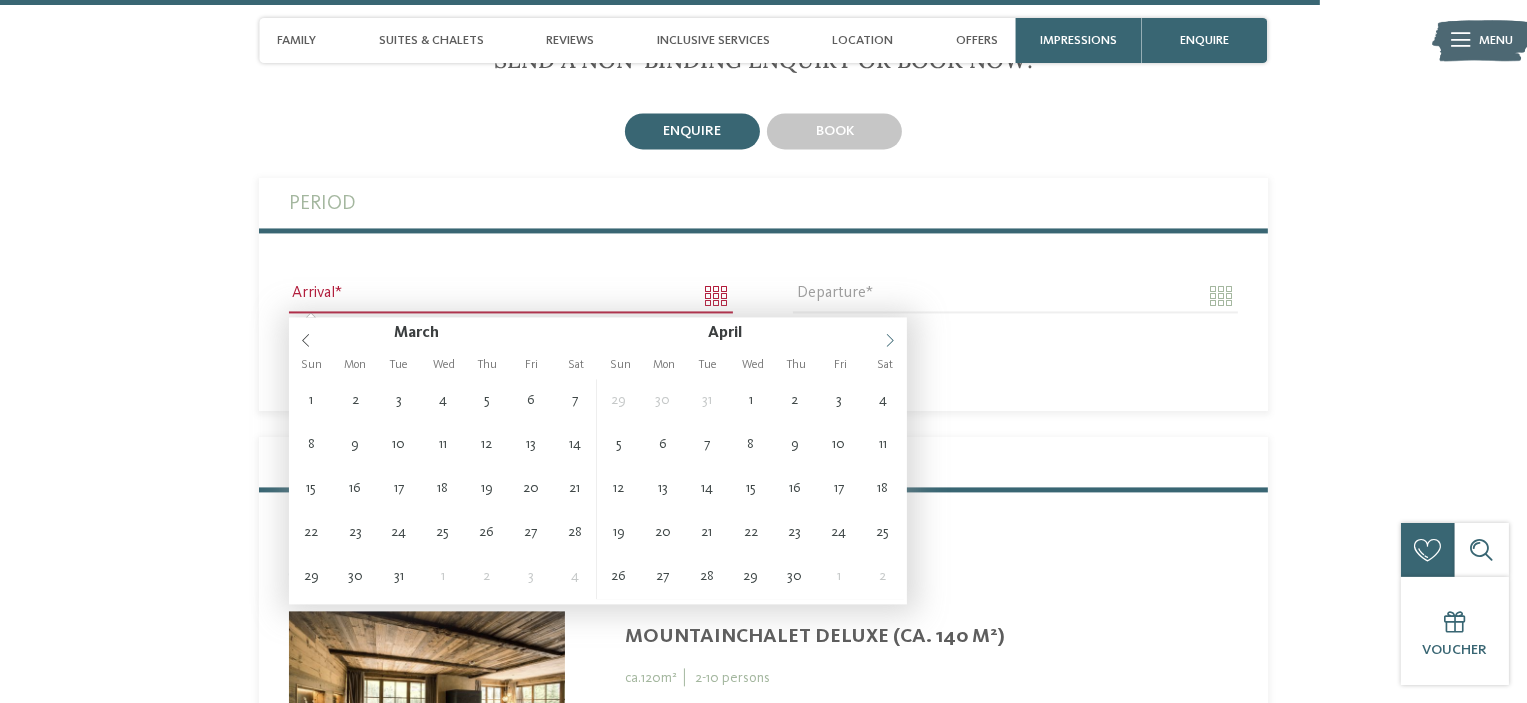 click 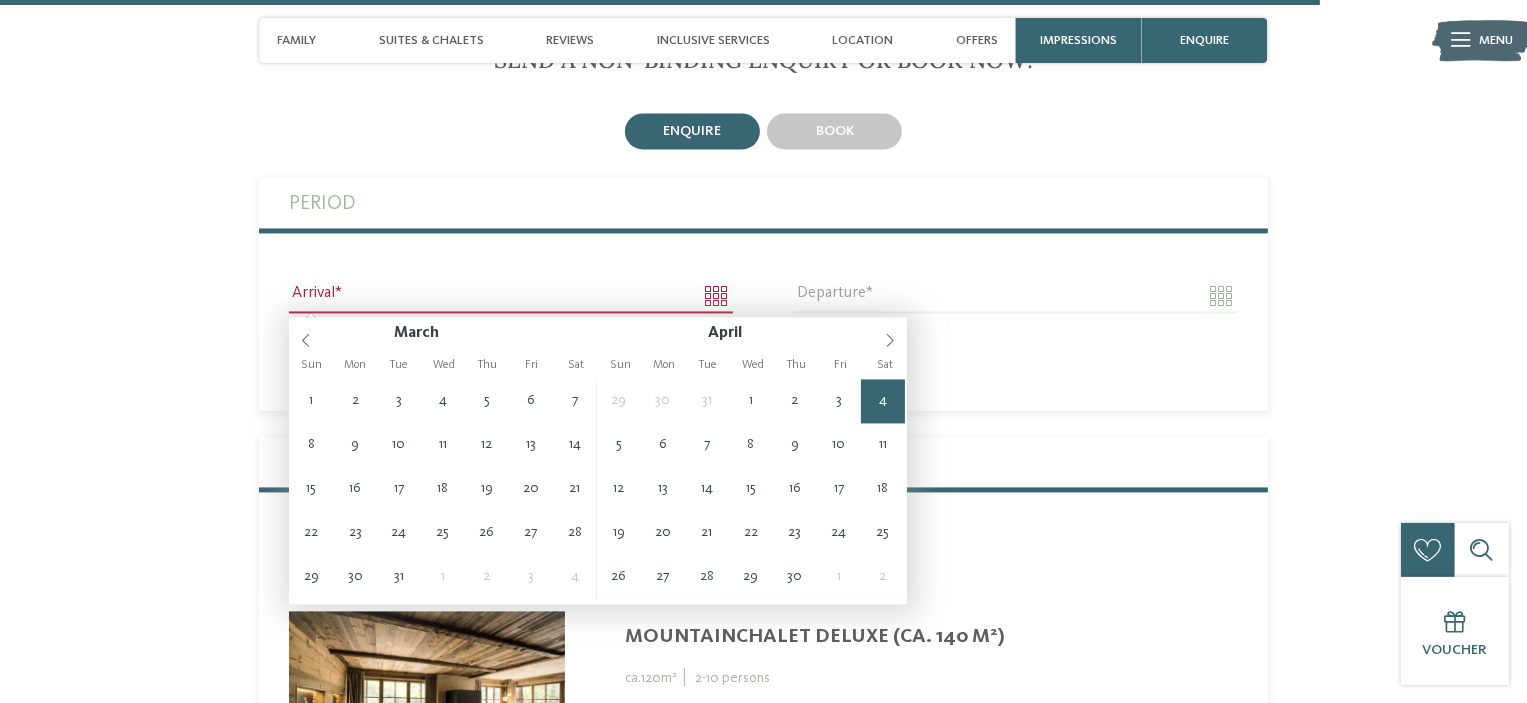 type on "**********" 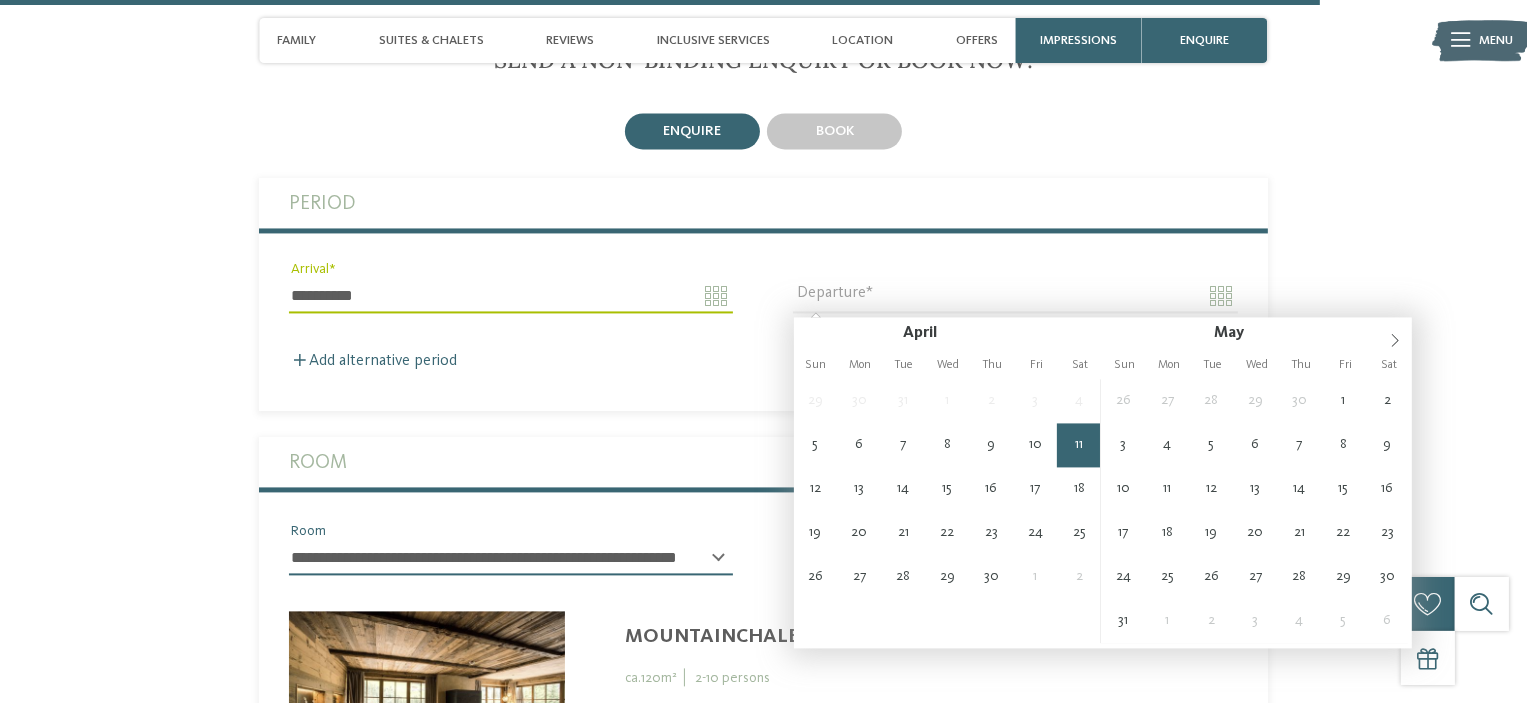 type on "**********" 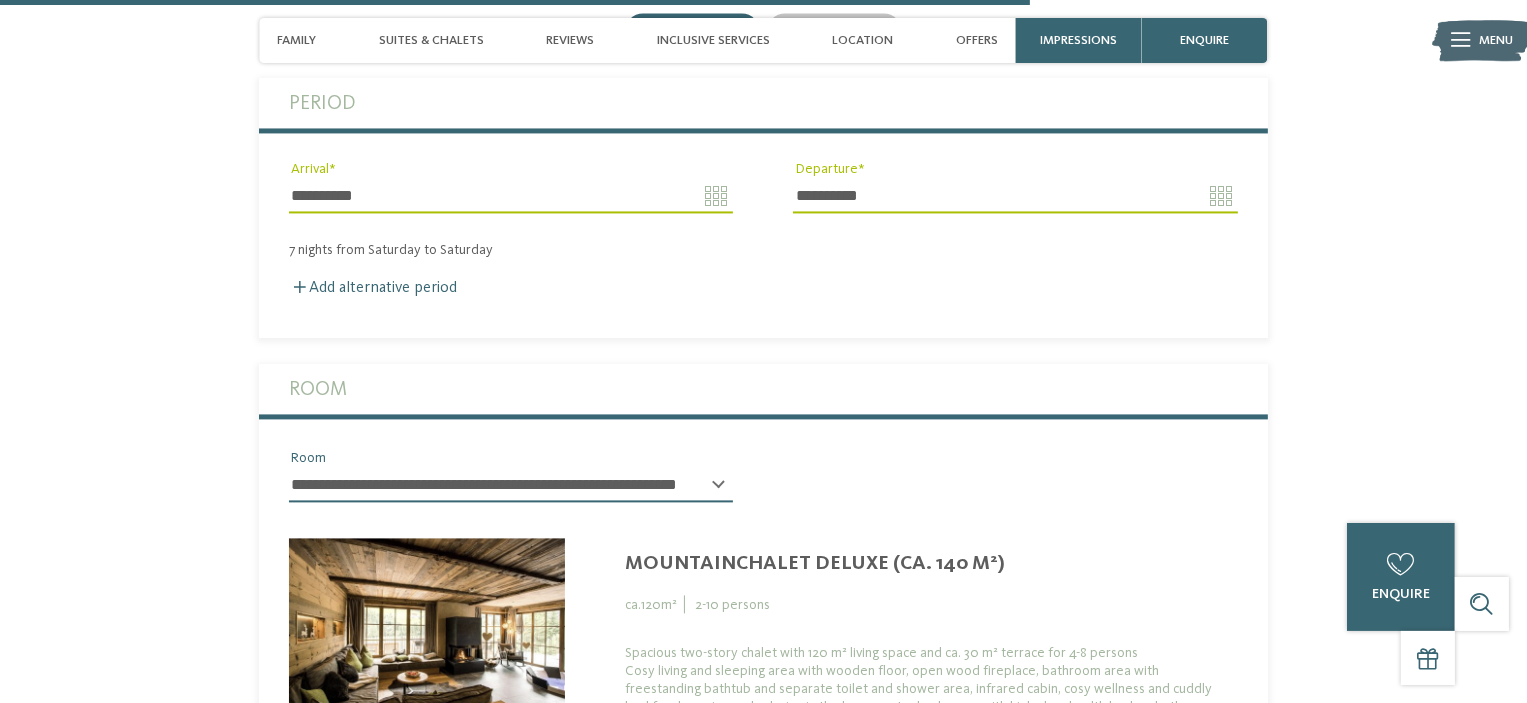 scroll, scrollTop: 4454, scrollLeft: 0, axis: vertical 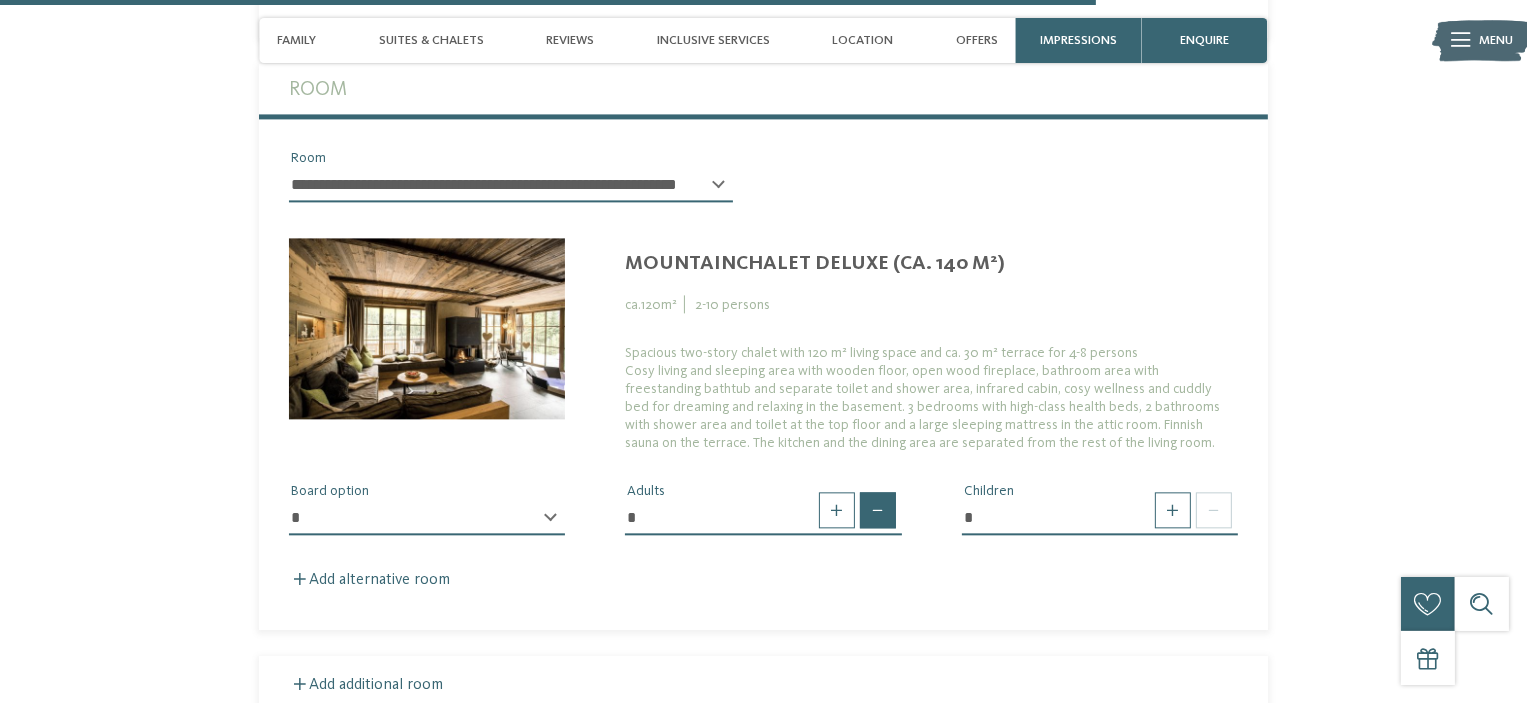 click at bounding box center (878, 510) 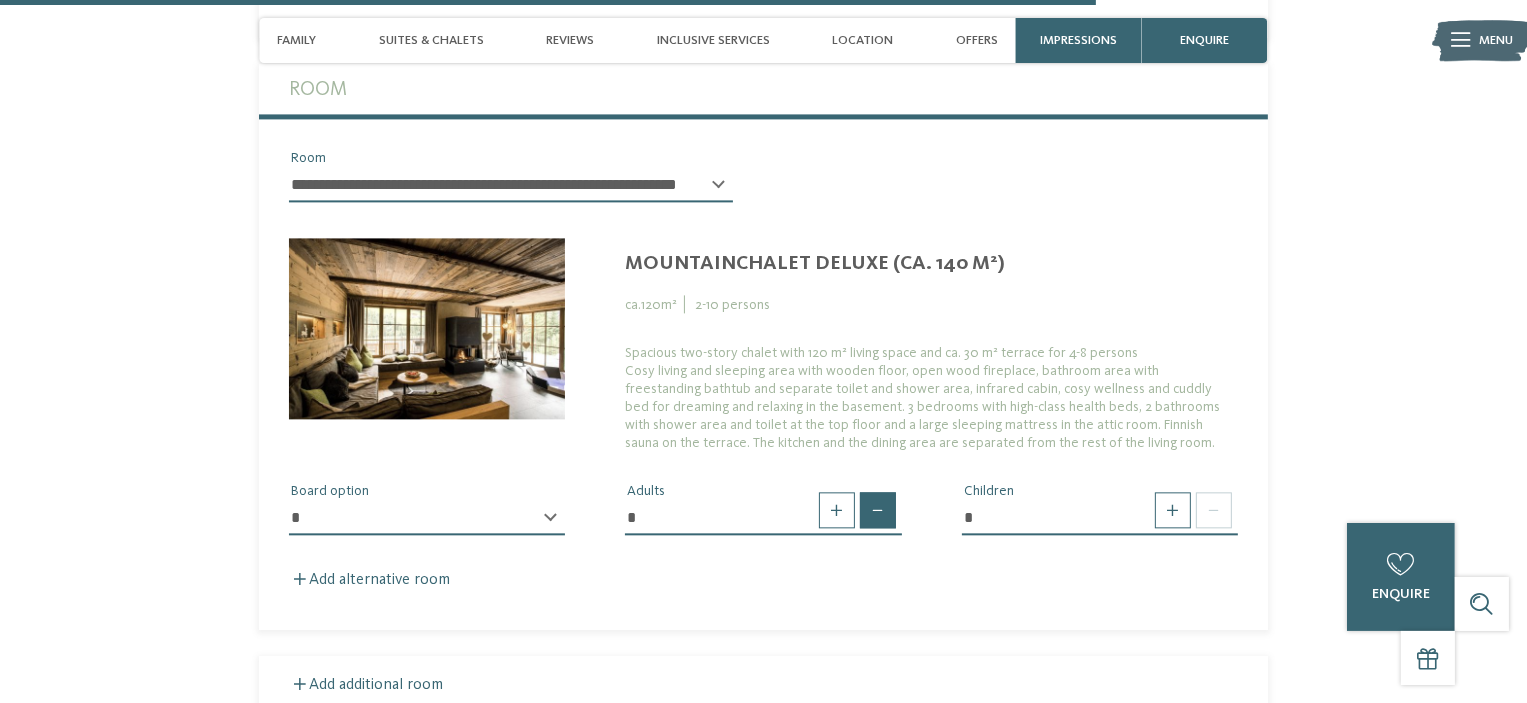 click at bounding box center (878, 510) 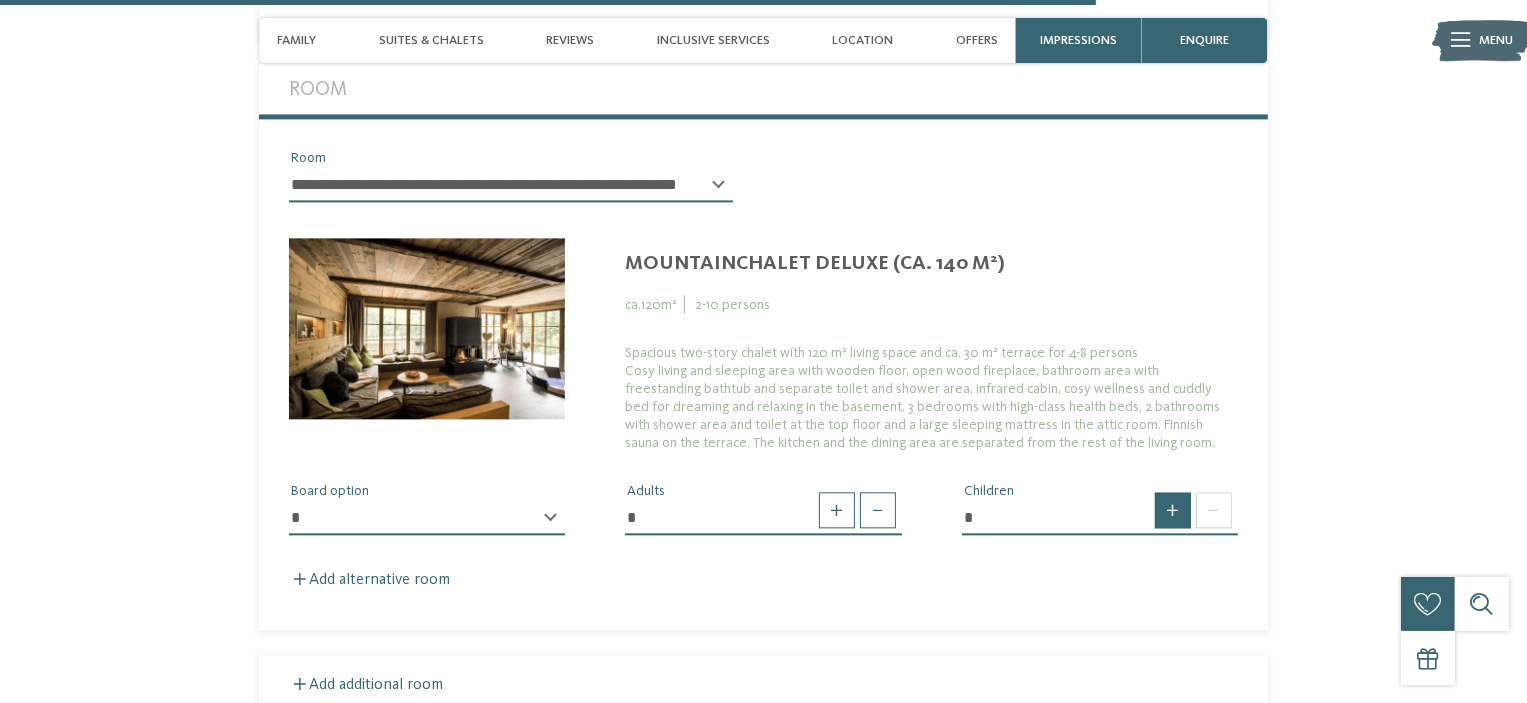 click at bounding box center (1173, 510) 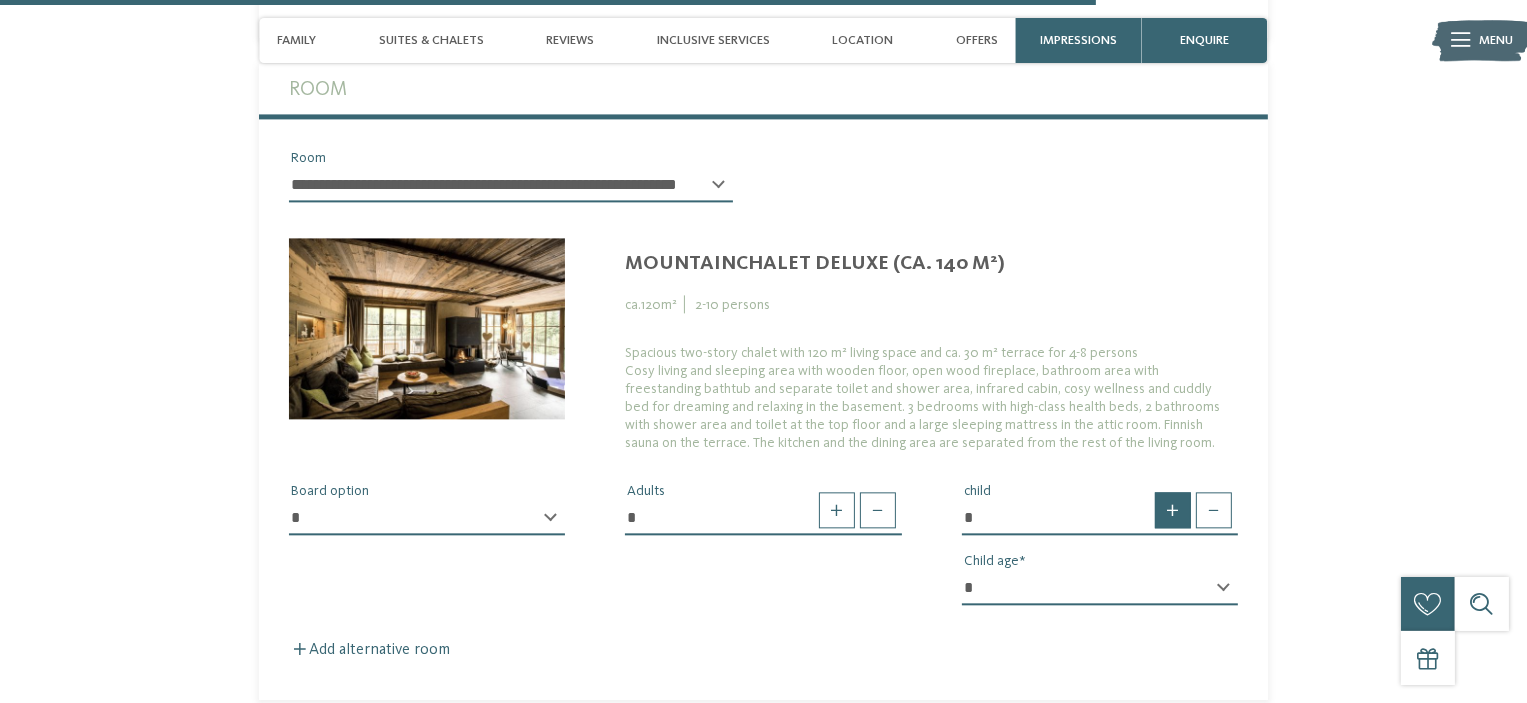 click at bounding box center [1173, 510] 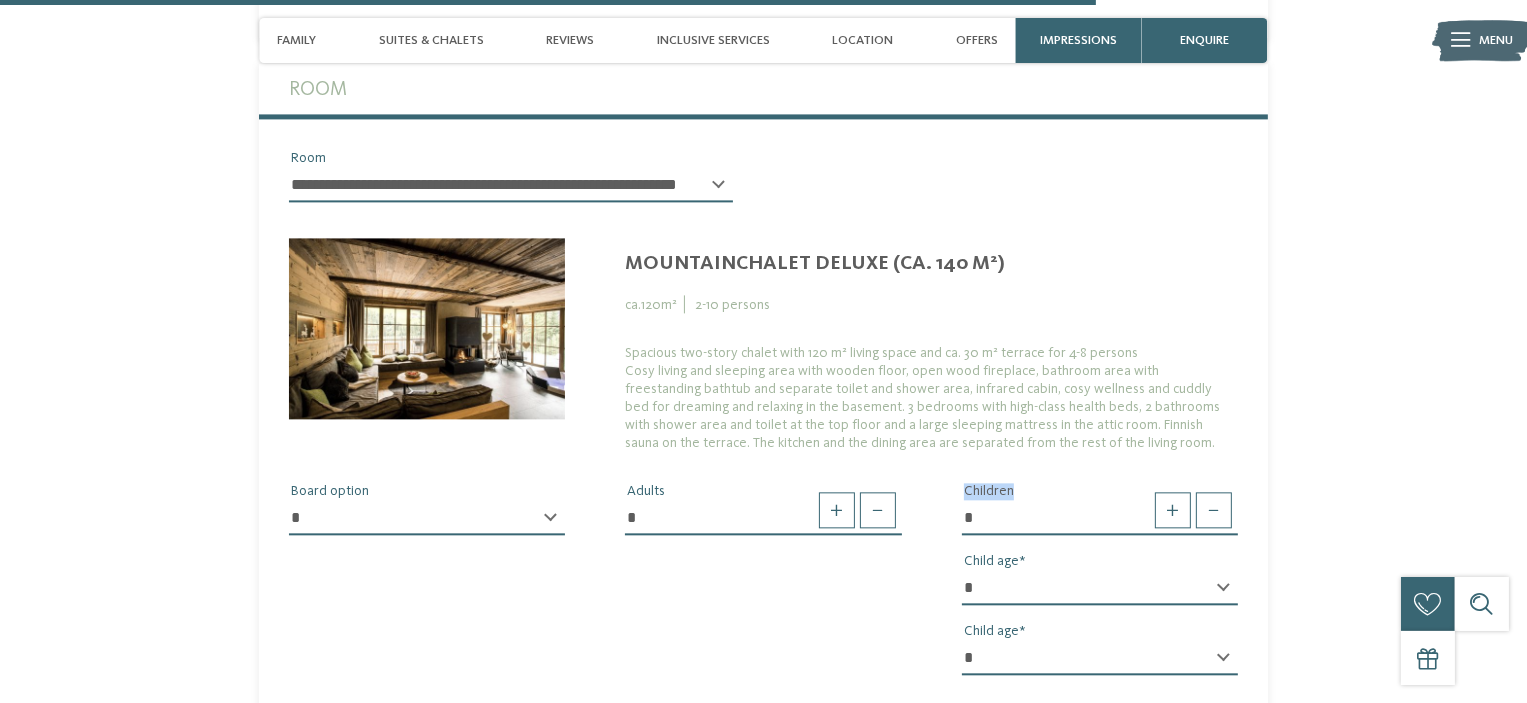 click at bounding box center (1165, 503) 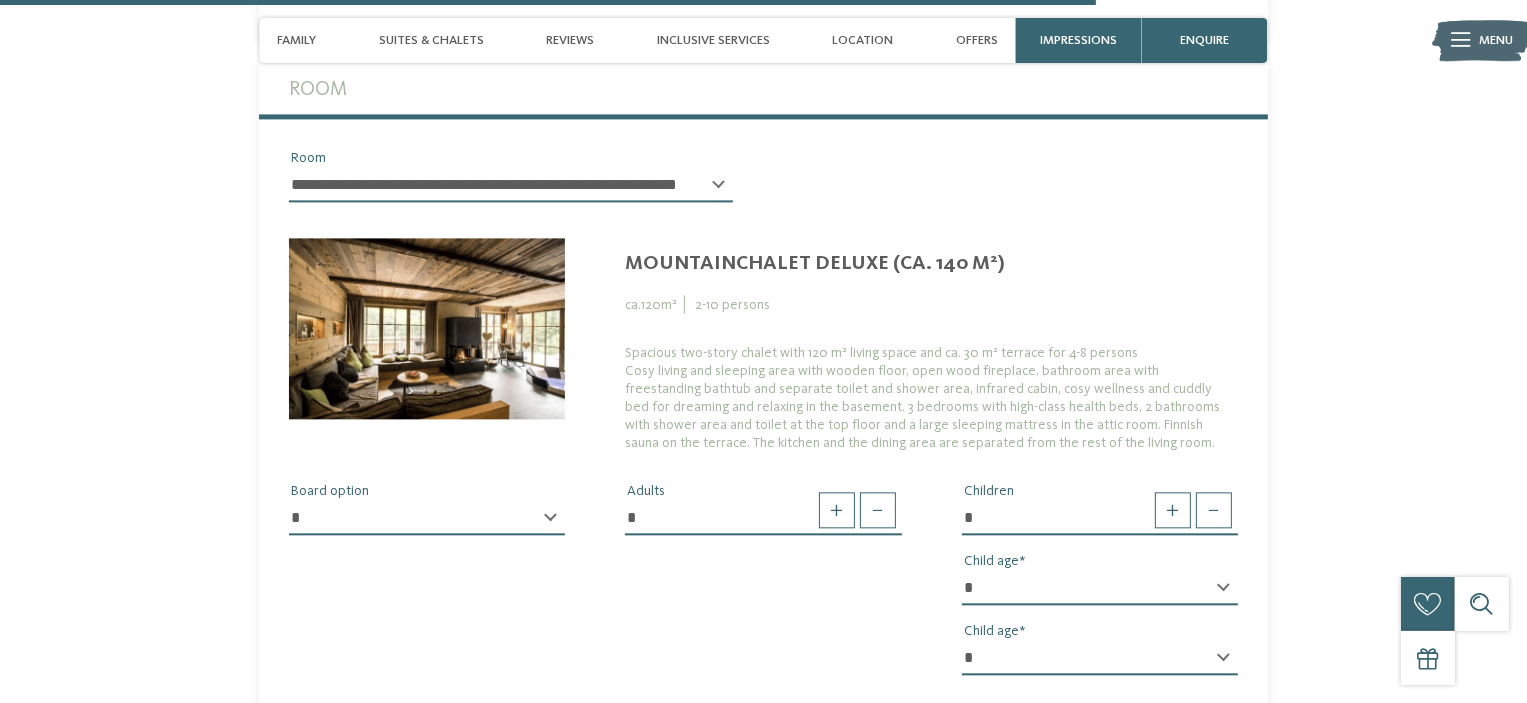 click at bounding box center (1173, 510) 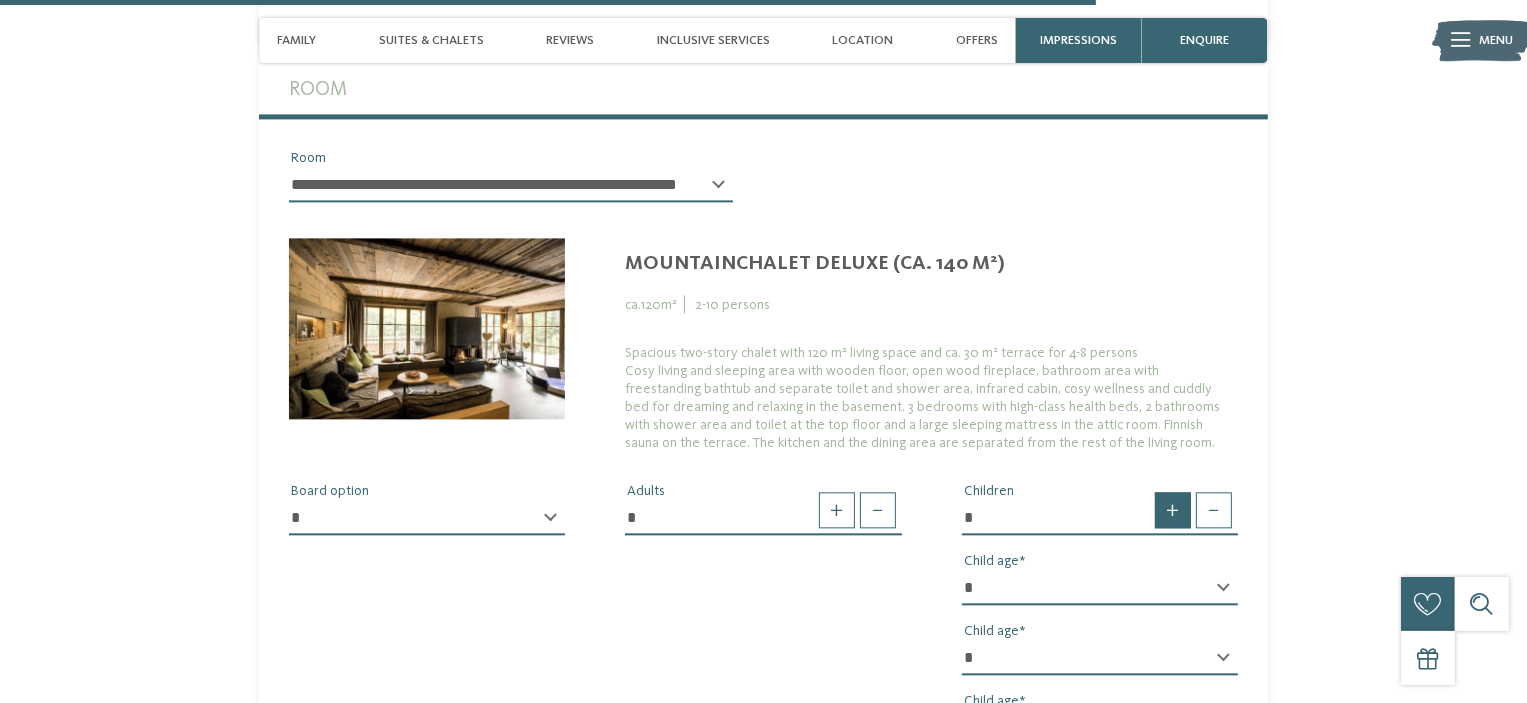 click at bounding box center (1173, 510) 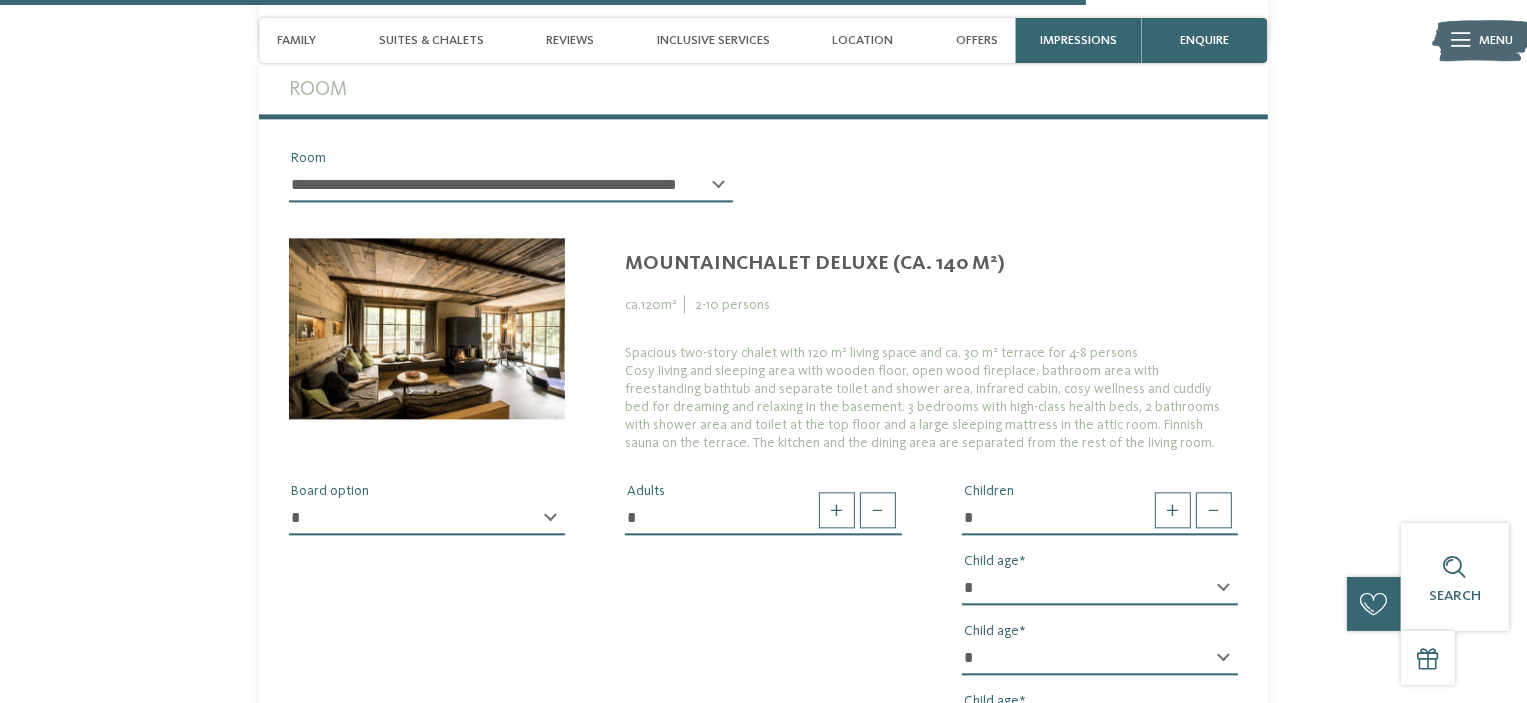 scroll, scrollTop: 4754, scrollLeft: 0, axis: vertical 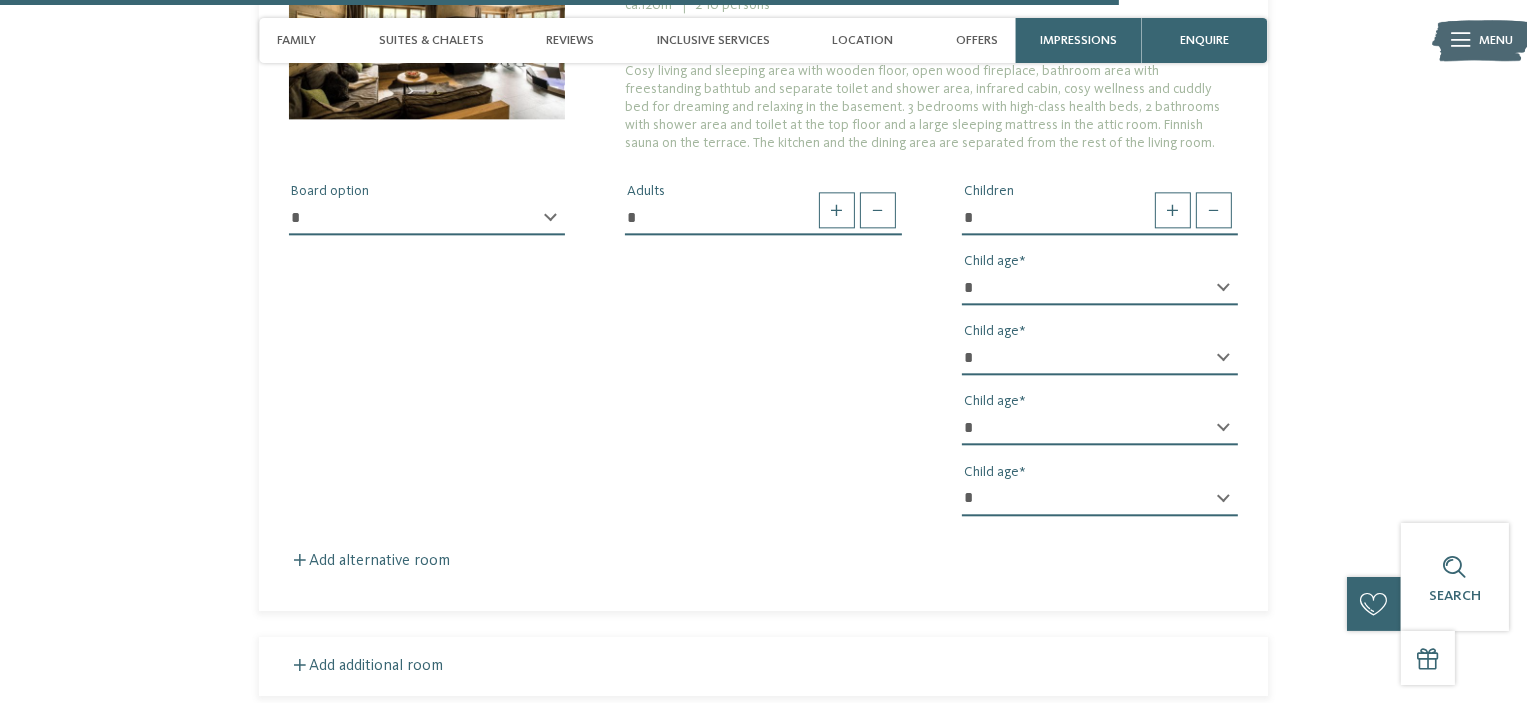 click on "* * * * * * * * * * * ** ** ** ** ** ** ** **" at bounding box center (1100, 288) 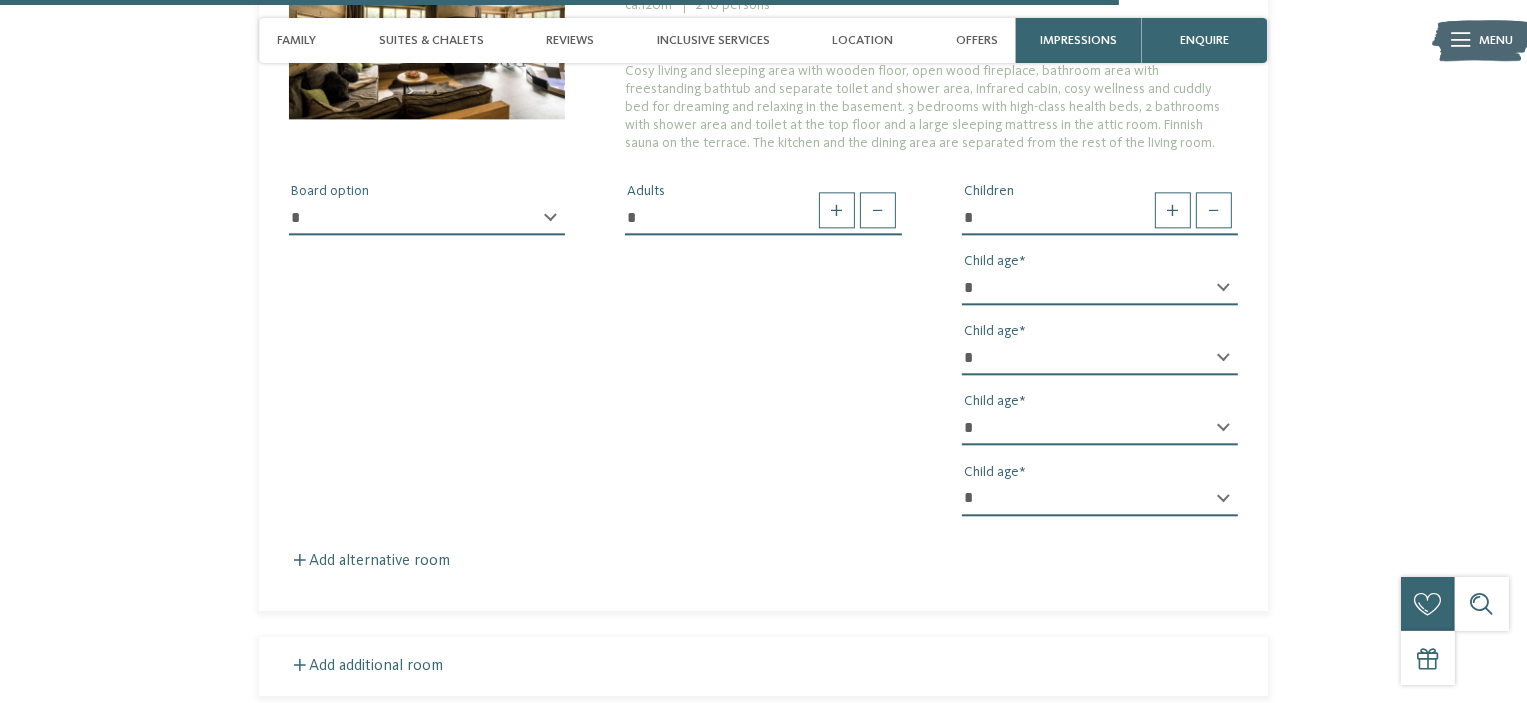 click on "* * * * * * * * * * * ** ** ** ** ** ** ** **" at bounding box center [1100, 358] 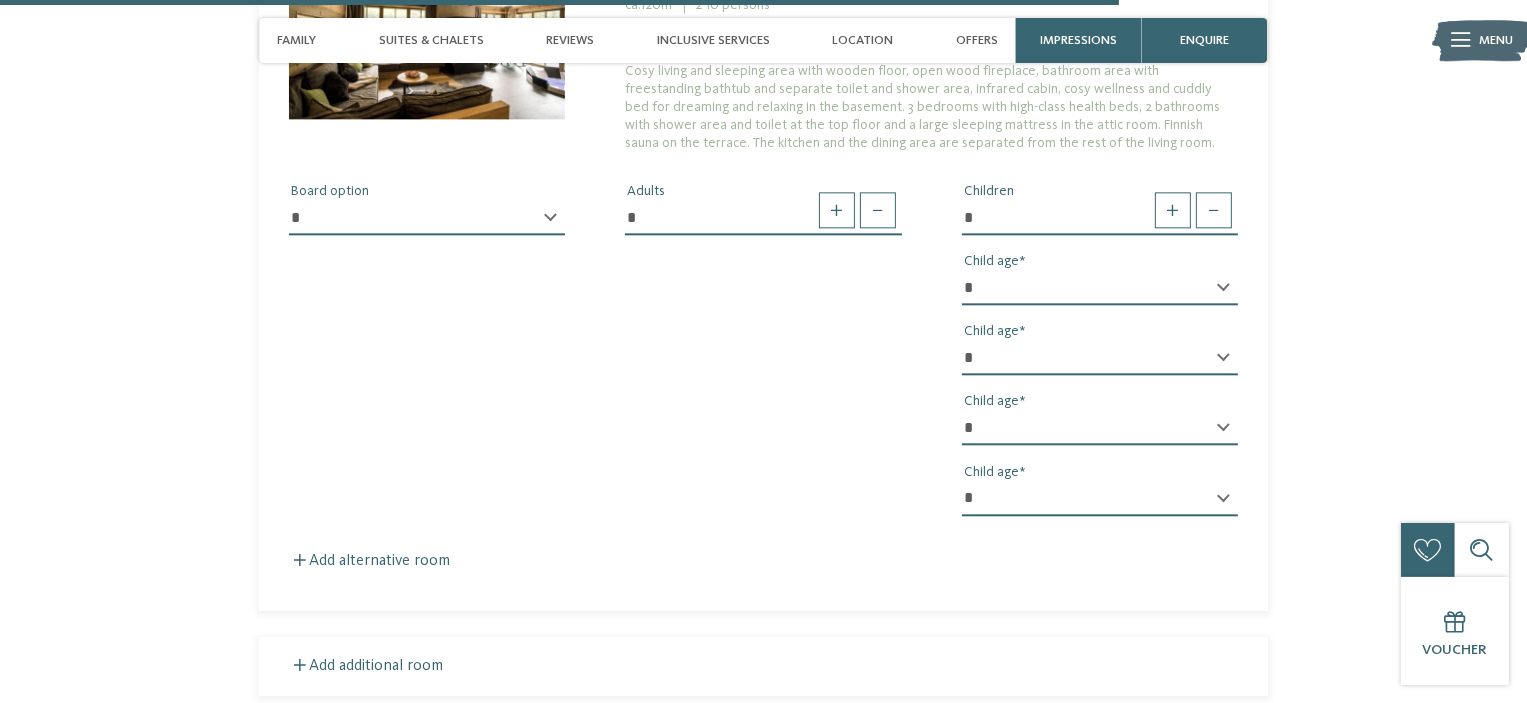 select on "*" 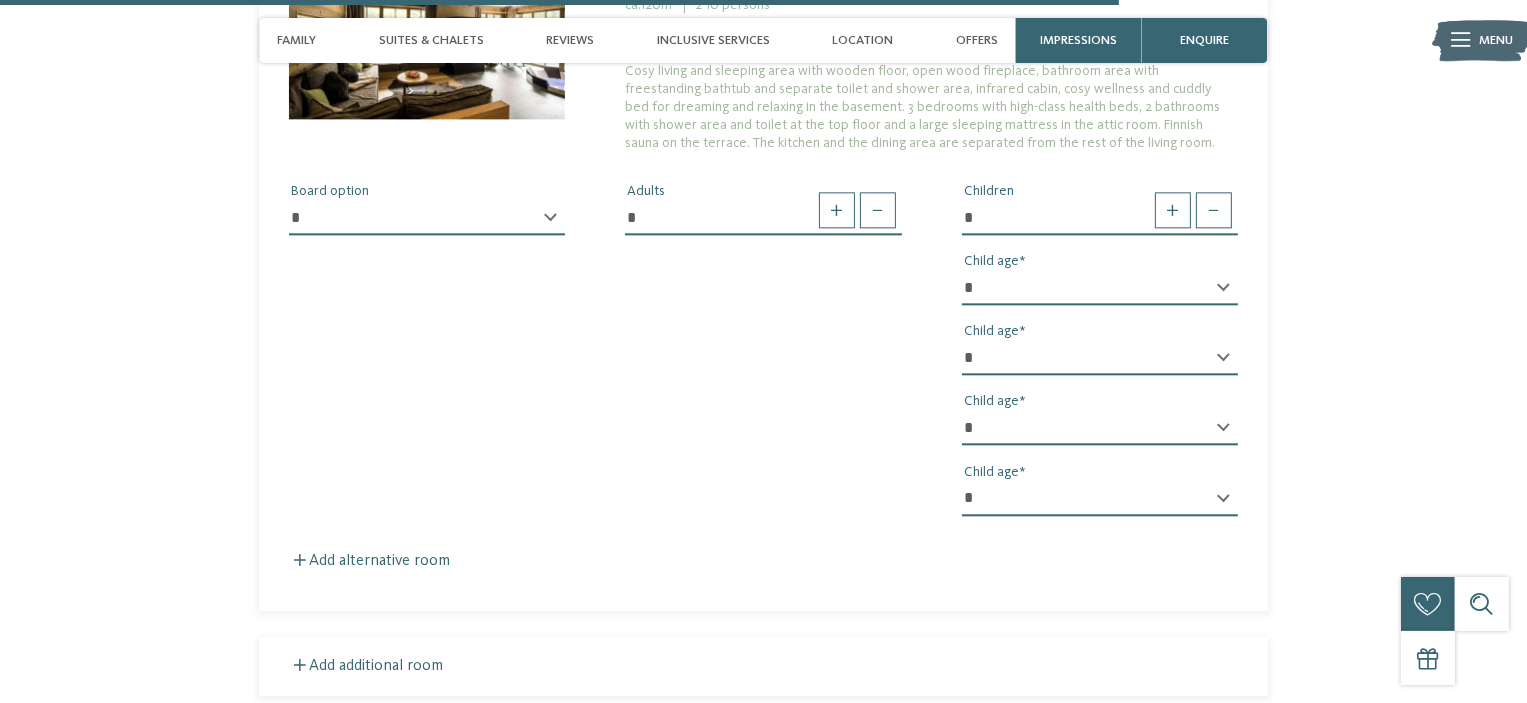 select on "*" 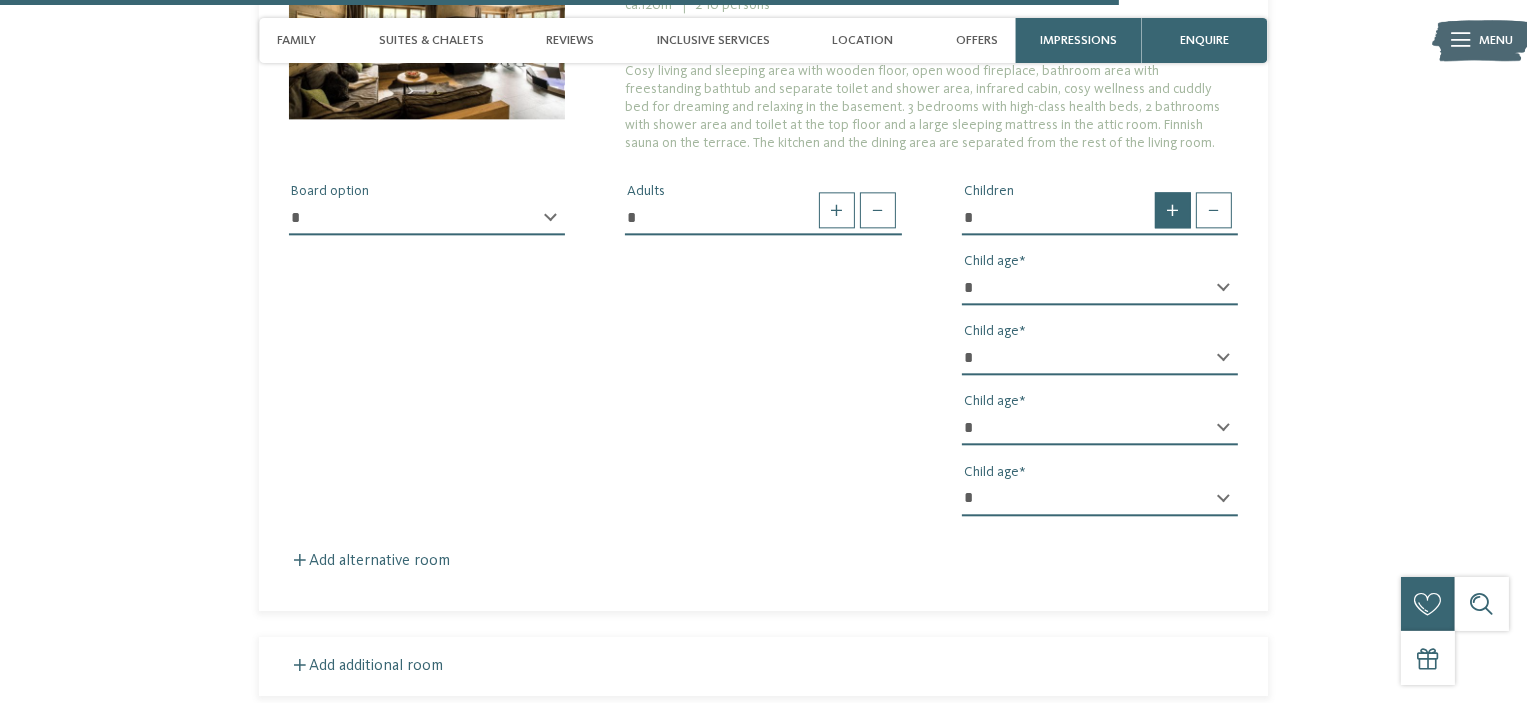 click at bounding box center (1173, 210) 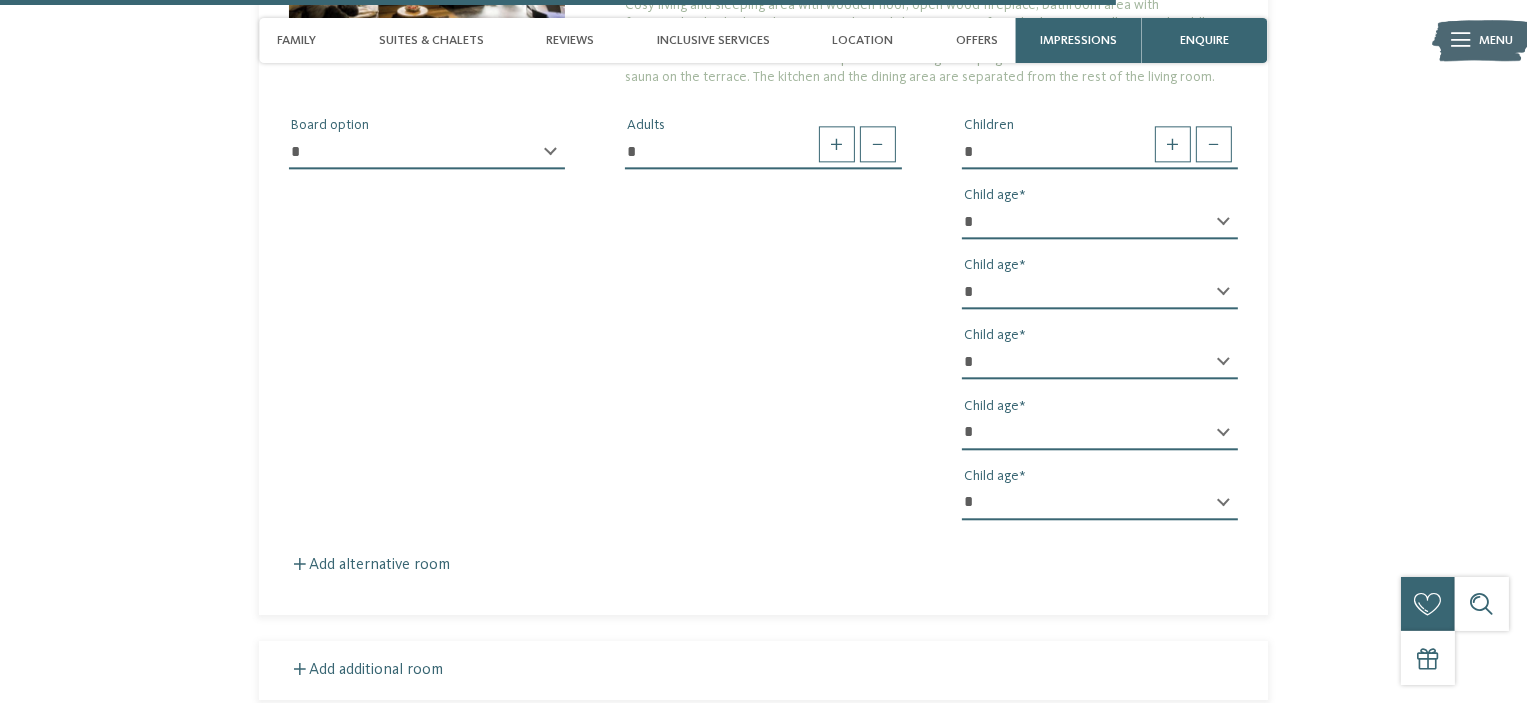 scroll, scrollTop: 4854, scrollLeft: 0, axis: vertical 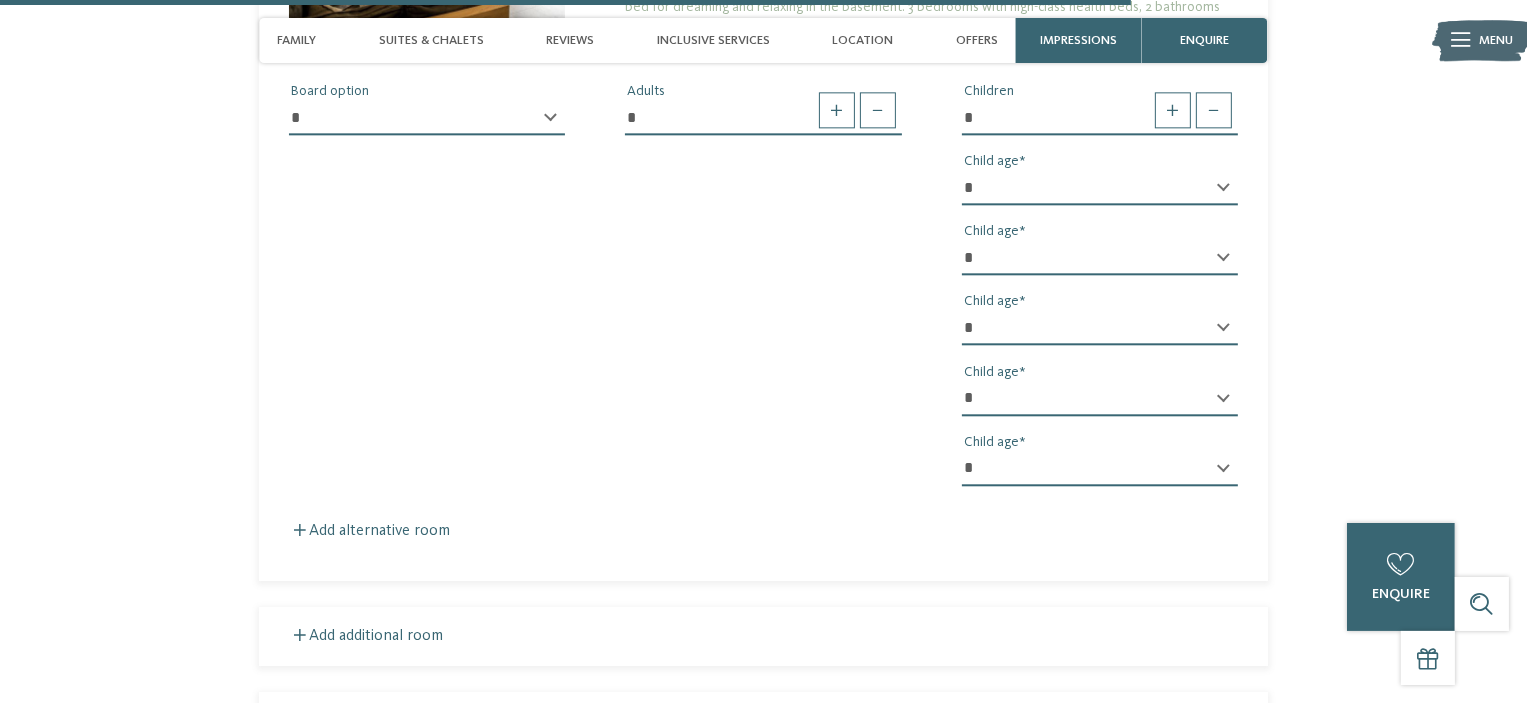 click on "* * * * * * * * * * * ** ** ** ** ** ** ** **" at bounding box center (1100, 469) 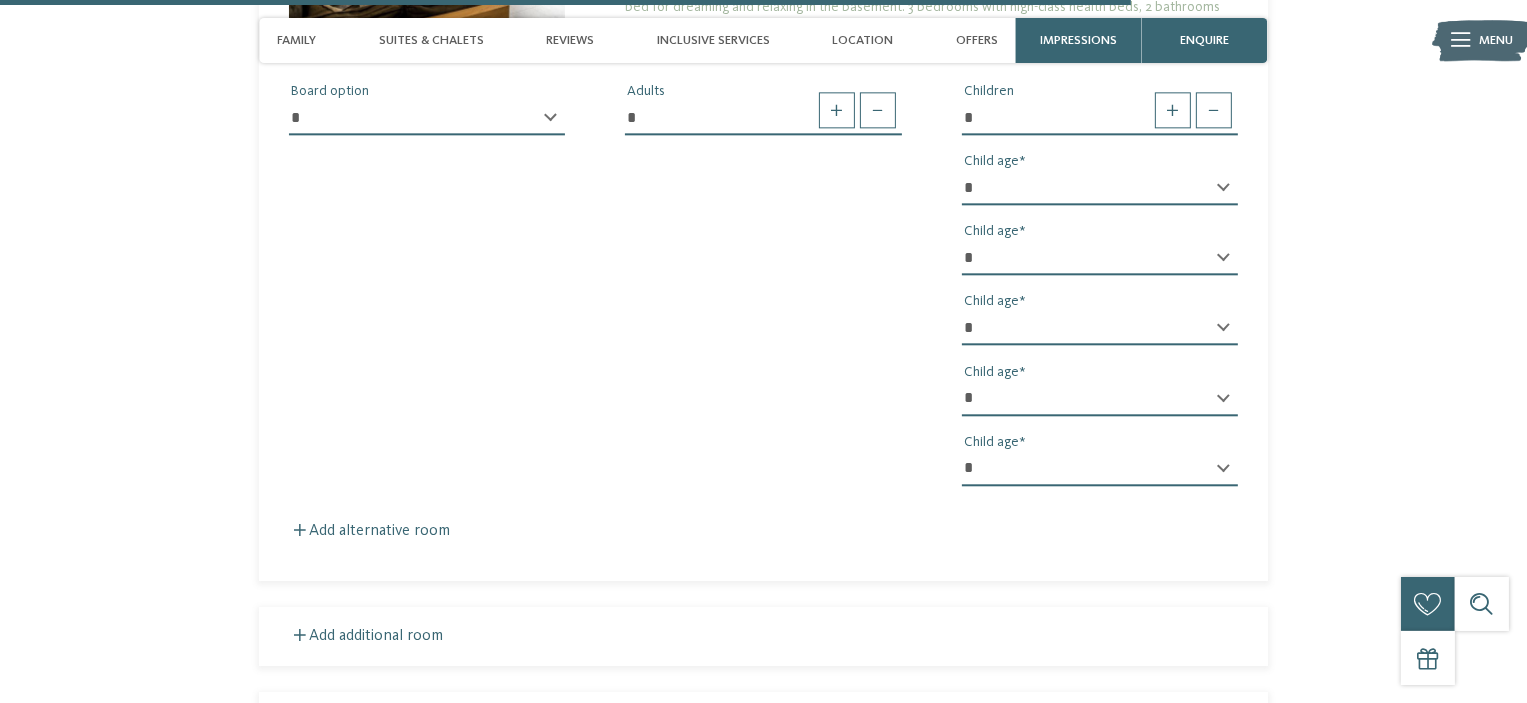 select on "*" 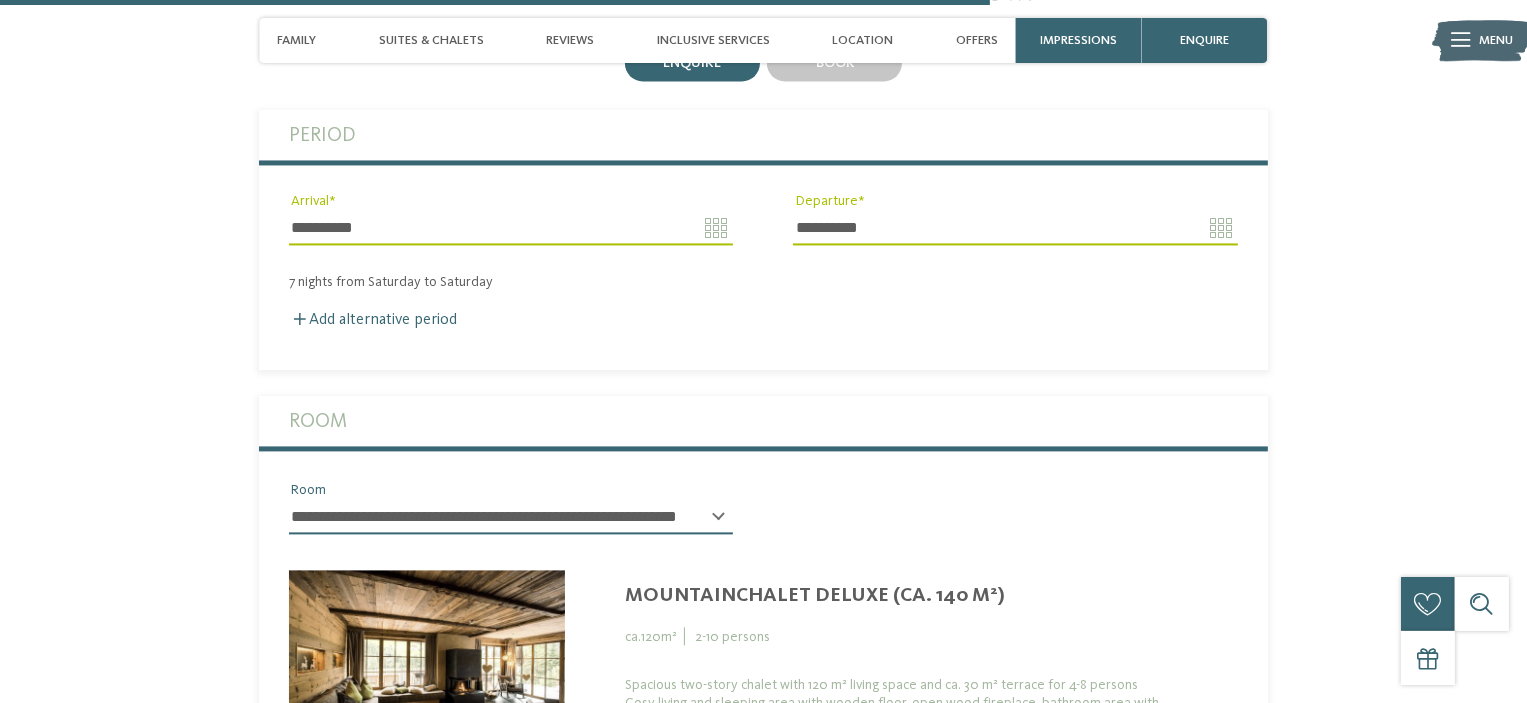 scroll, scrollTop: 3854, scrollLeft: 0, axis: vertical 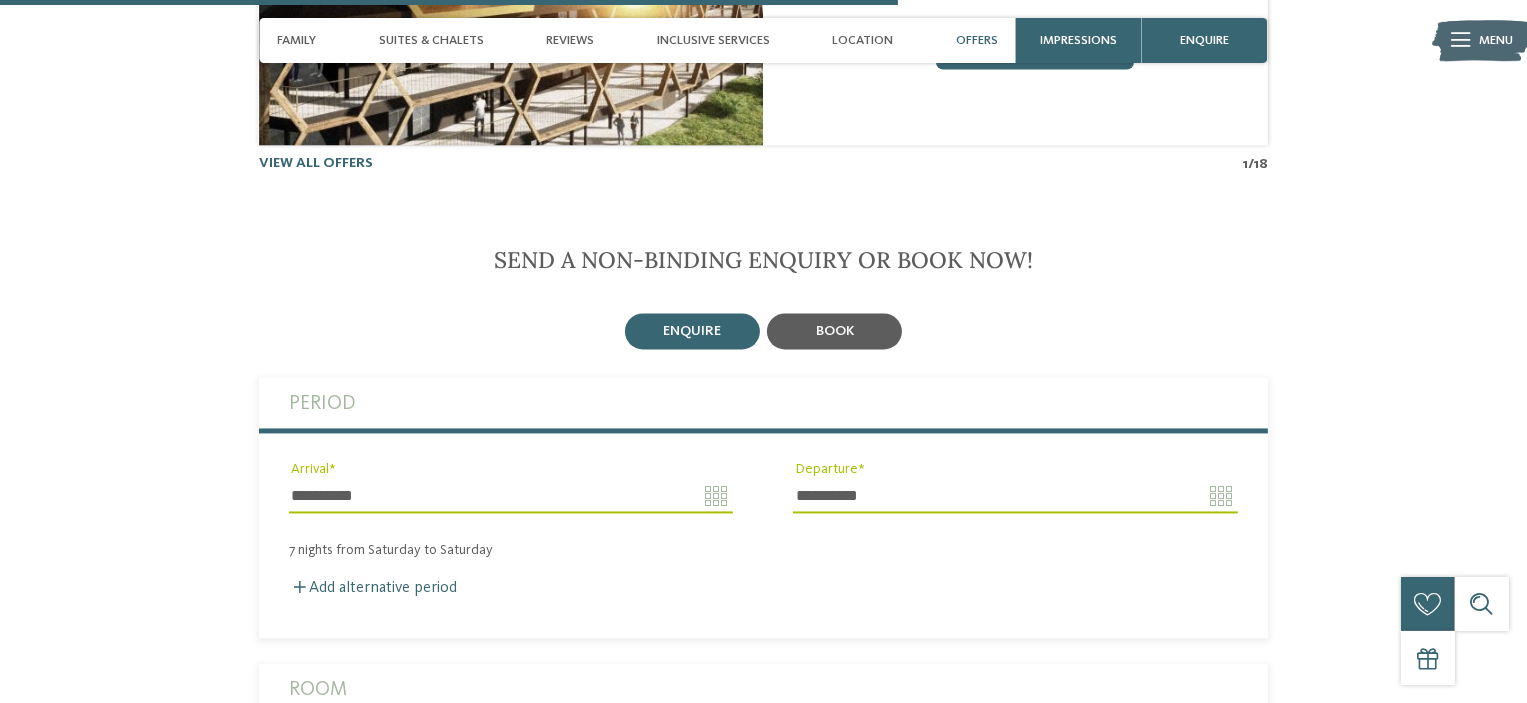 click on "book" at bounding box center (835, 330) 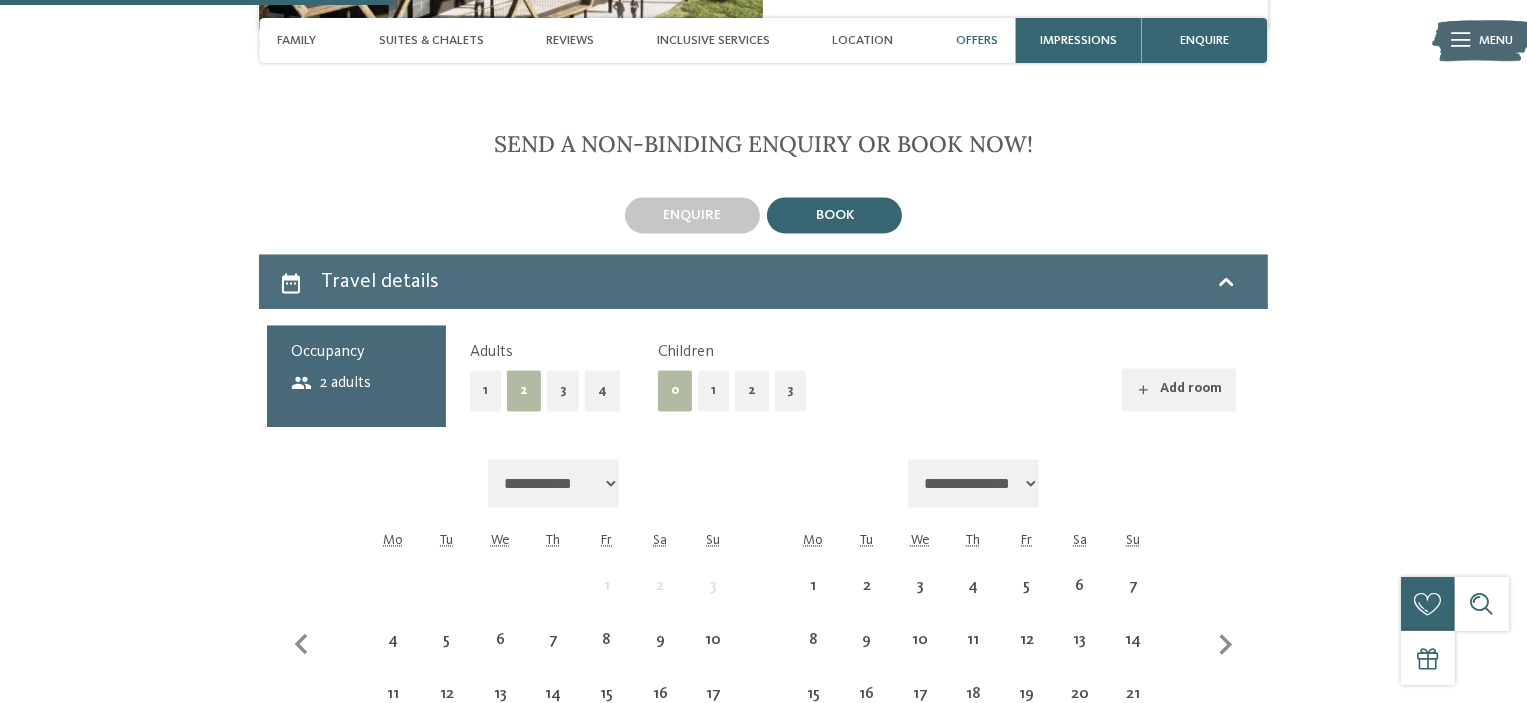 scroll, scrollTop: 4054, scrollLeft: 0, axis: vertical 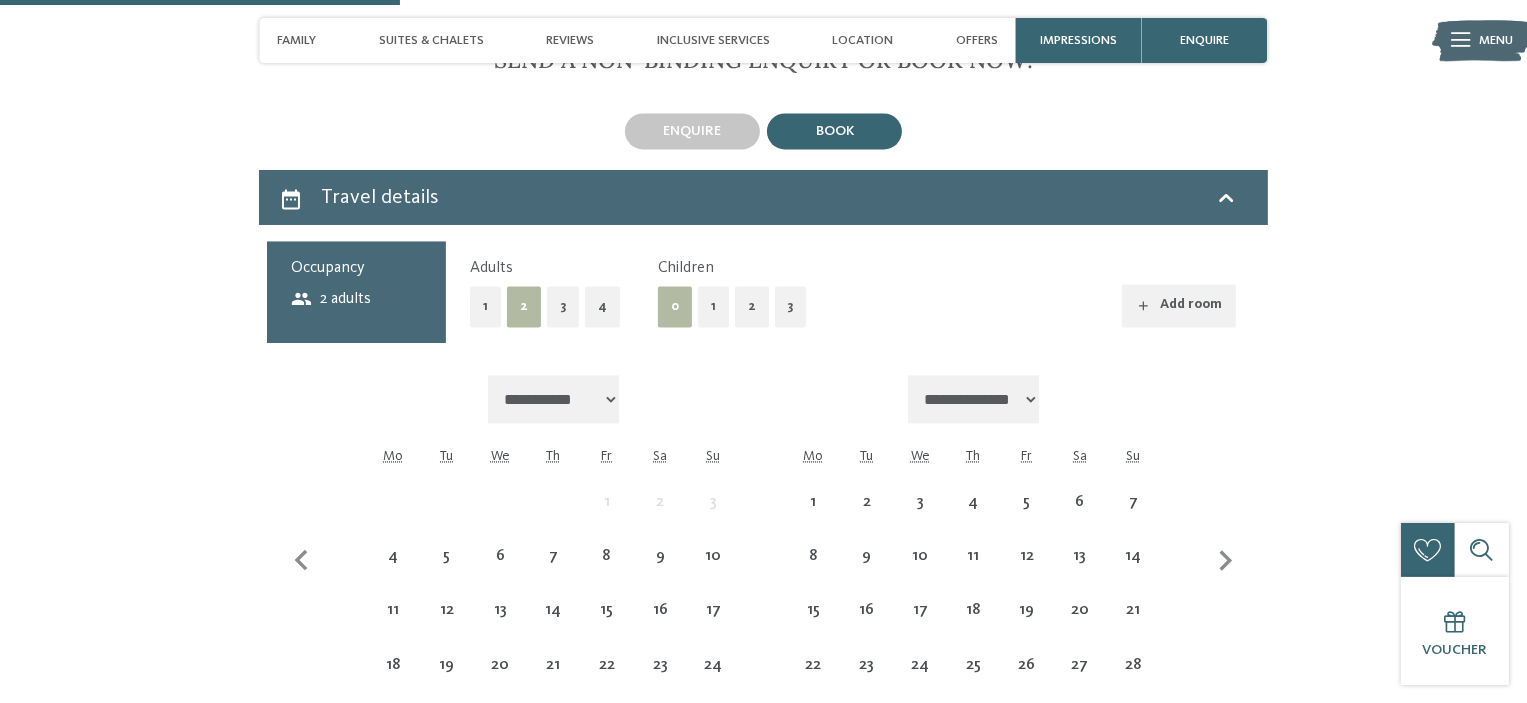 click on "3" at bounding box center [563, 306] 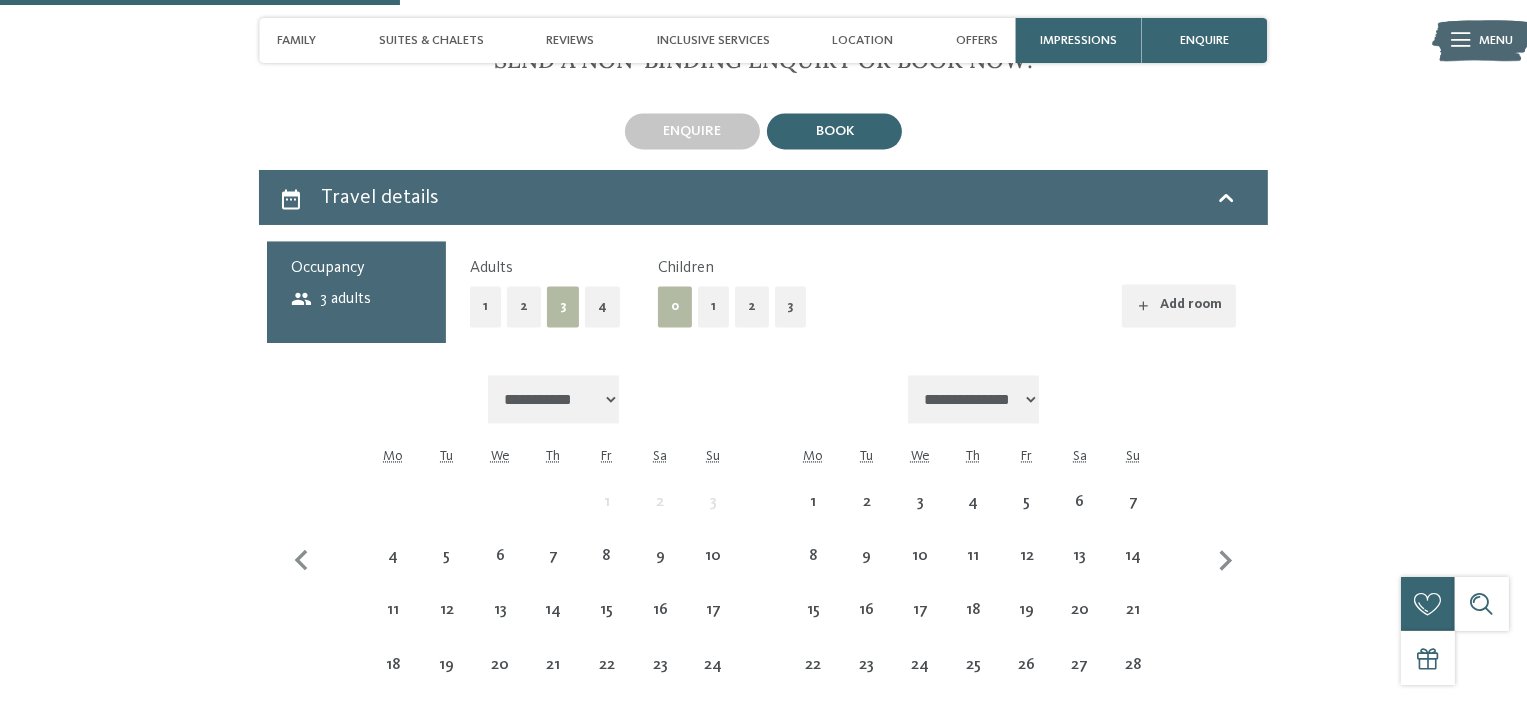 click on "3" at bounding box center (791, 306) 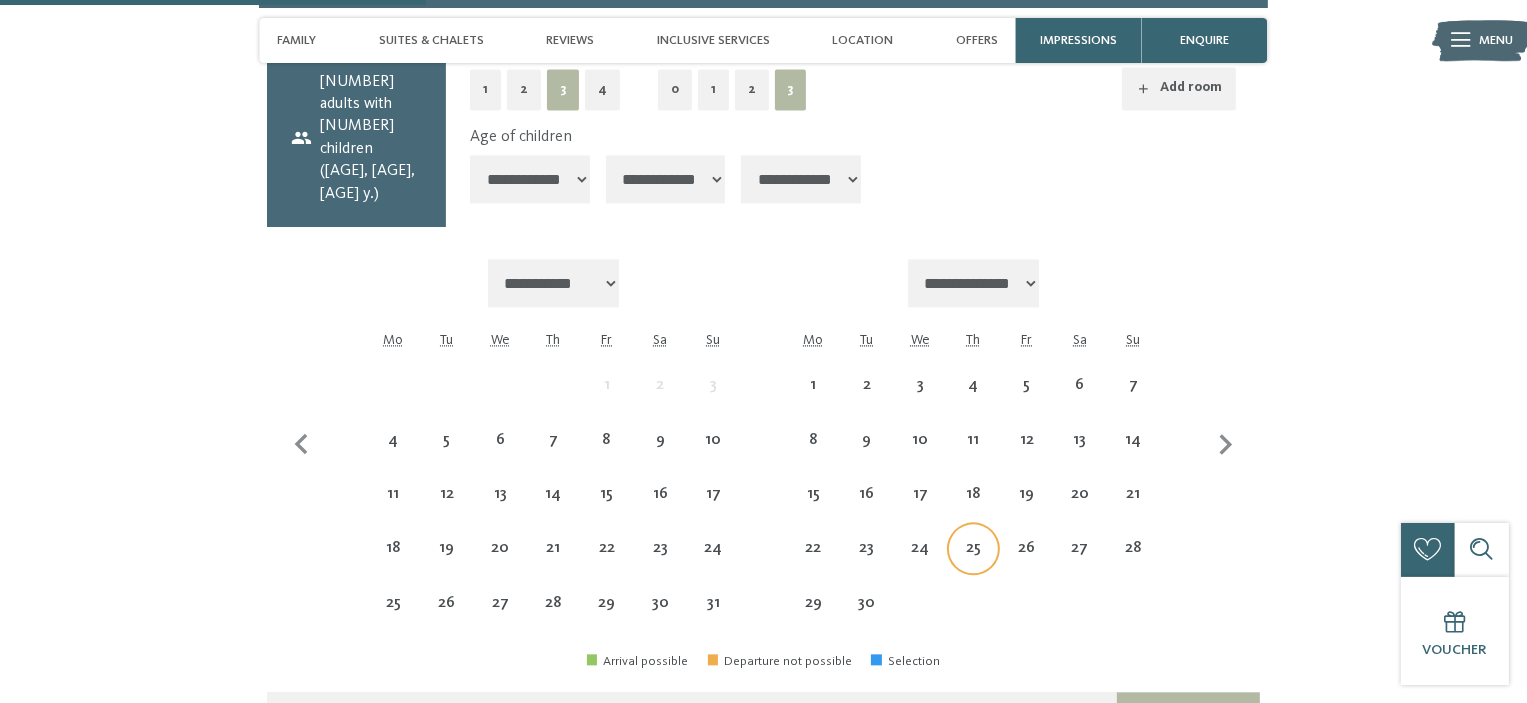 scroll, scrollTop: 4154, scrollLeft: 0, axis: vertical 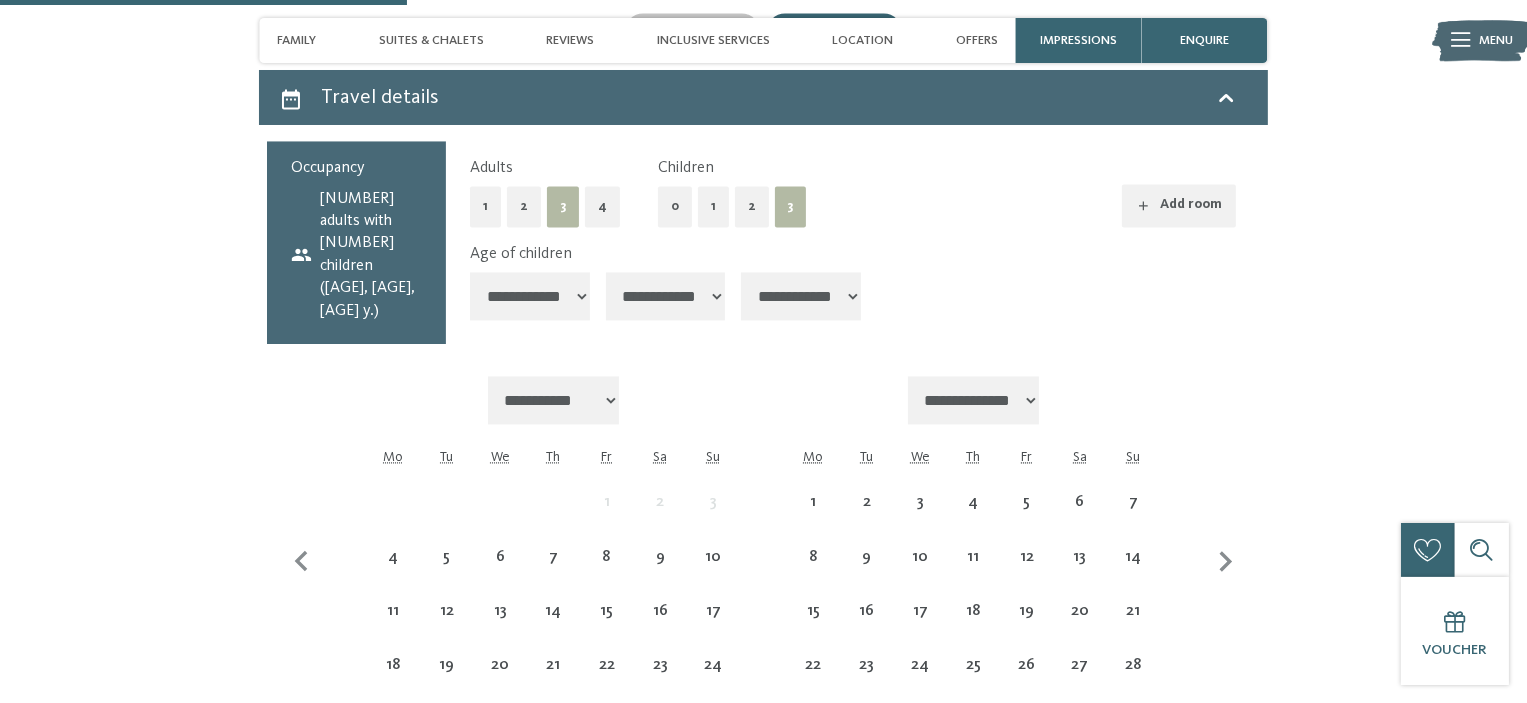 click on "**********" at bounding box center [530, 296] 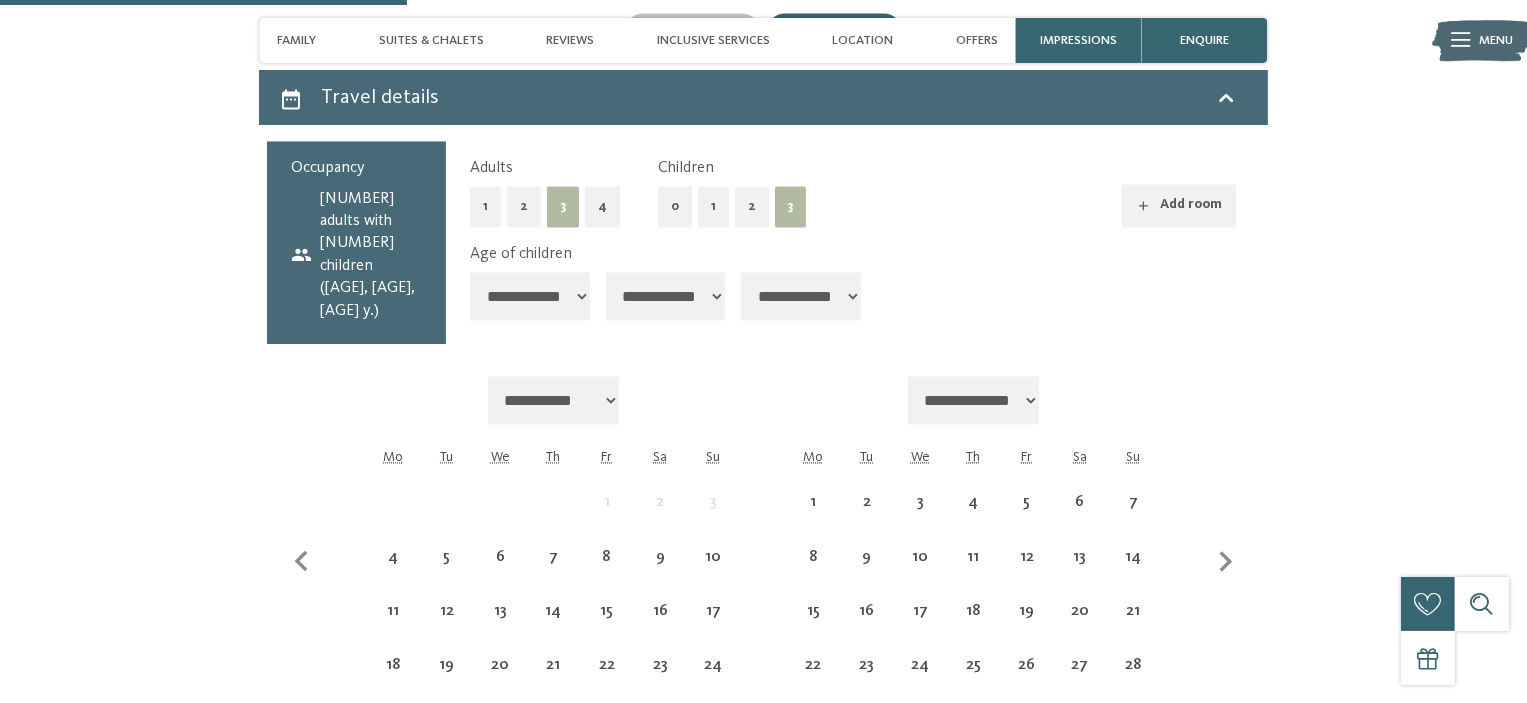 select on "*" 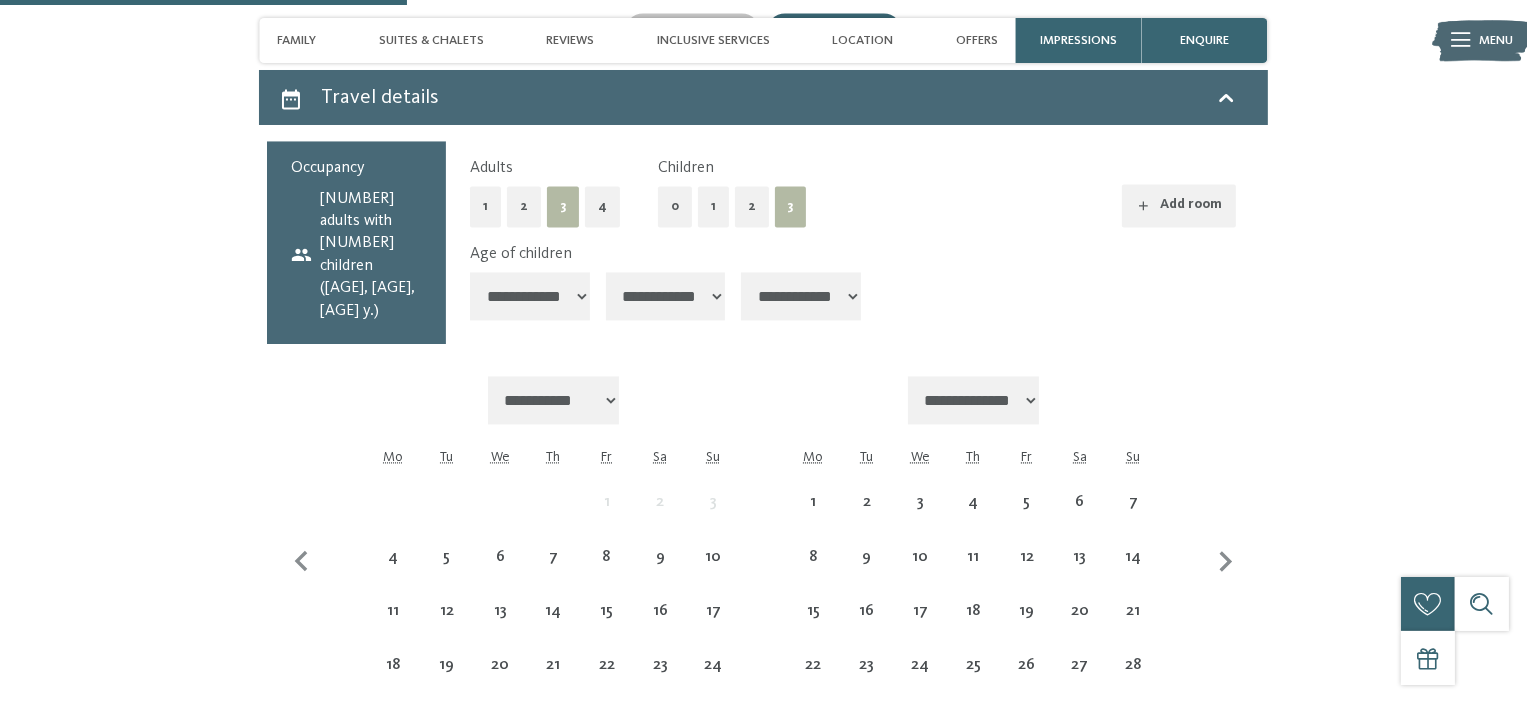 click on "**********" at bounding box center (666, 296) 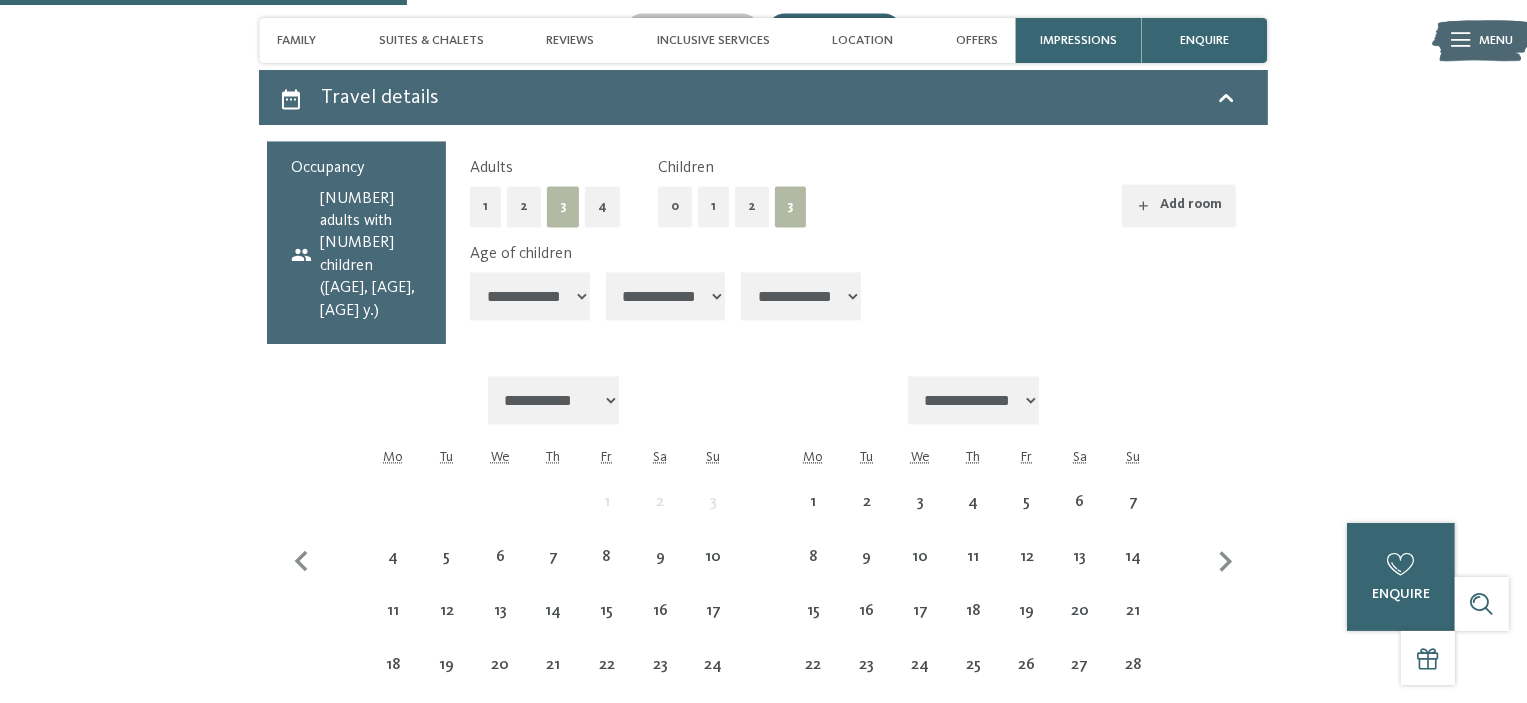 select on "*" 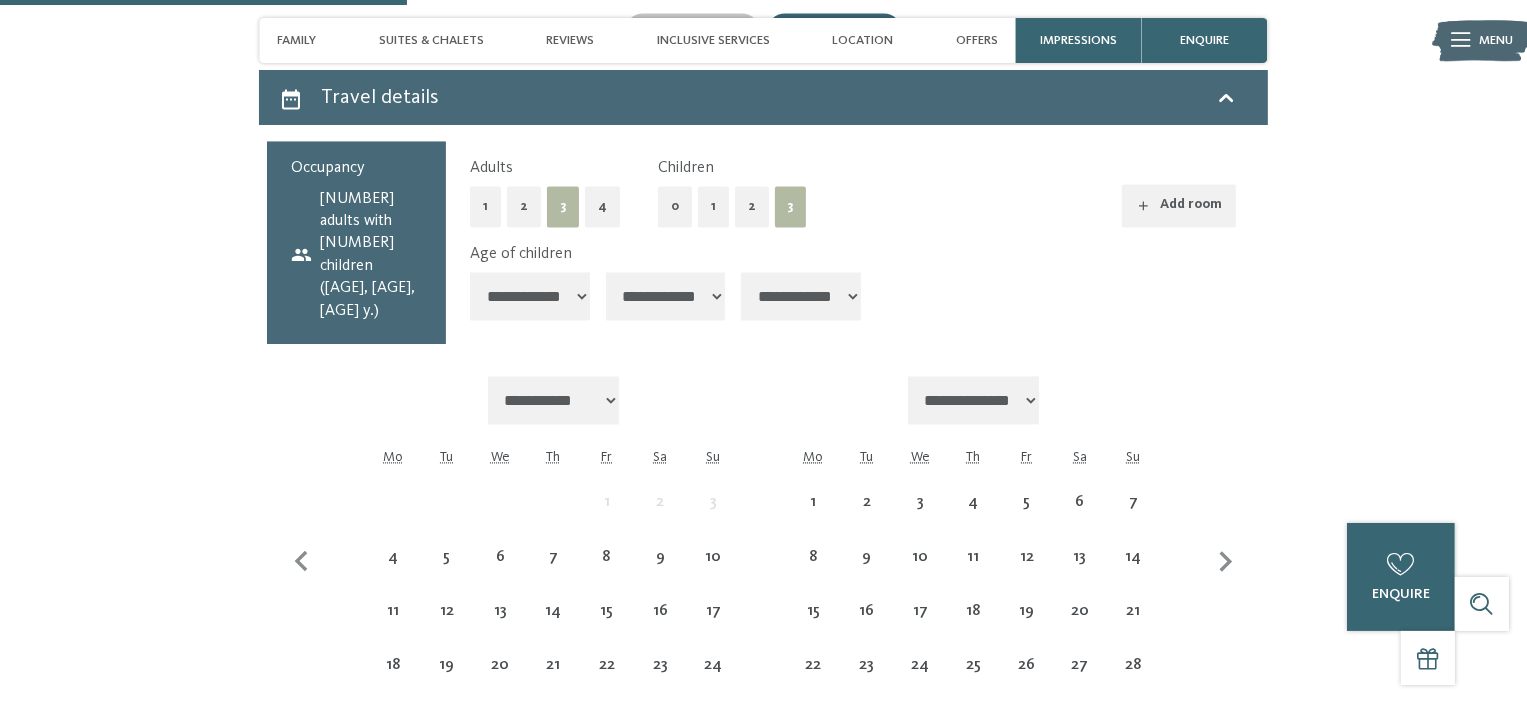 click on "**********" at bounding box center (801, 296) 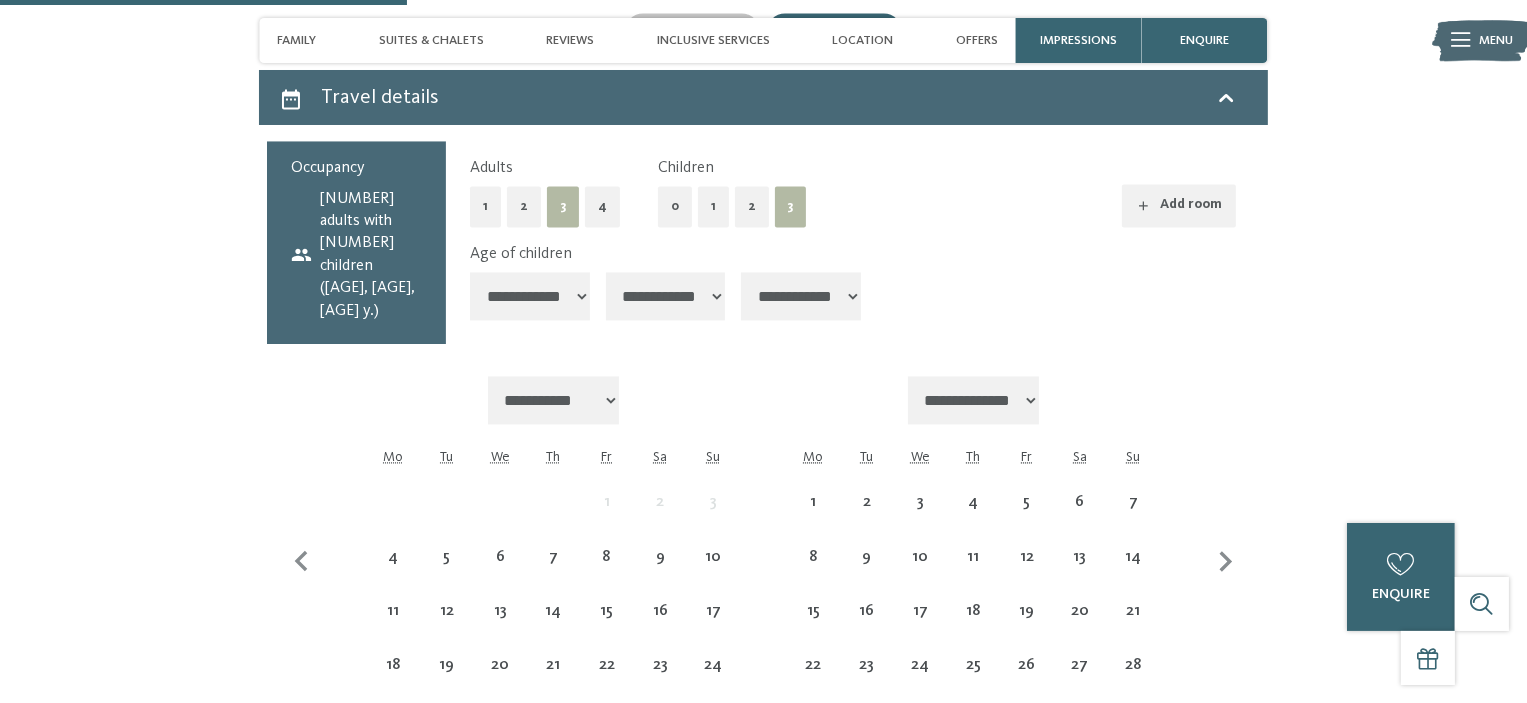 select on "*" 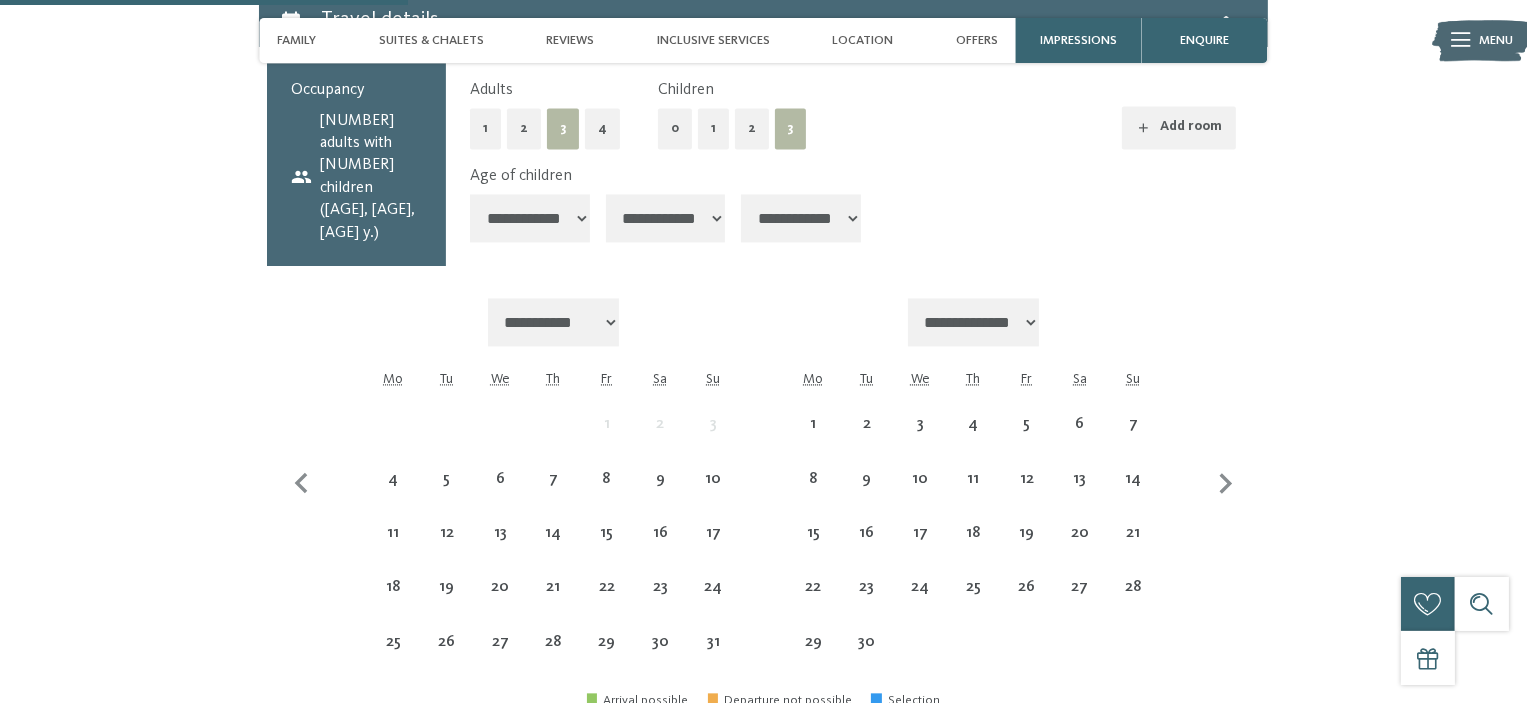 scroll, scrollTop: 4254, scrollLeft: 0, axis: vertical 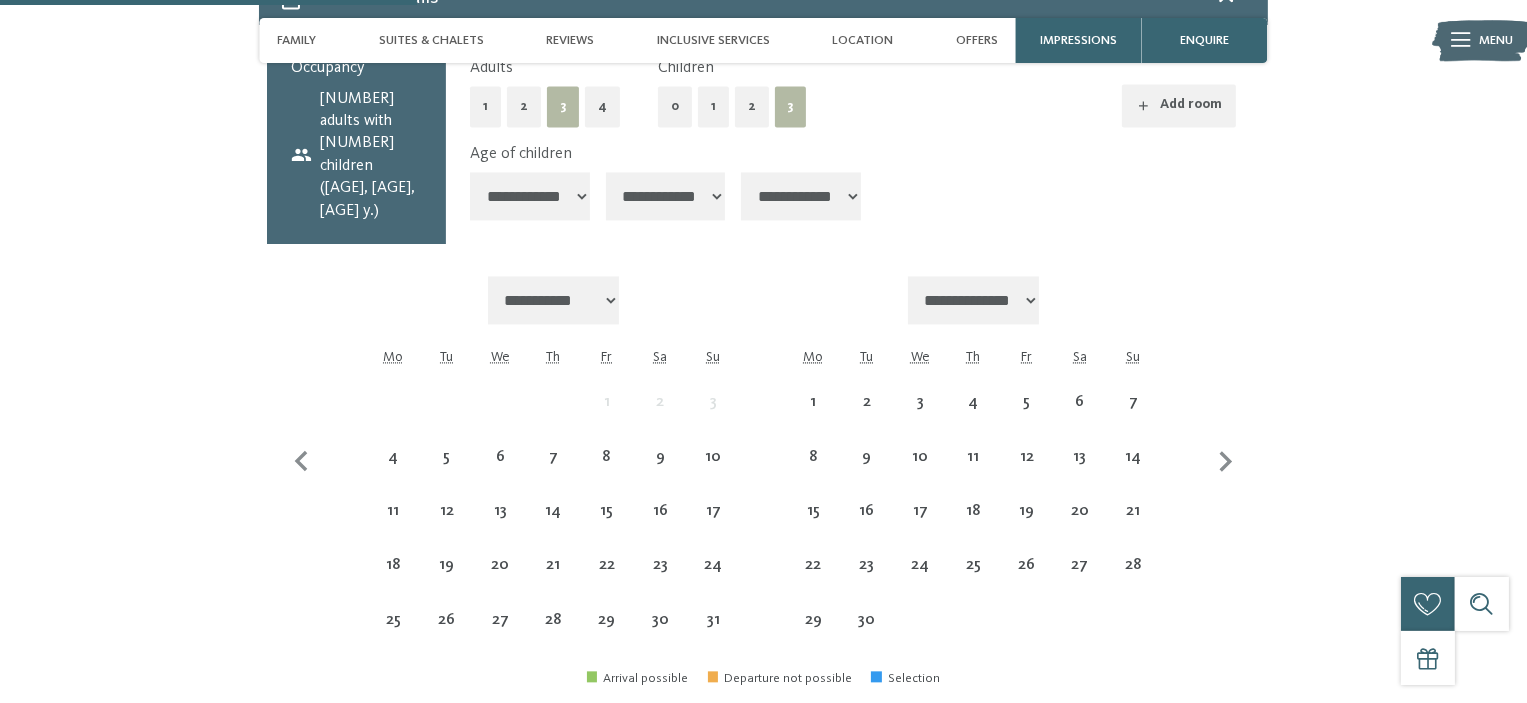 click on "**********" at bounding box center [554, 300] 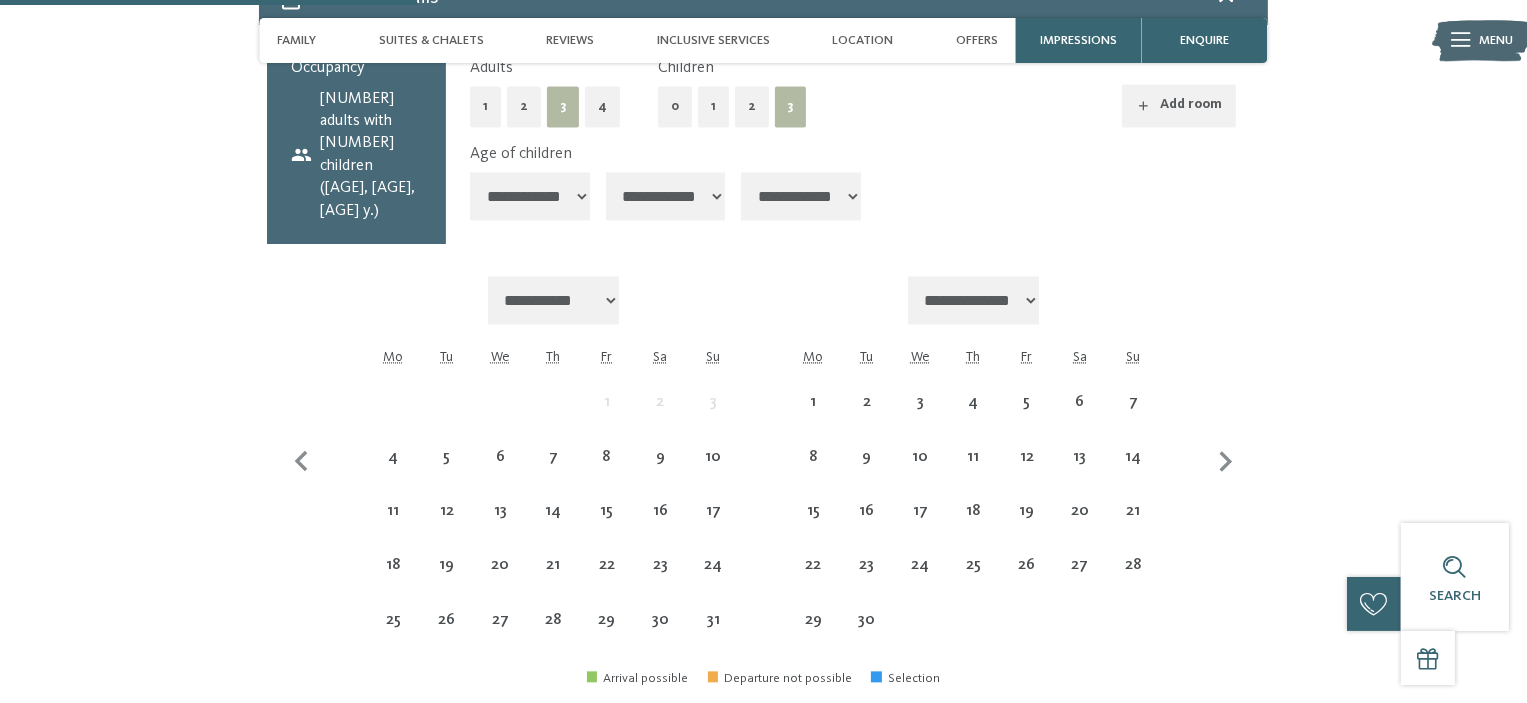 select on "**********" 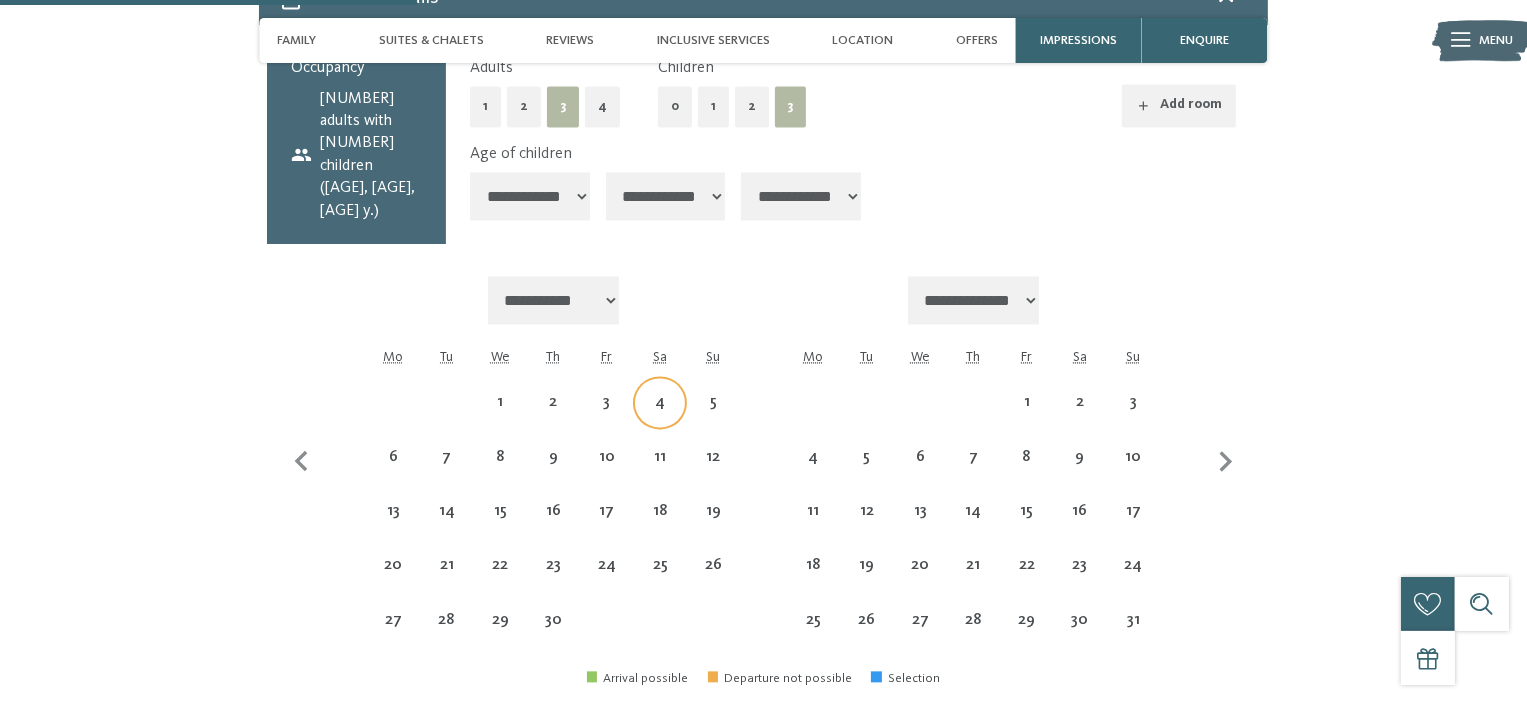 click on "4" at bounding box center (659, 418) 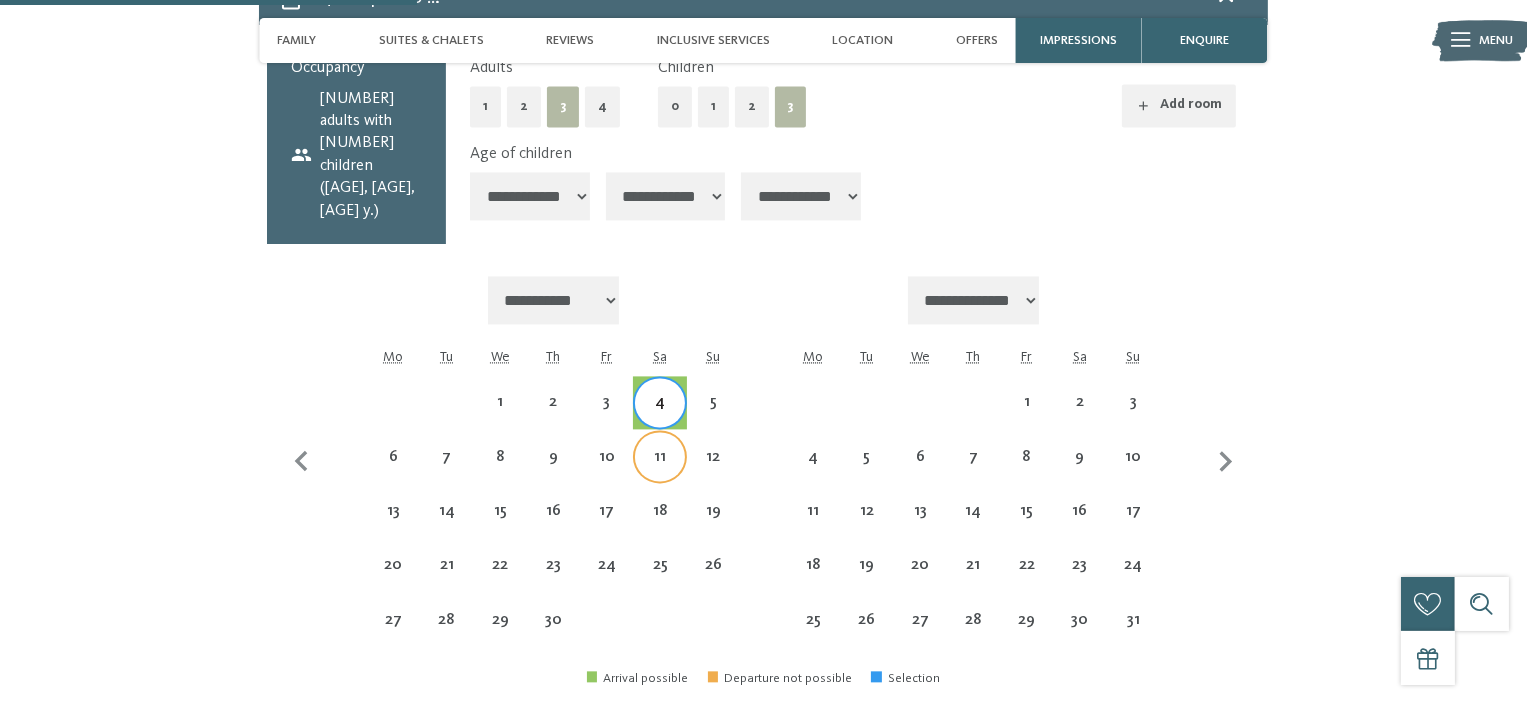 click on "11" at bounding box center [659, 473] 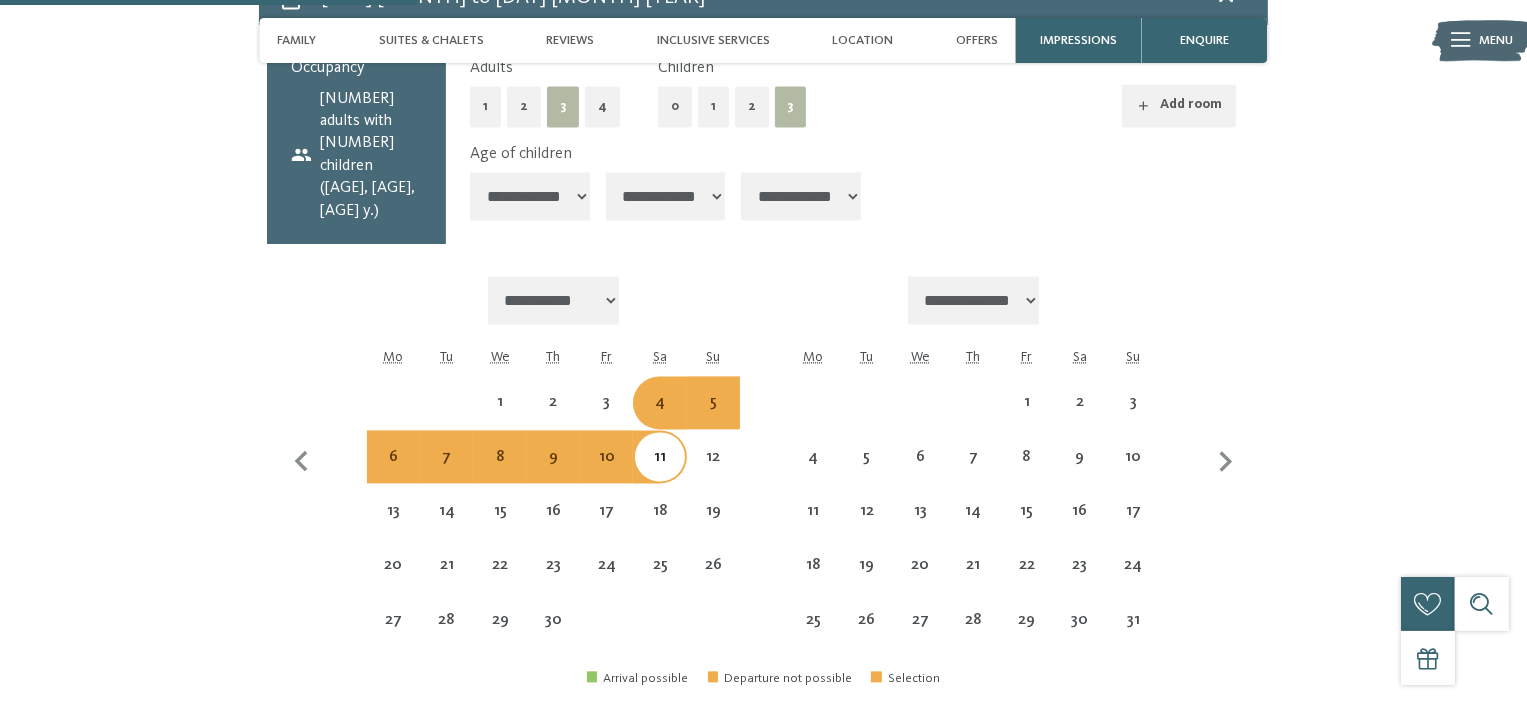 select on "**********" 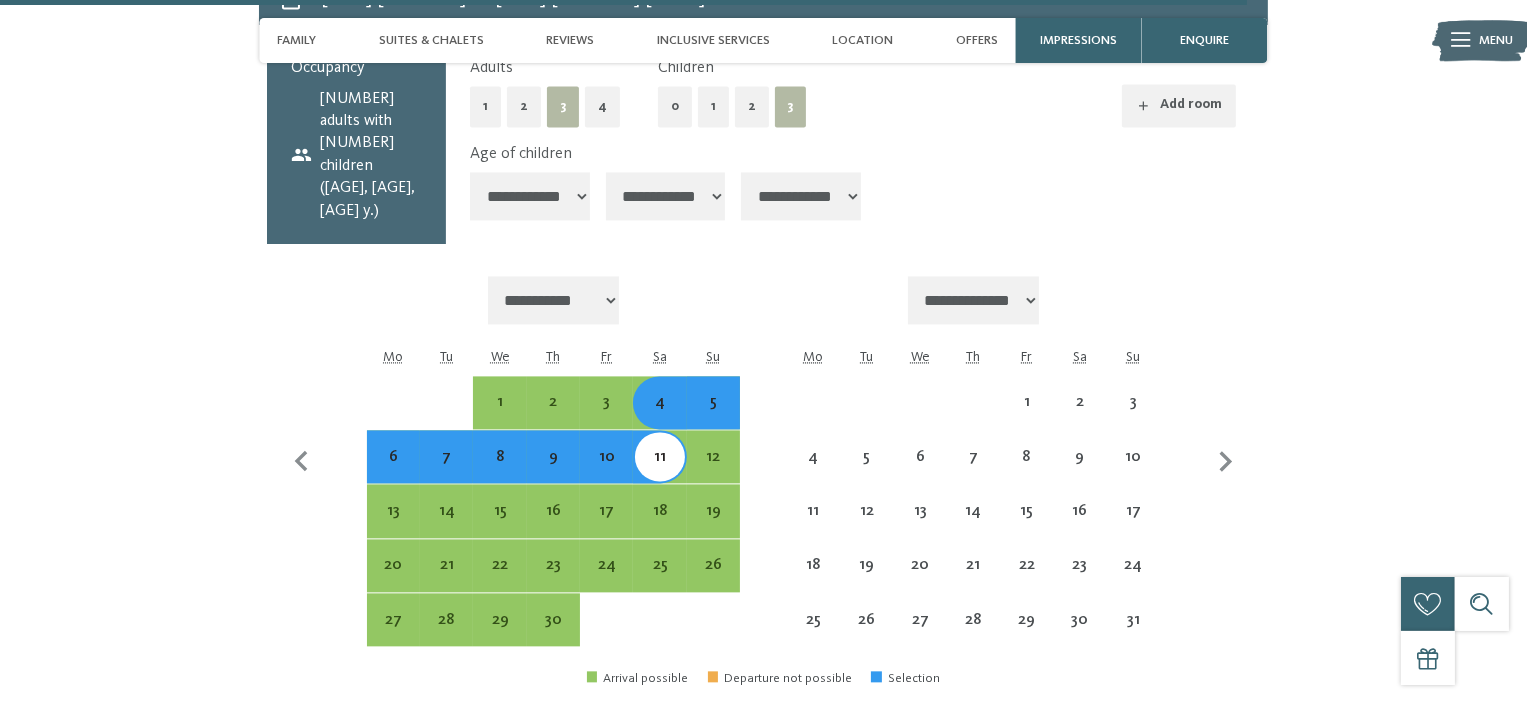 scroll, scrollTop: 4754, scrollLeft: 0, axis: vertical 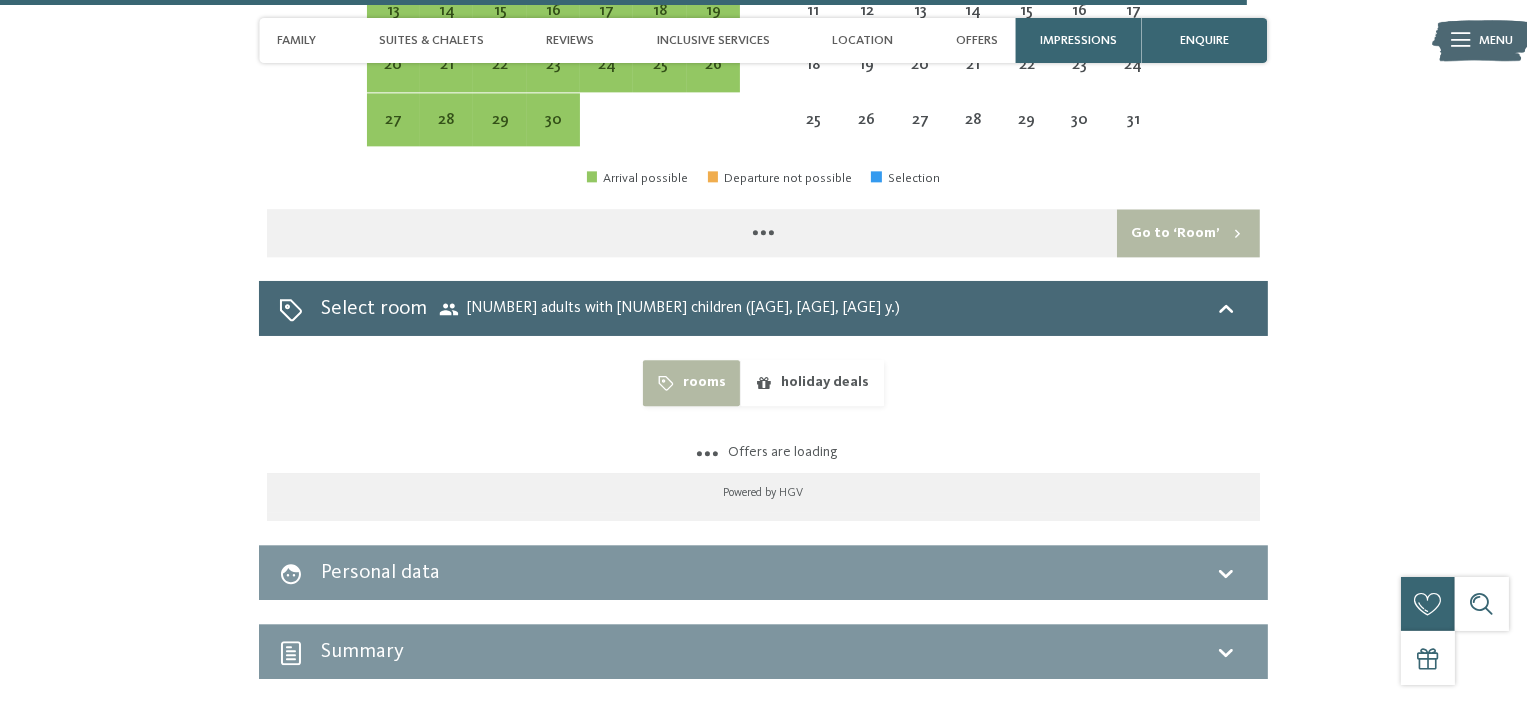 select on "**********" 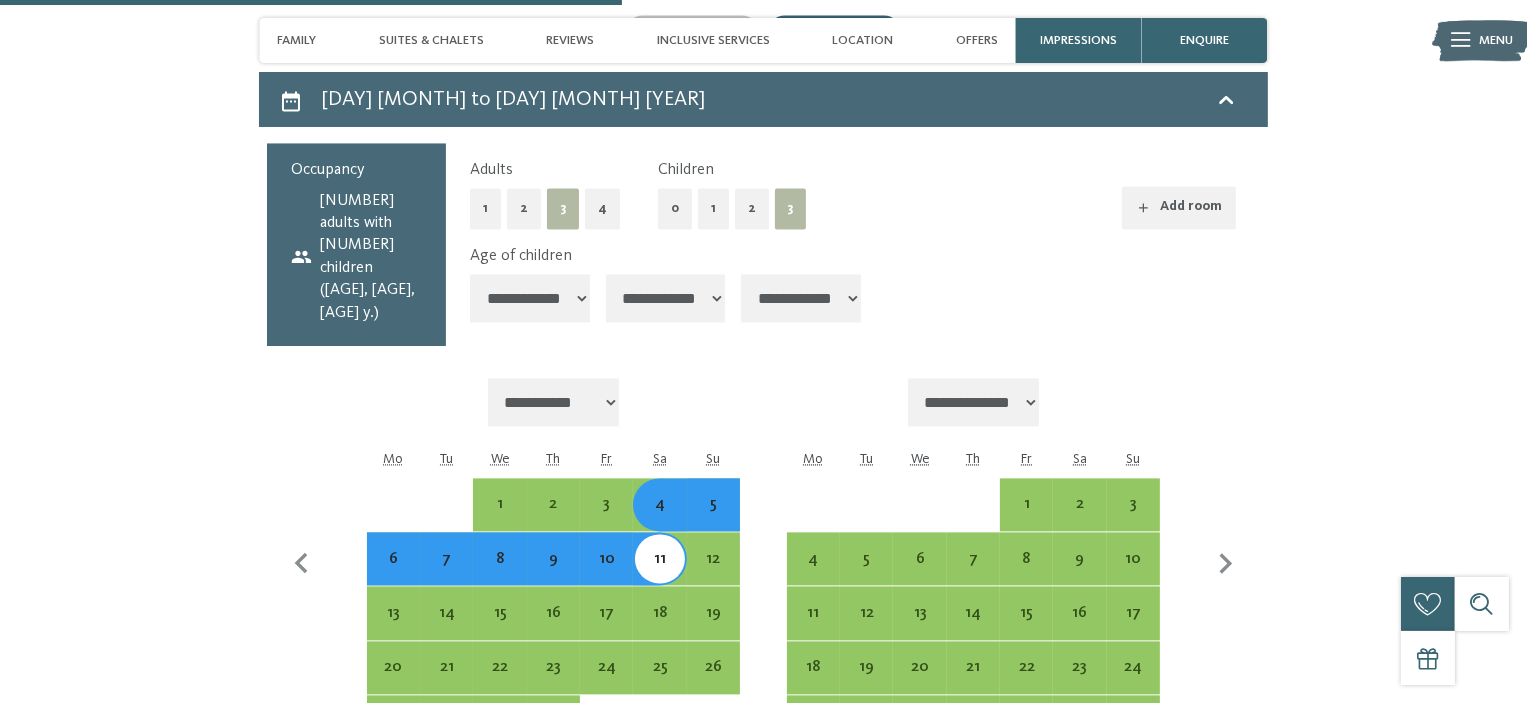 scroll, scrollTop: 4154, scrollLeft: 0, axis: vertical 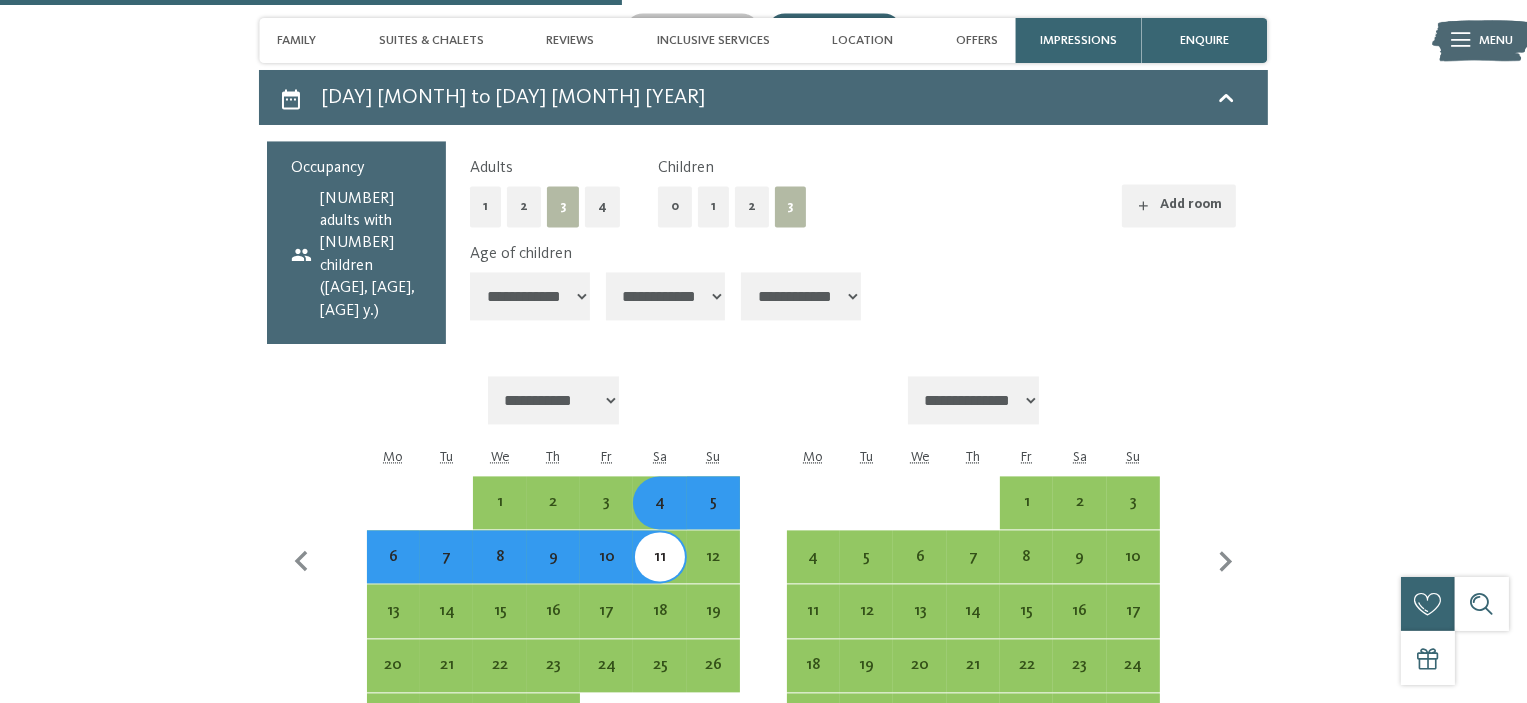 click on "2" at bounding box center [524, 206] 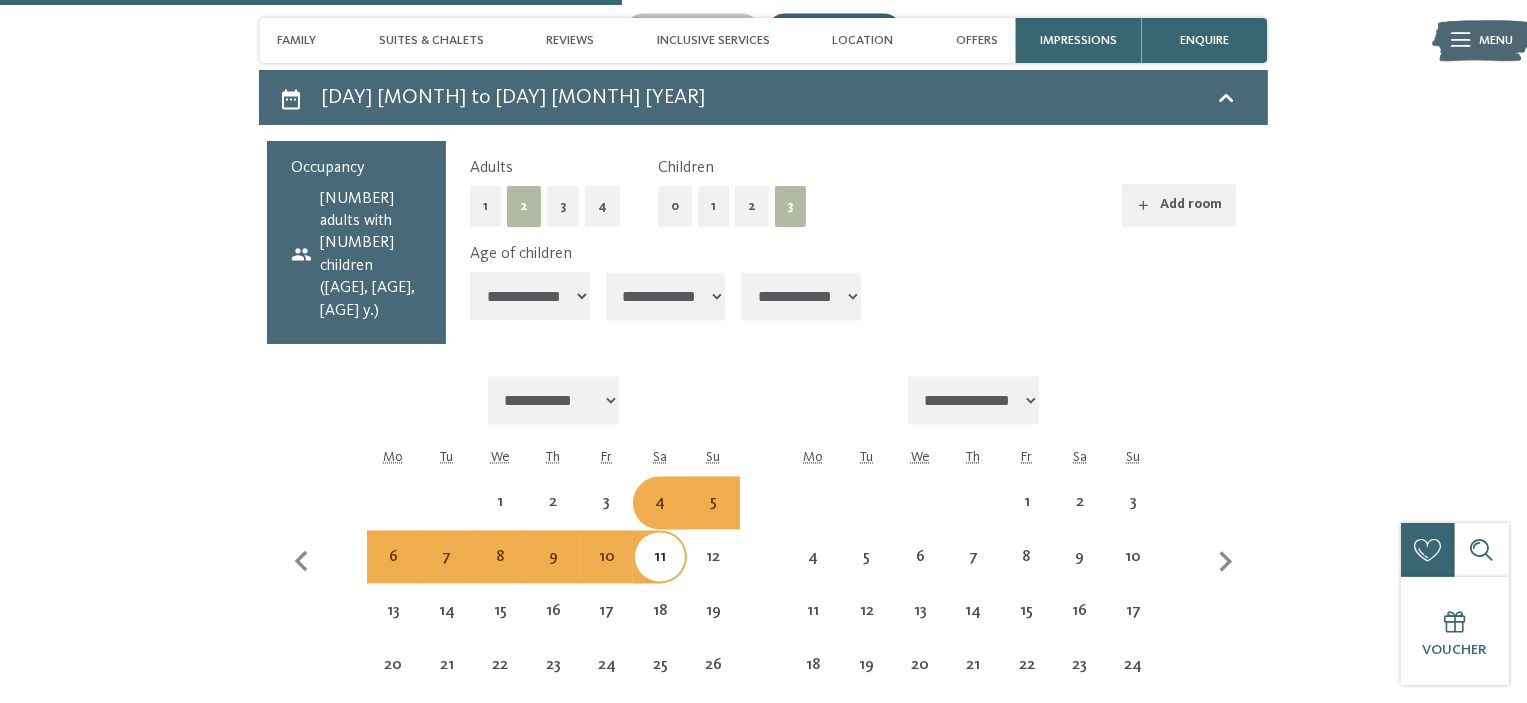 click on "2" at bounding box center [752, 206] 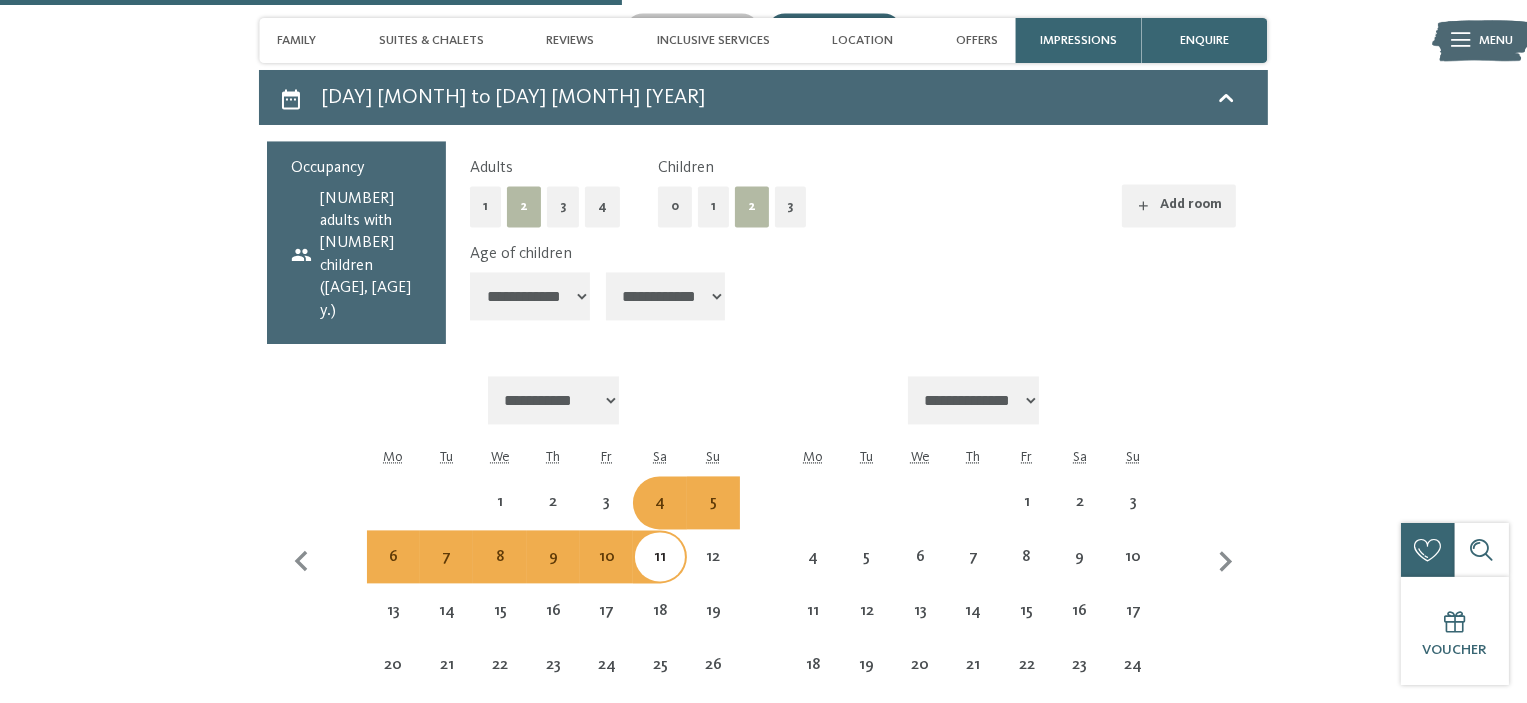 select on "*" 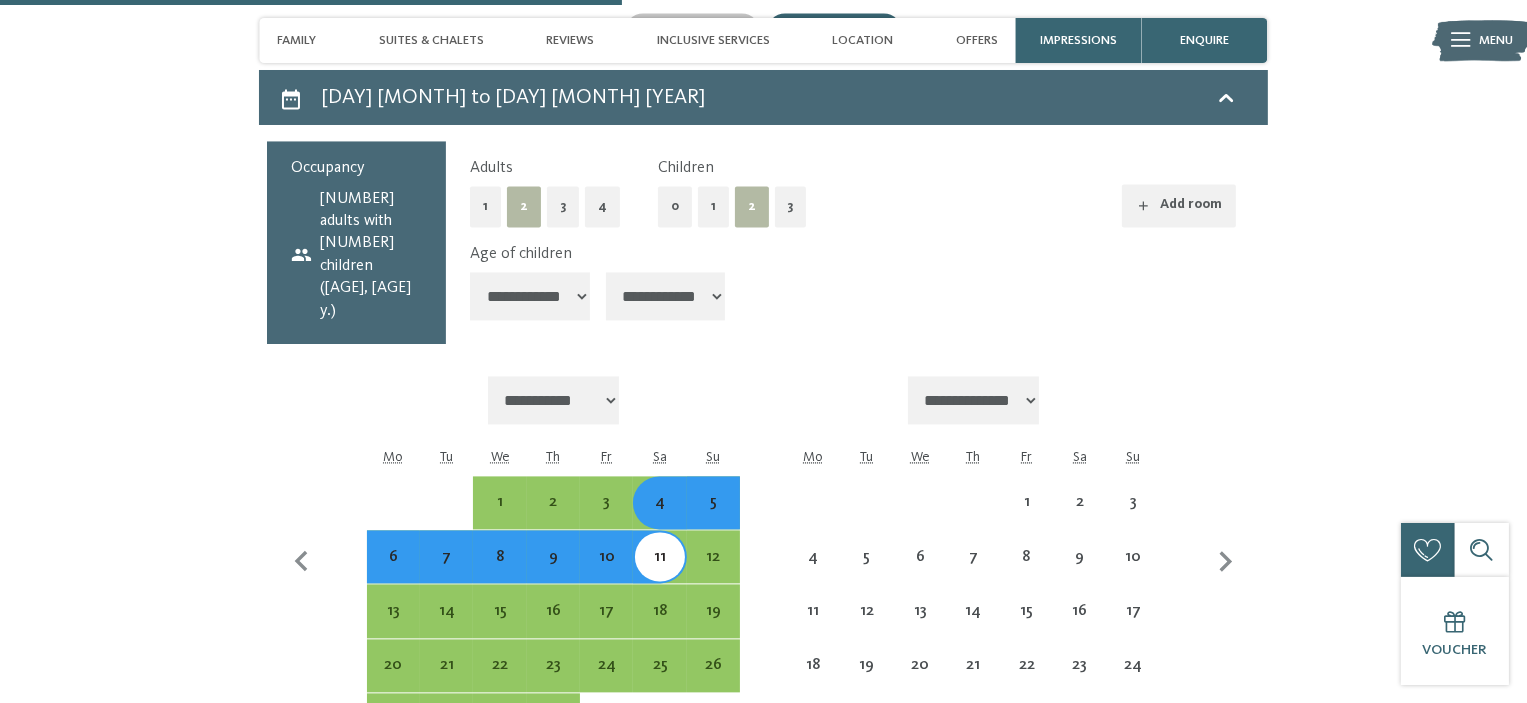 select on "**********" 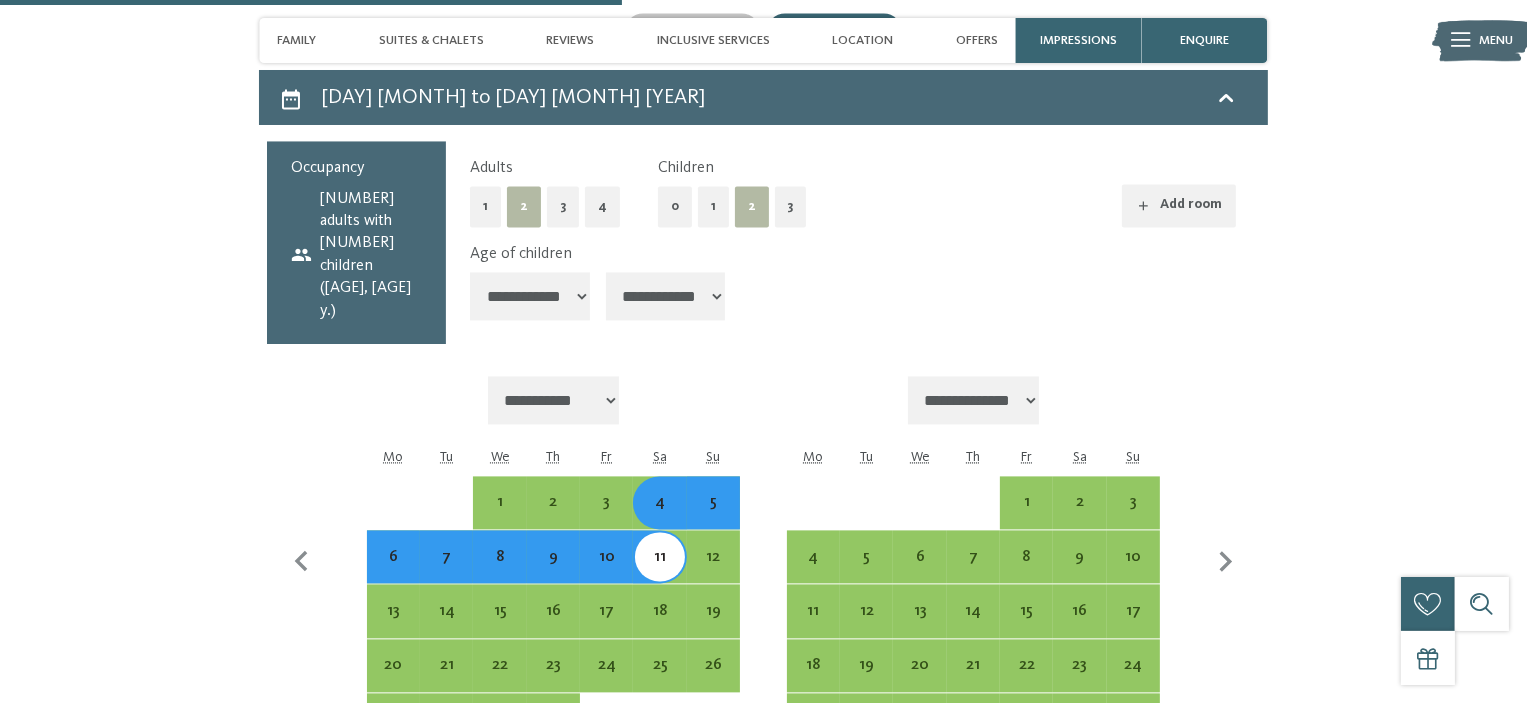 select on "**********" 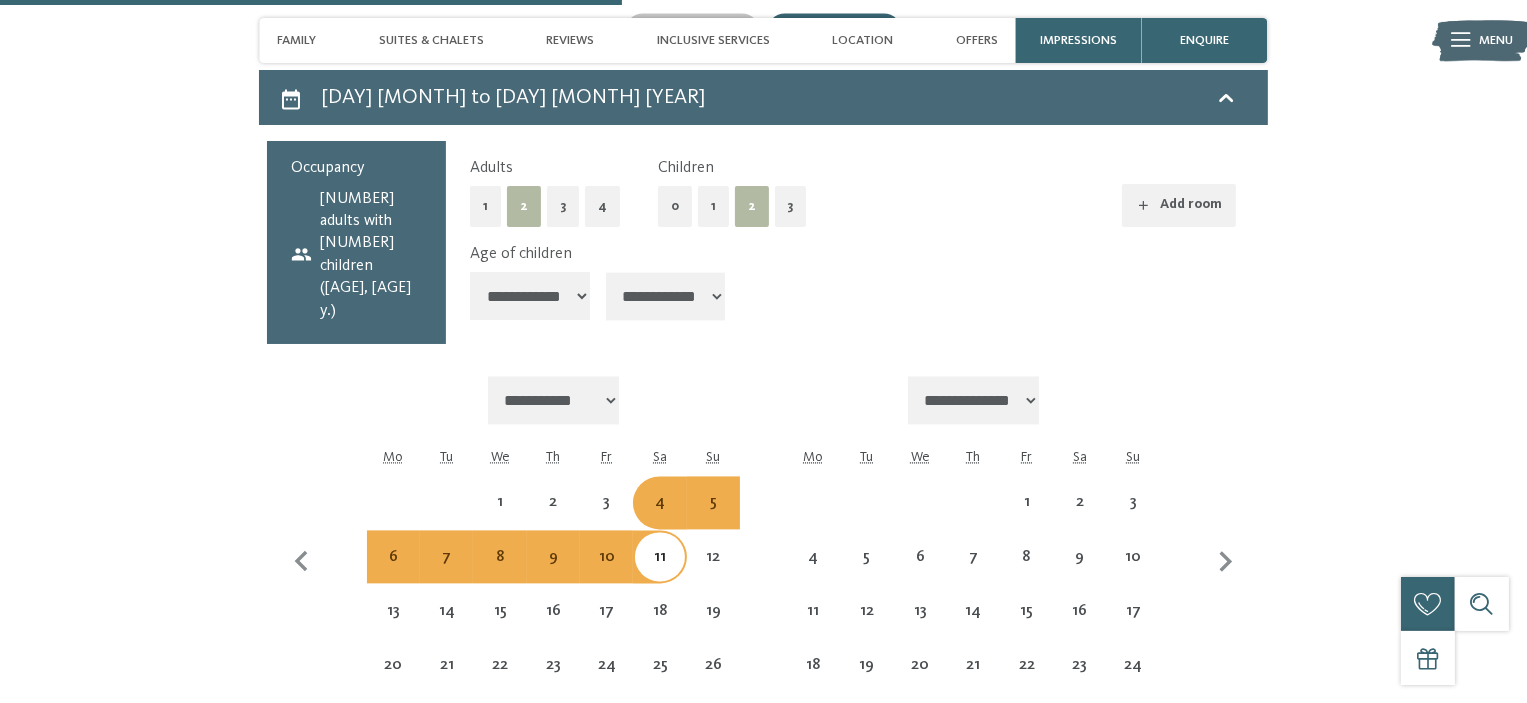 click on "**********" at bounding box center (666, 296) 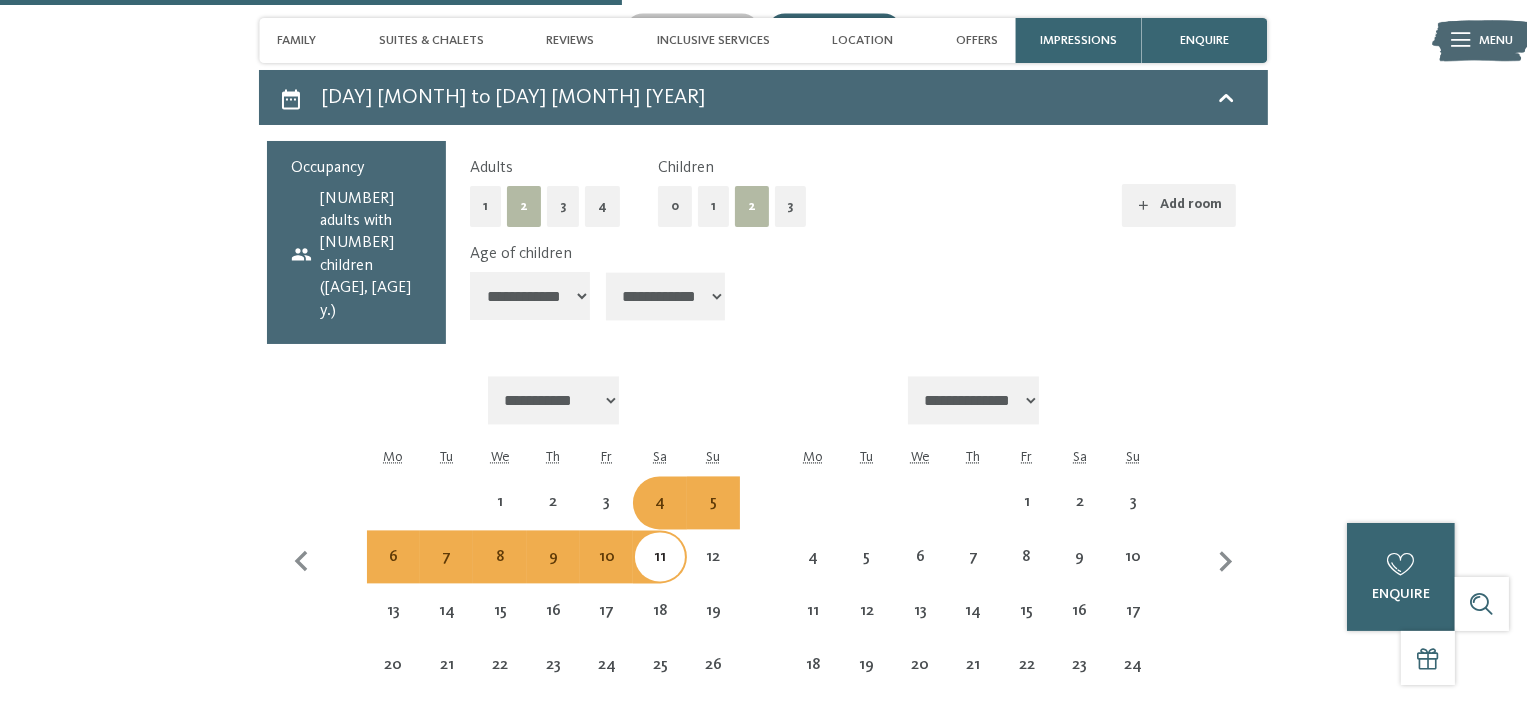 select on "*" 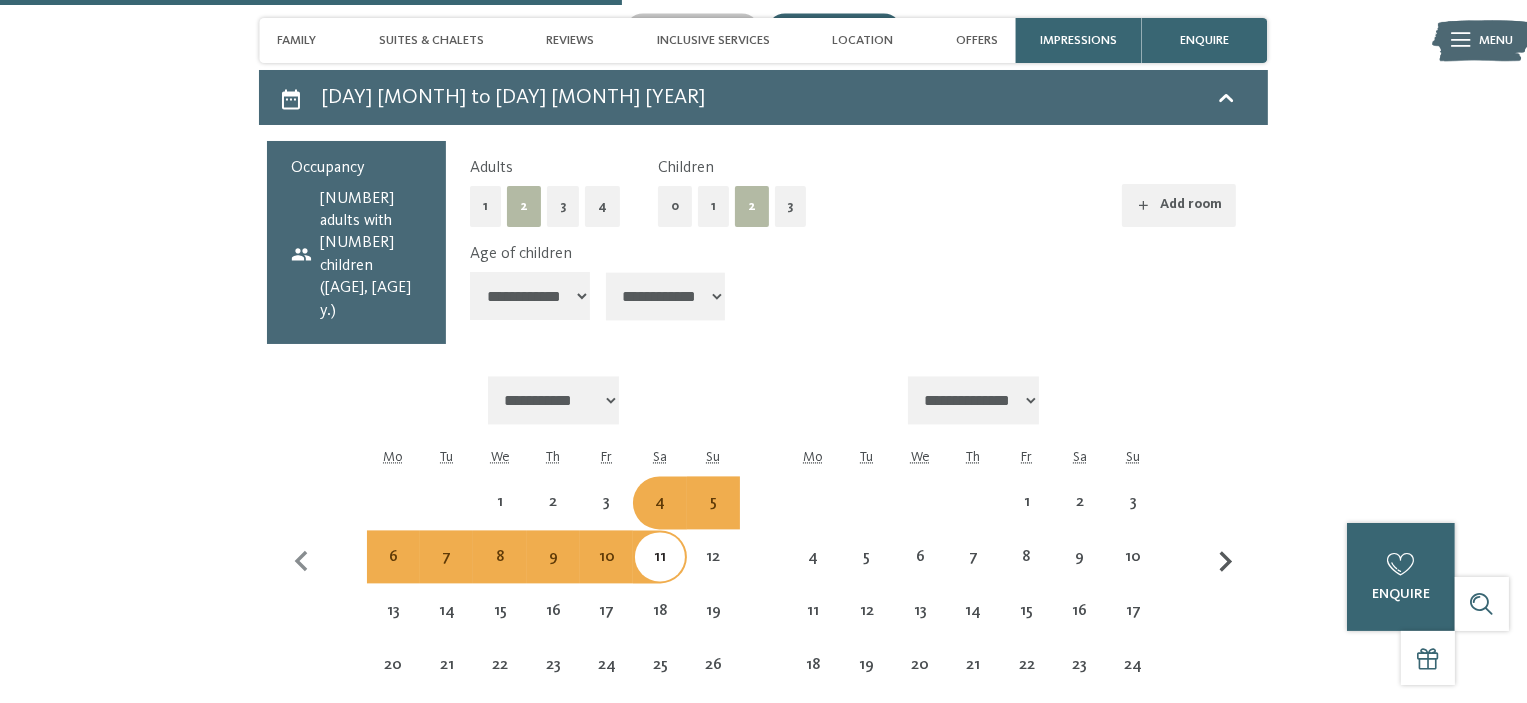select on "**********" 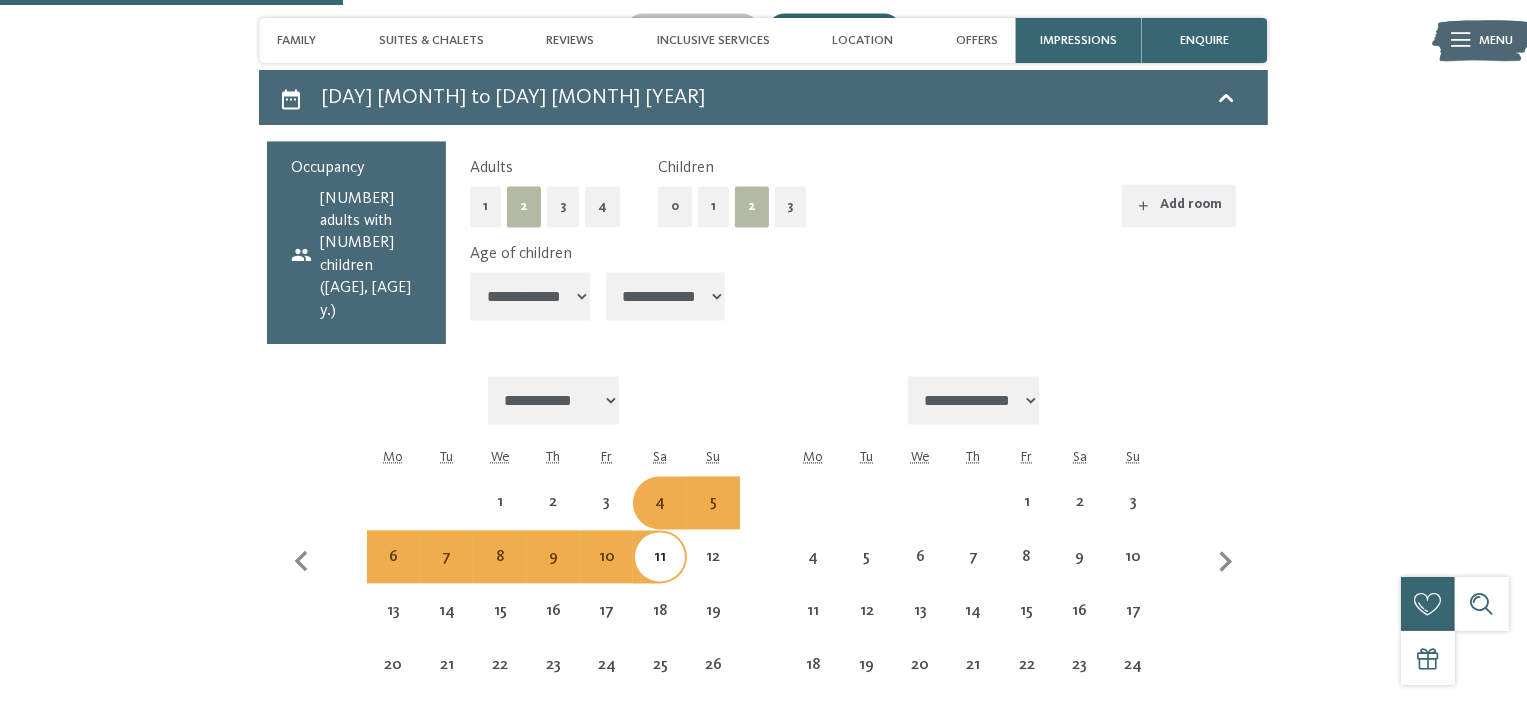 scroll, scrollTop: 4654, scrollLeft: 0, axis: vertical 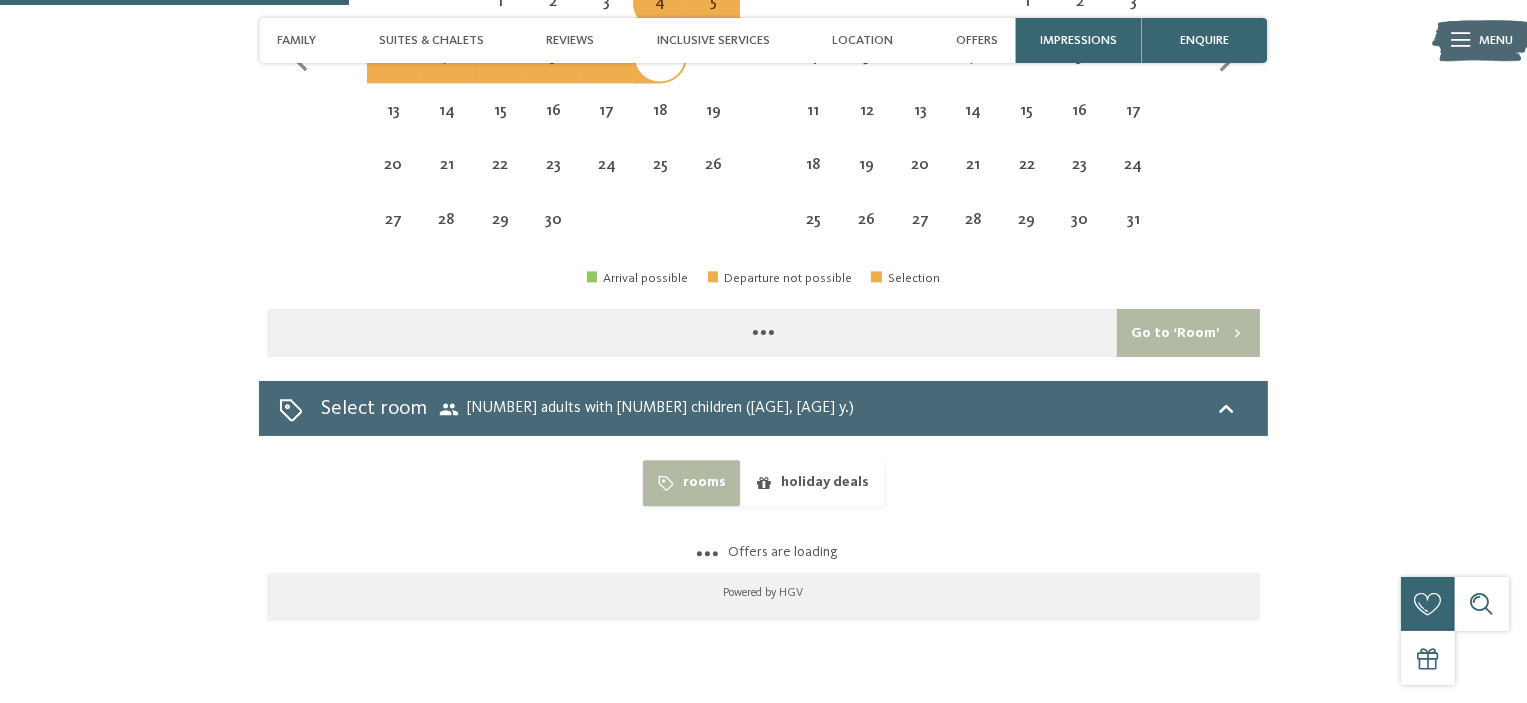 select on "**********" 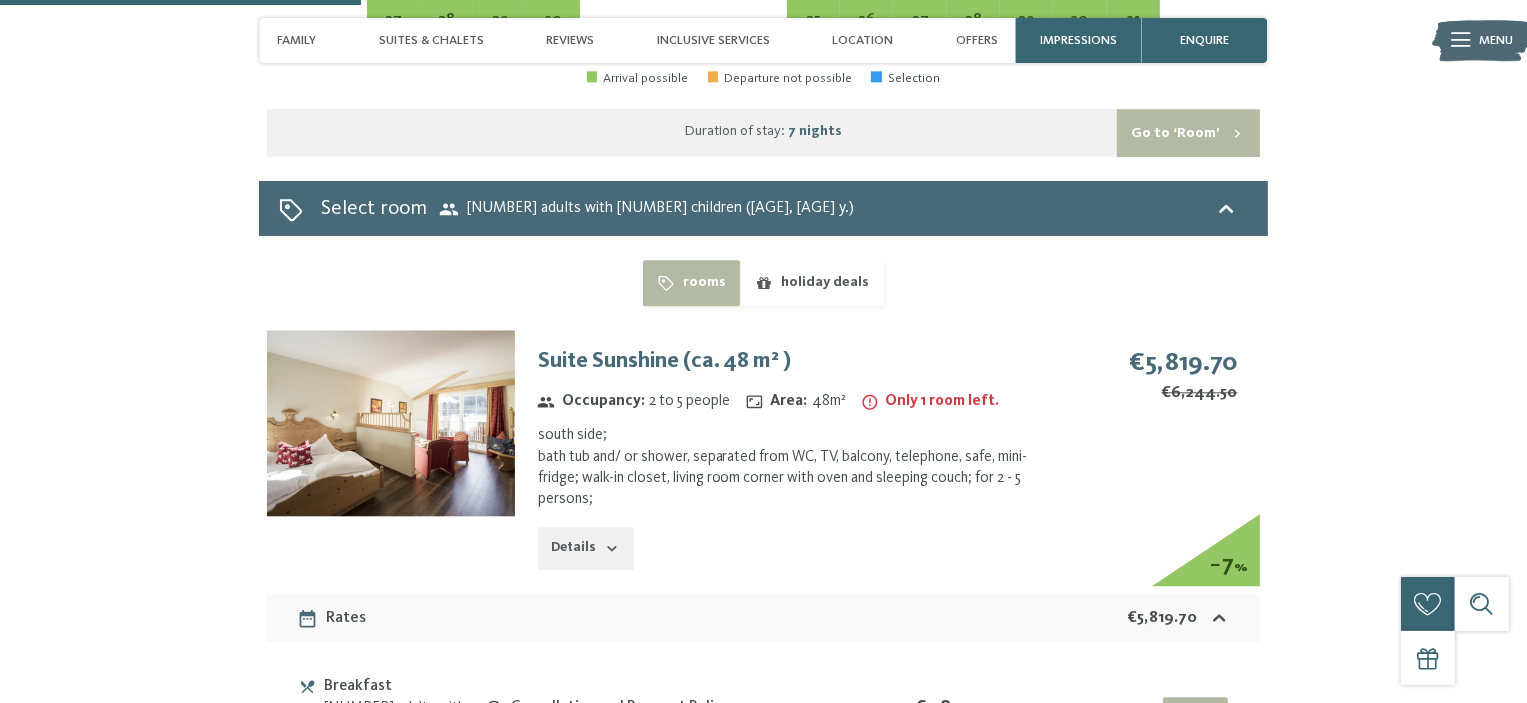 select on "**********" 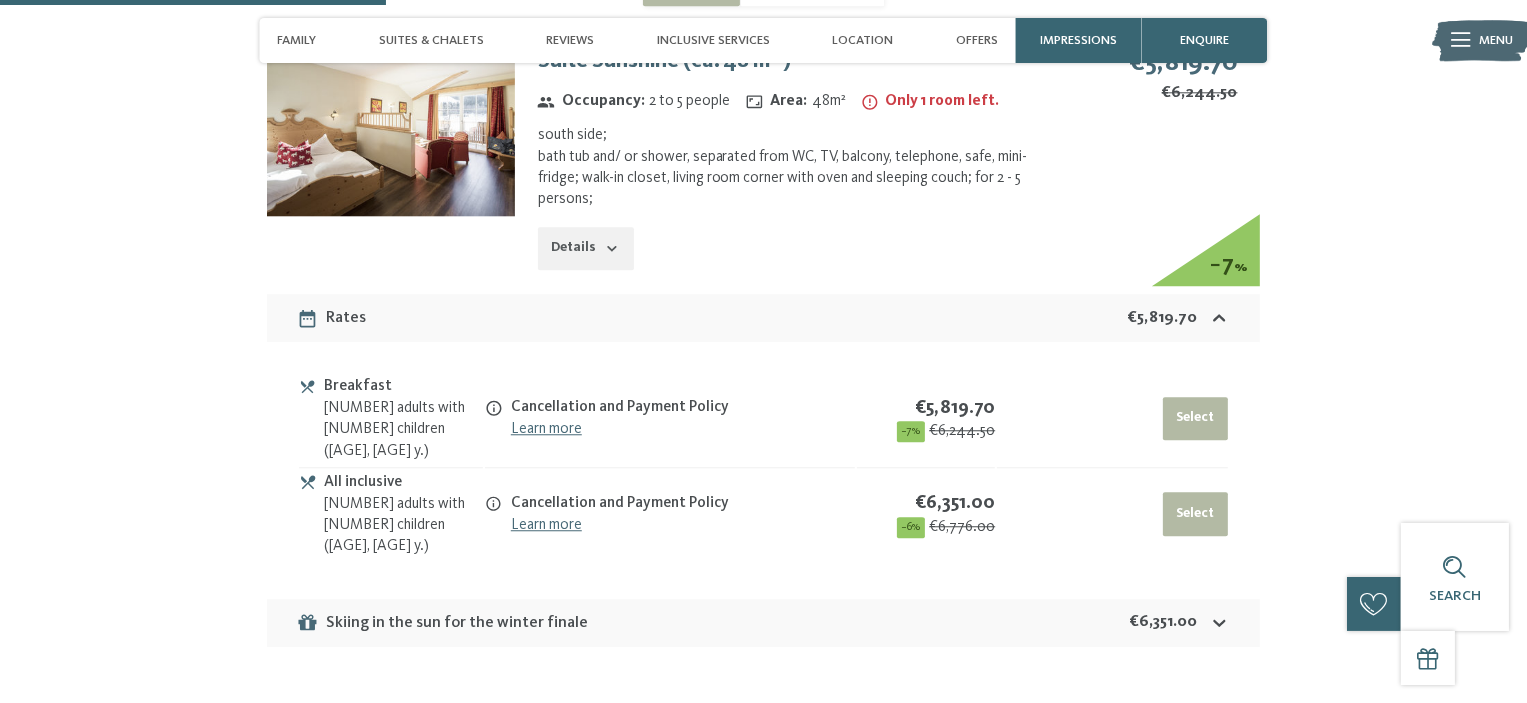 select on "**********" 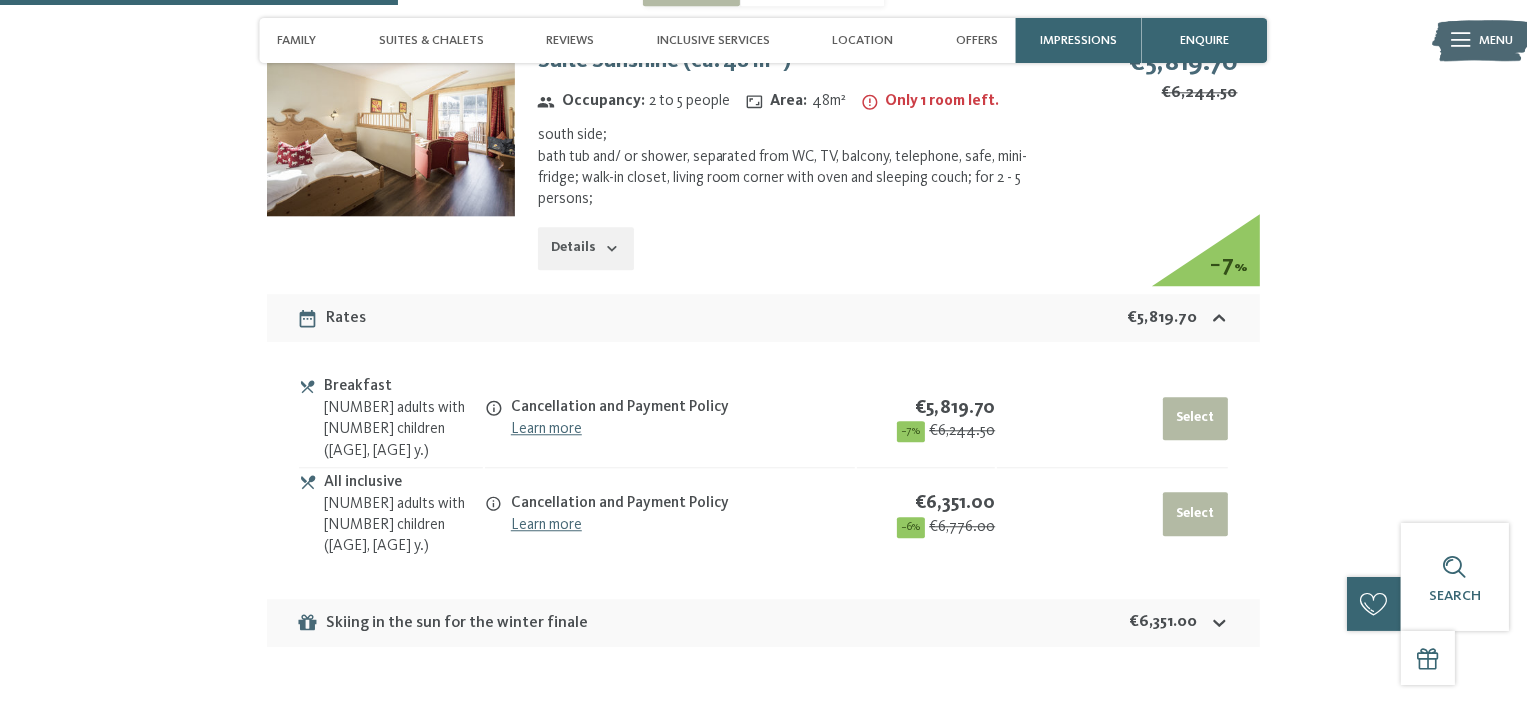 scroll, scrollTop: 5354, scrollLeft: 0, axis: vertical 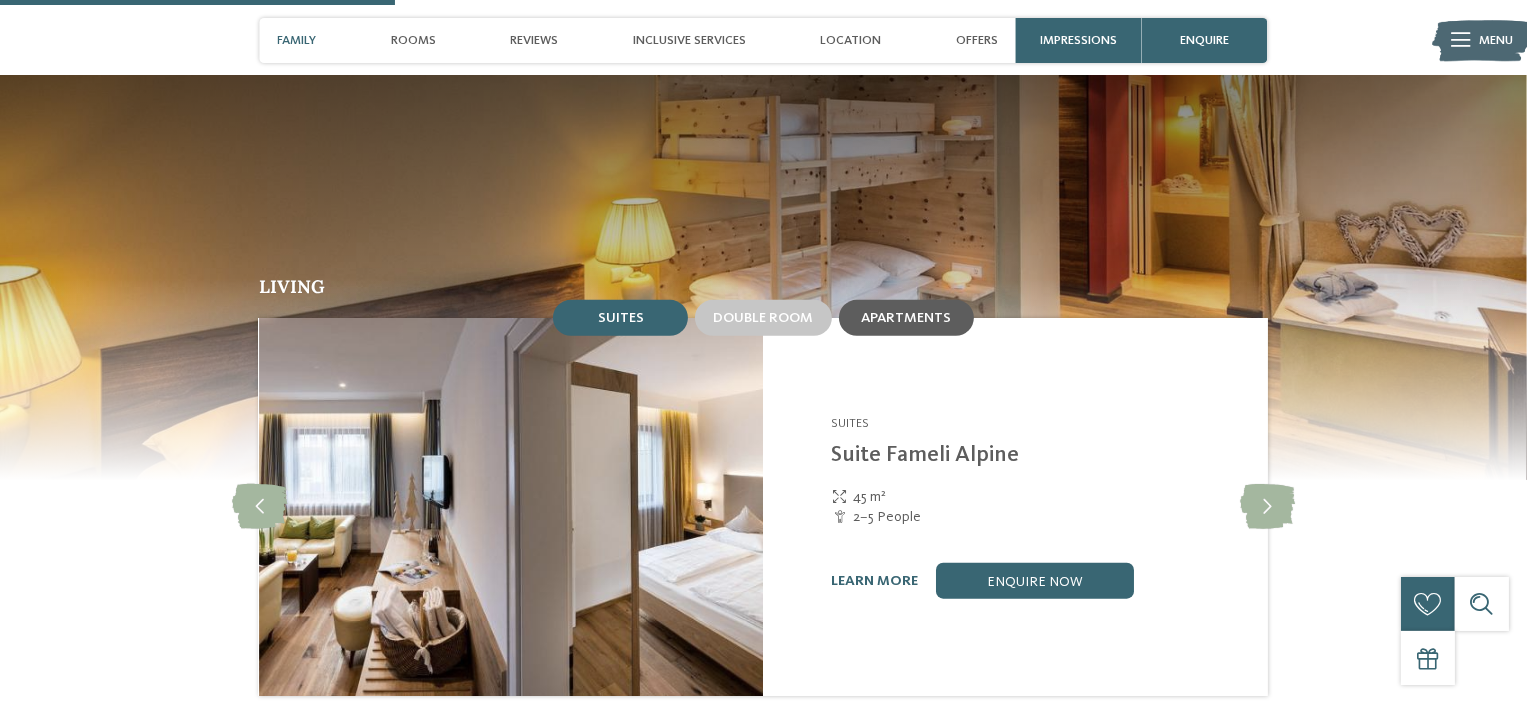 click on "Apartments" at bounding box center (906, 318) 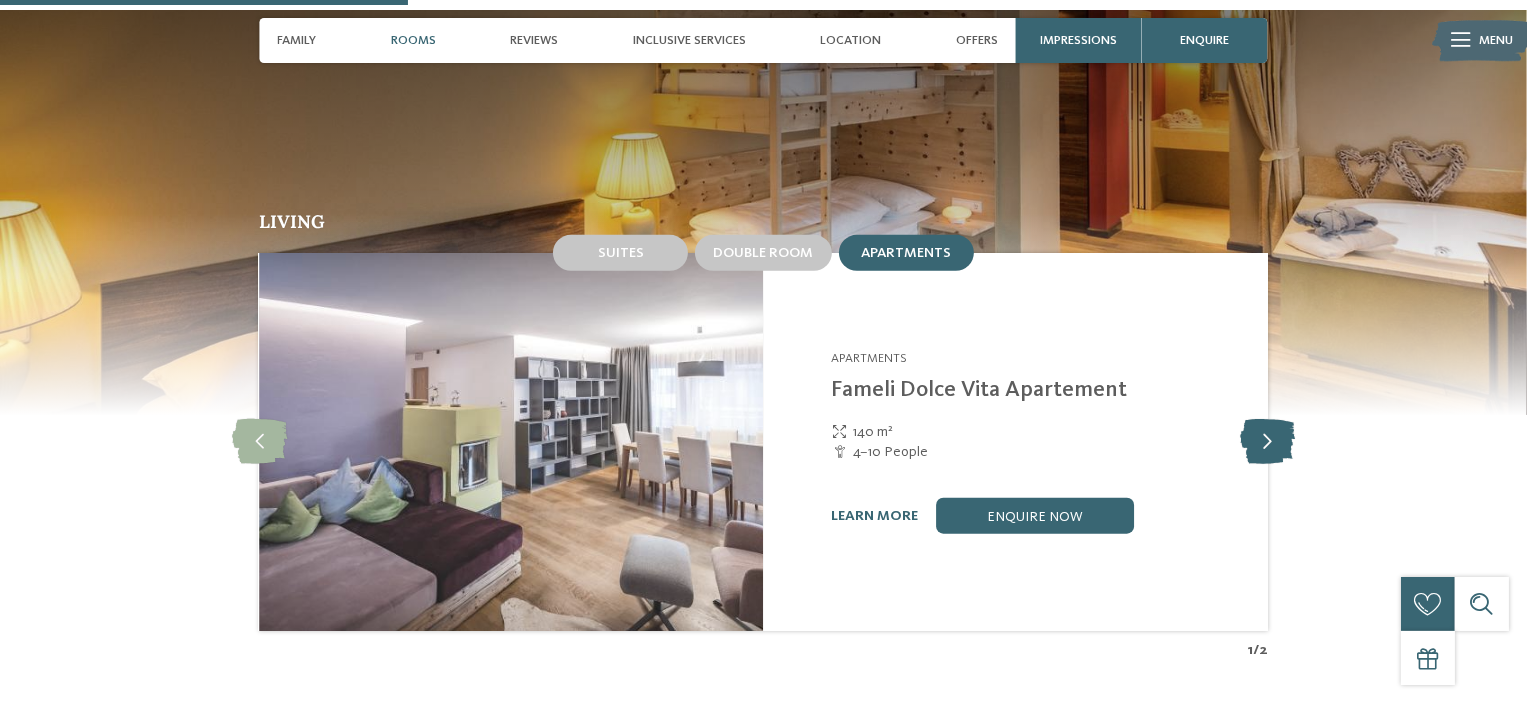scroll, scrollTop: 1600, scrollLeft: 0, axis: vertical 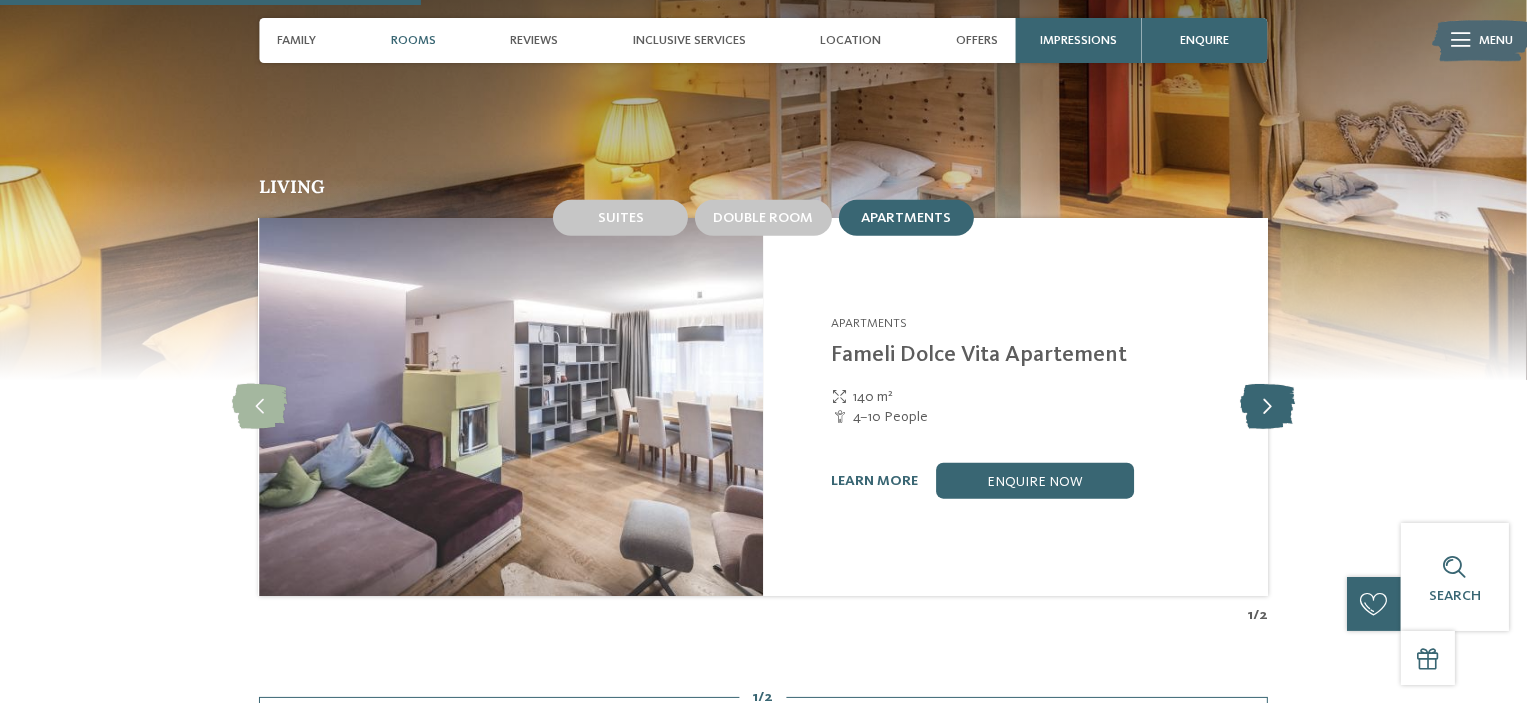 click at bounding box center (1267, 407) 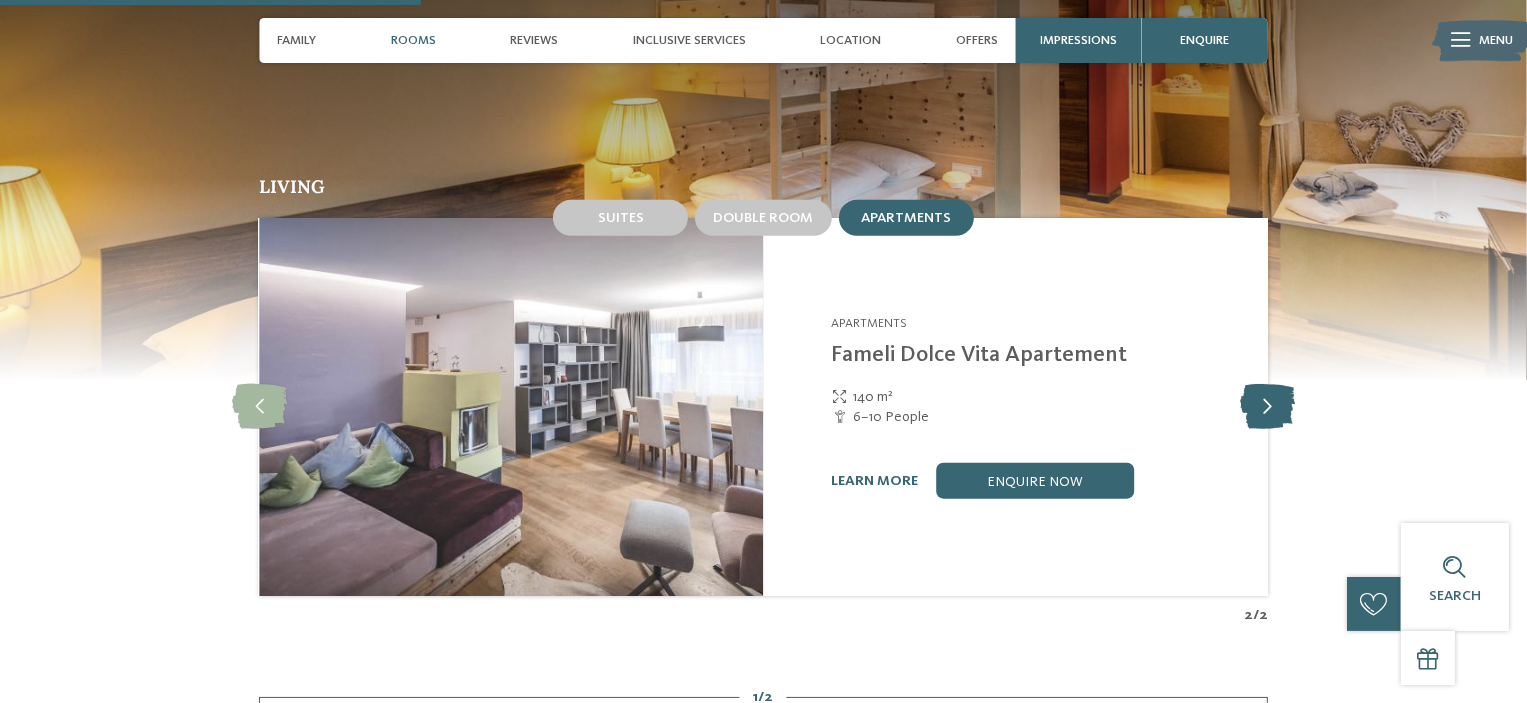 click at bounding box center (1267, 407) 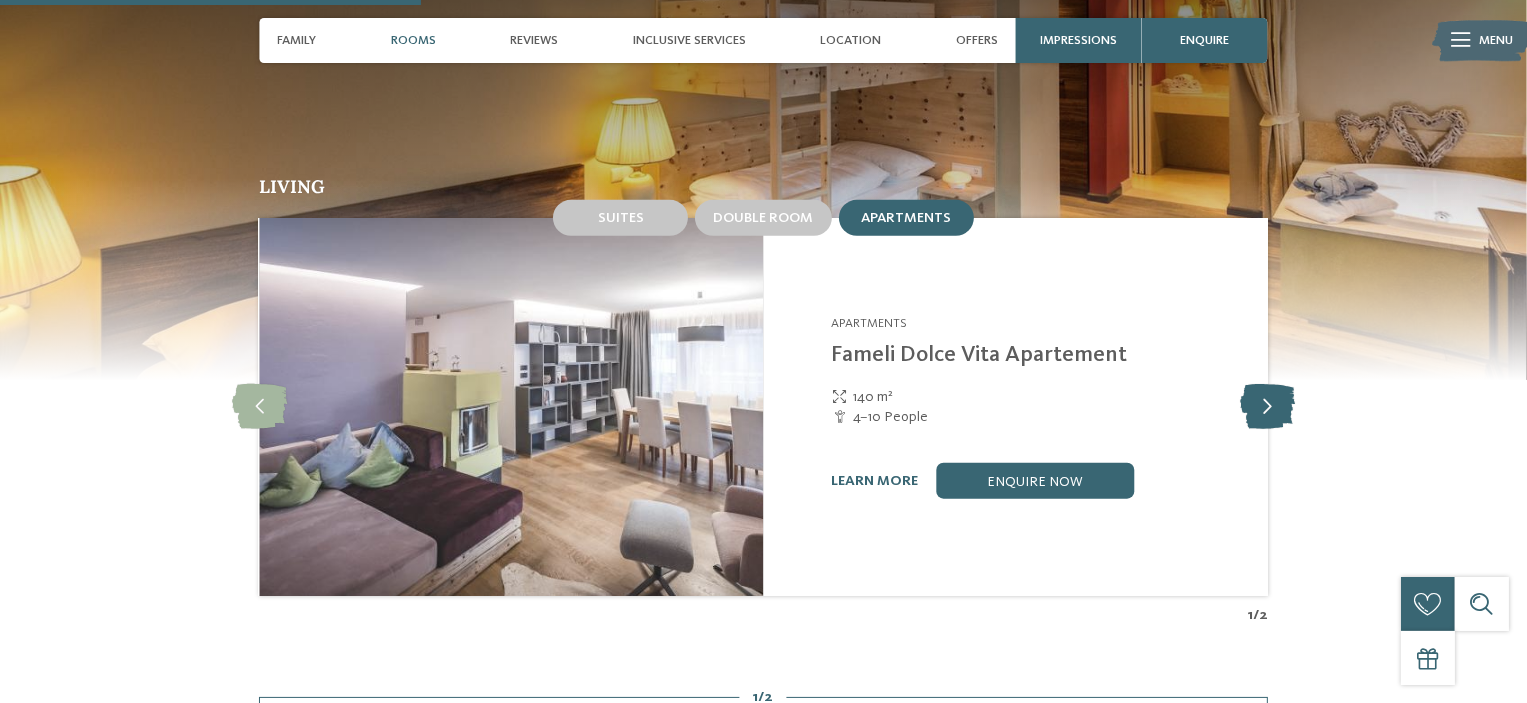 click at bounding box center [1267, 407] 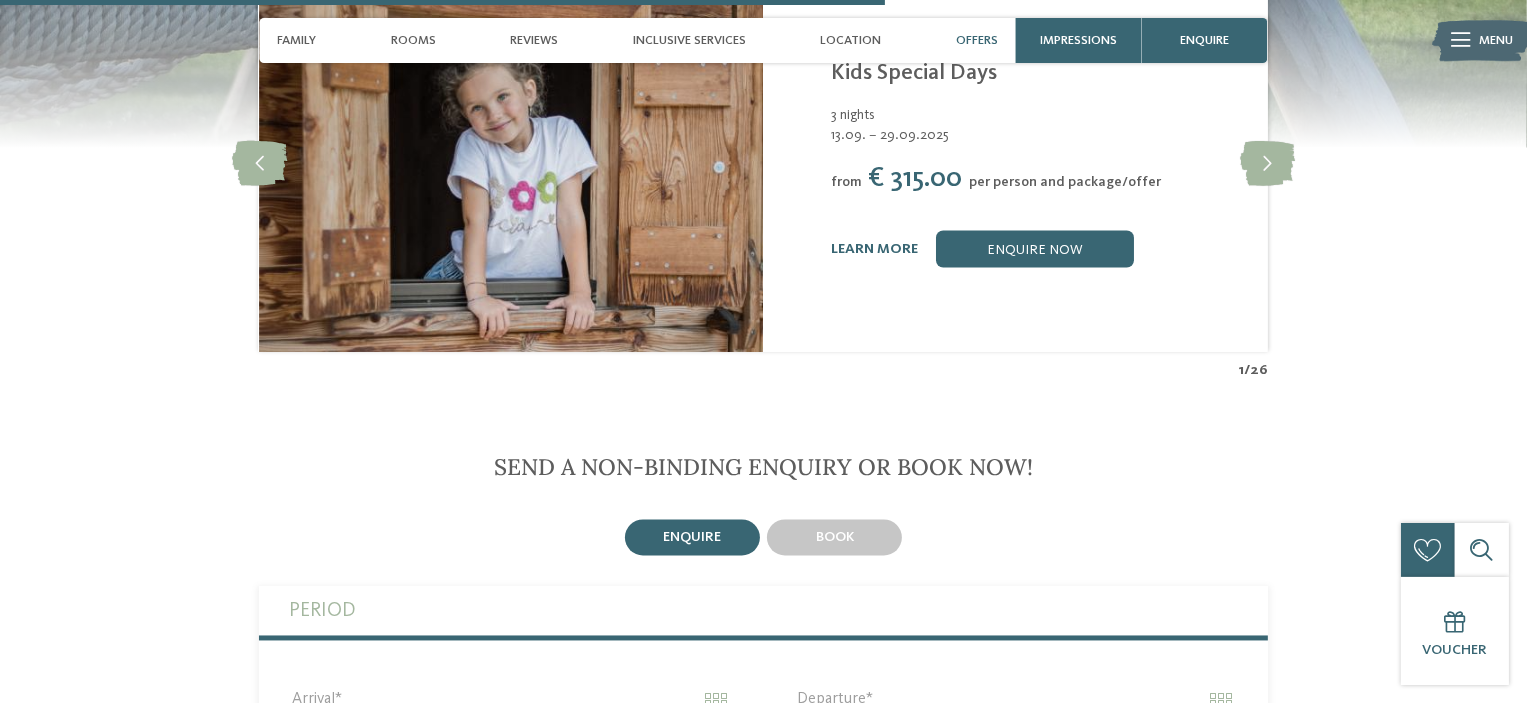 scroll, scrollTop: 3700, scrollLeft: 0, axis: vertical 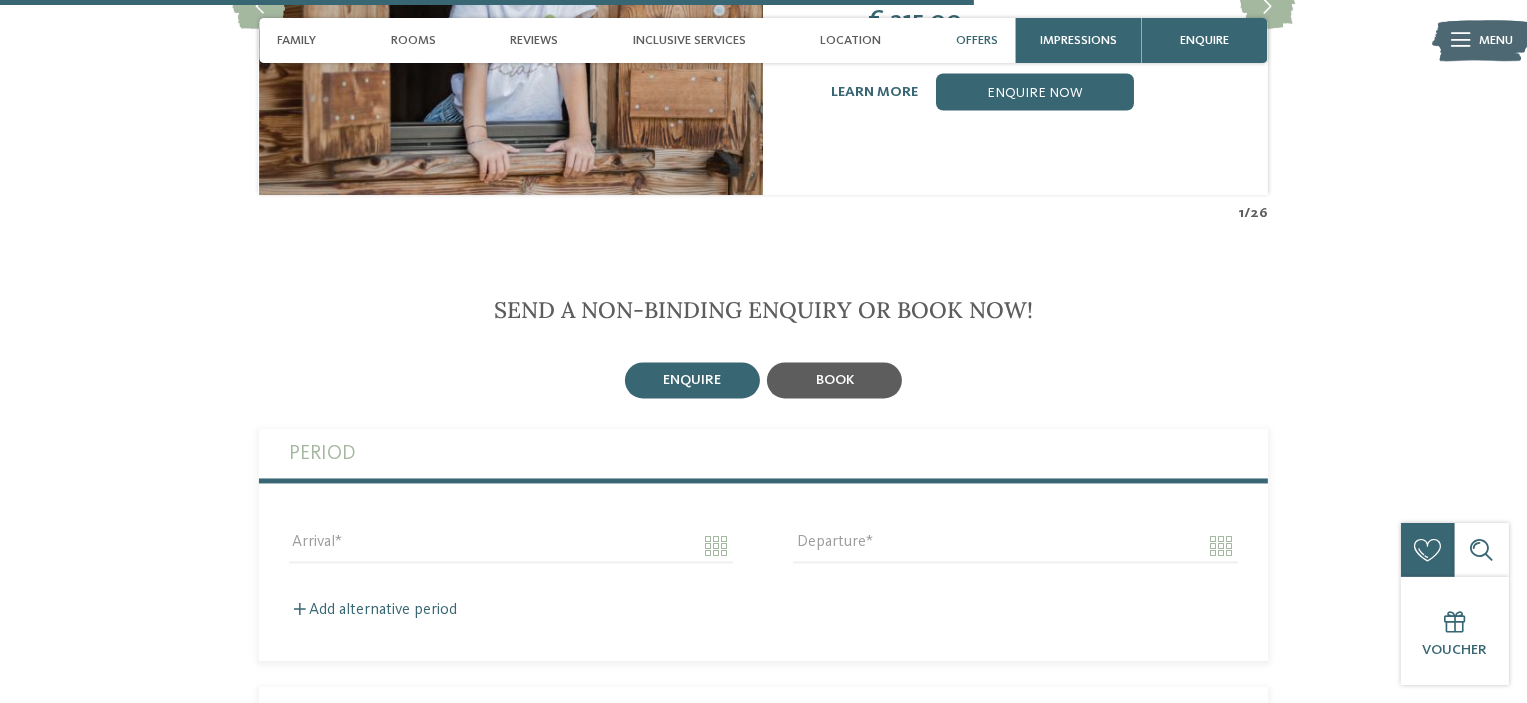 click on "book" at bounding box center (835, 381) 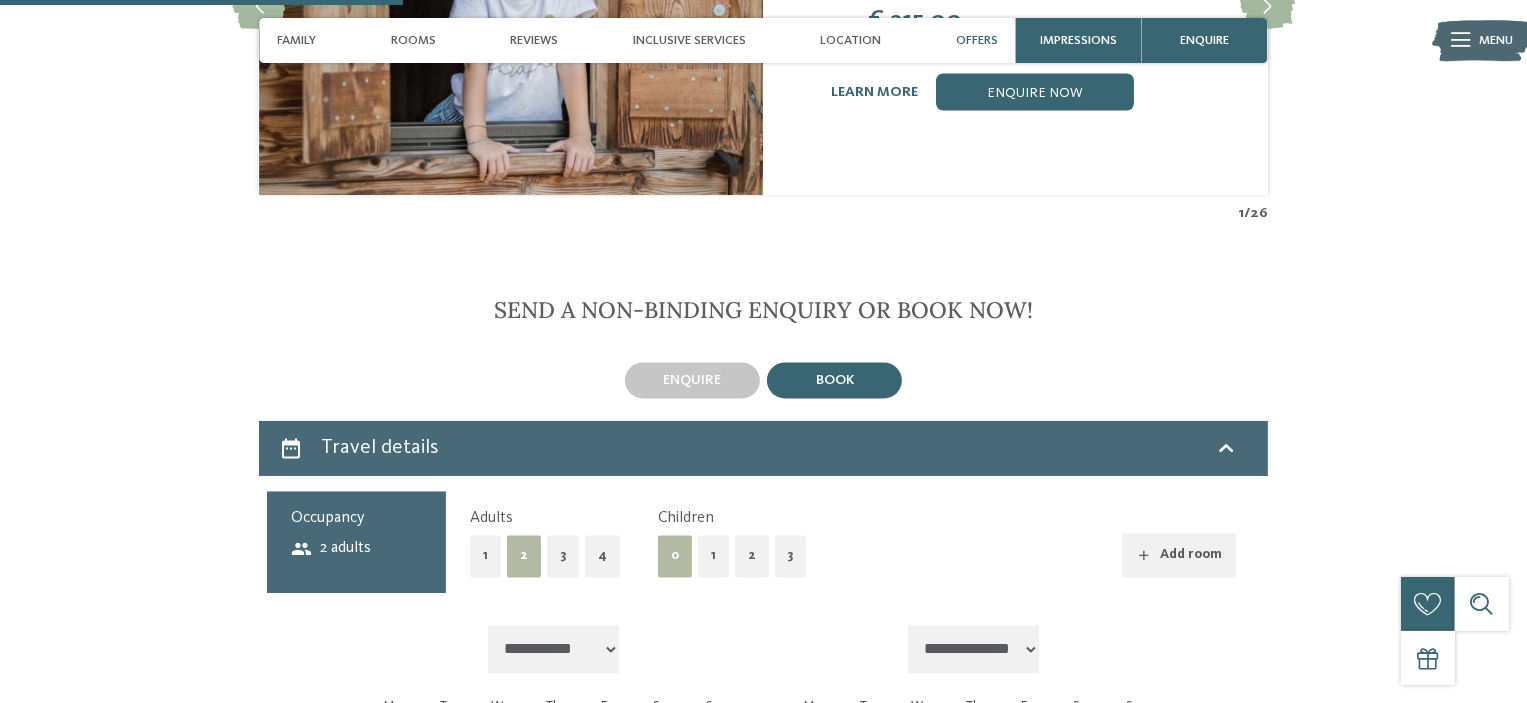 scroll, scrollTop: 3900, scrollLeft: 0, axis: vertical 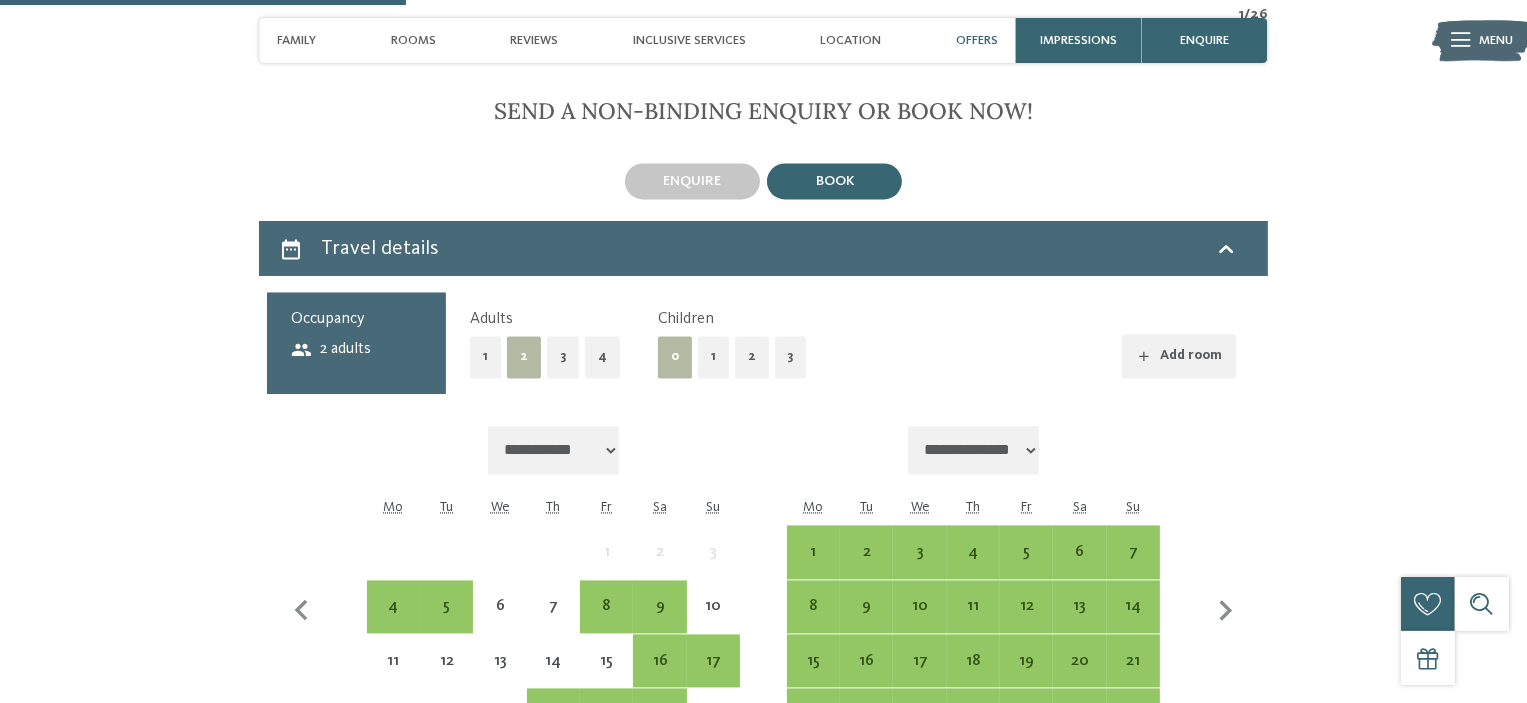 click on "2" at bounding box center (752, 356) 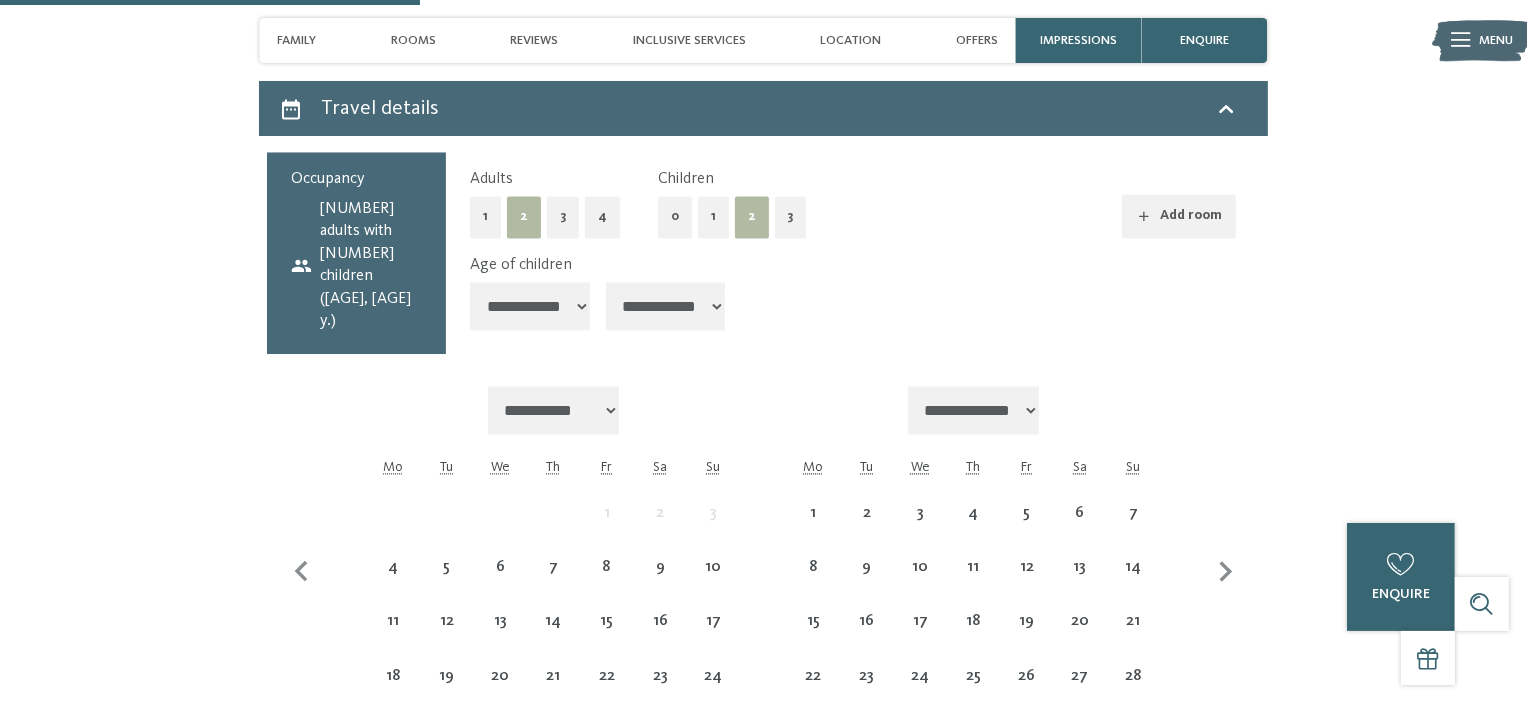 scroll, scrollTop: 4100, scrollLeft: 0, axis: vertical 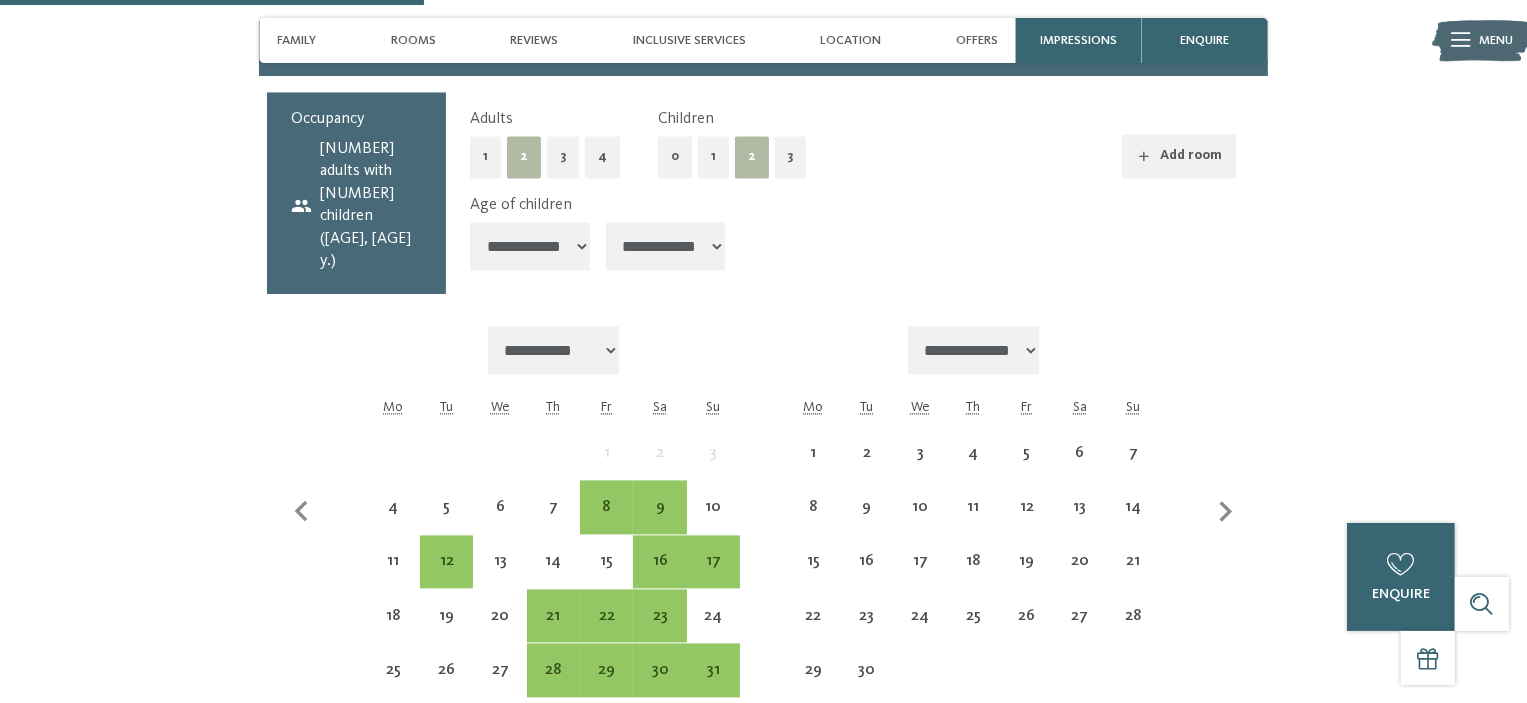 click on "**********" at bounding box center (530, 246) 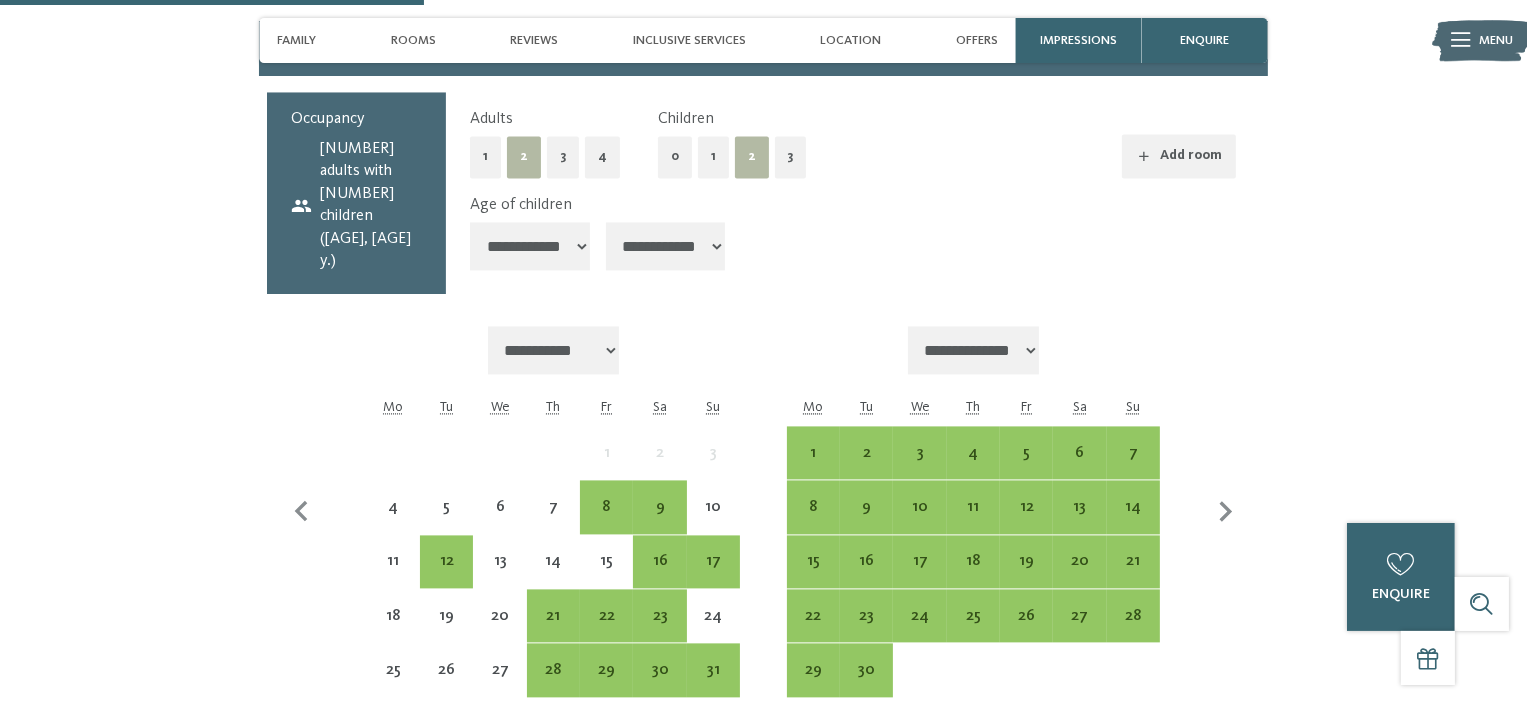 select on "*" 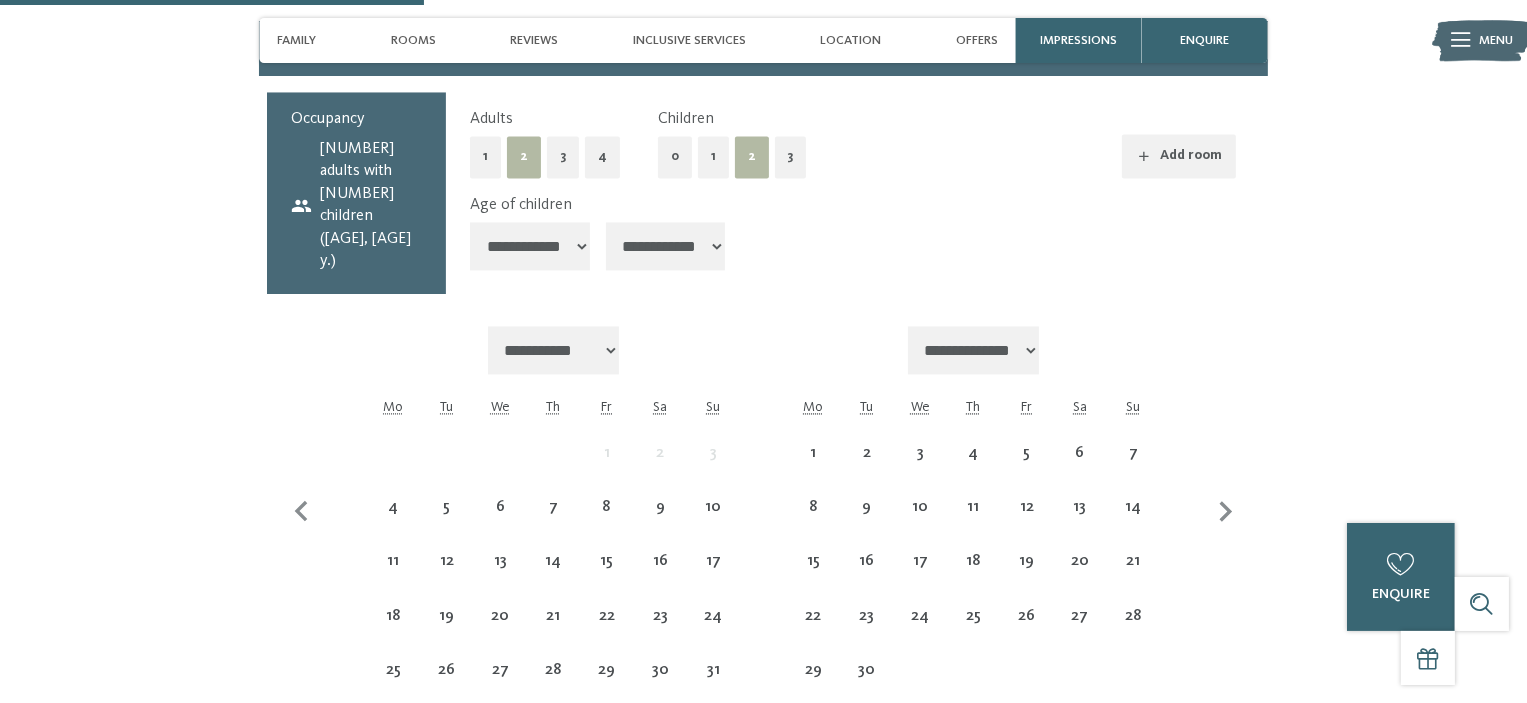 click on "**********" at bounding box center (666, 246) 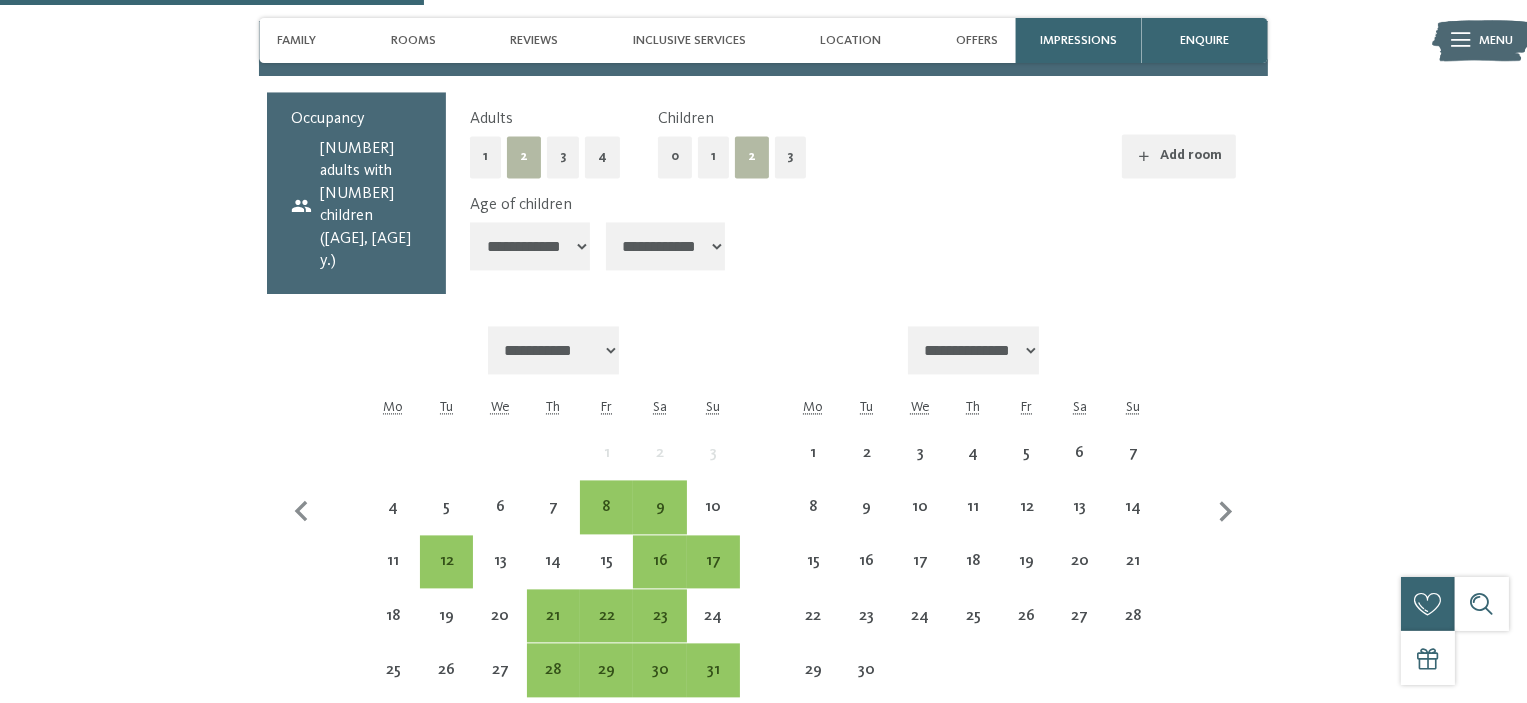 select on "*" 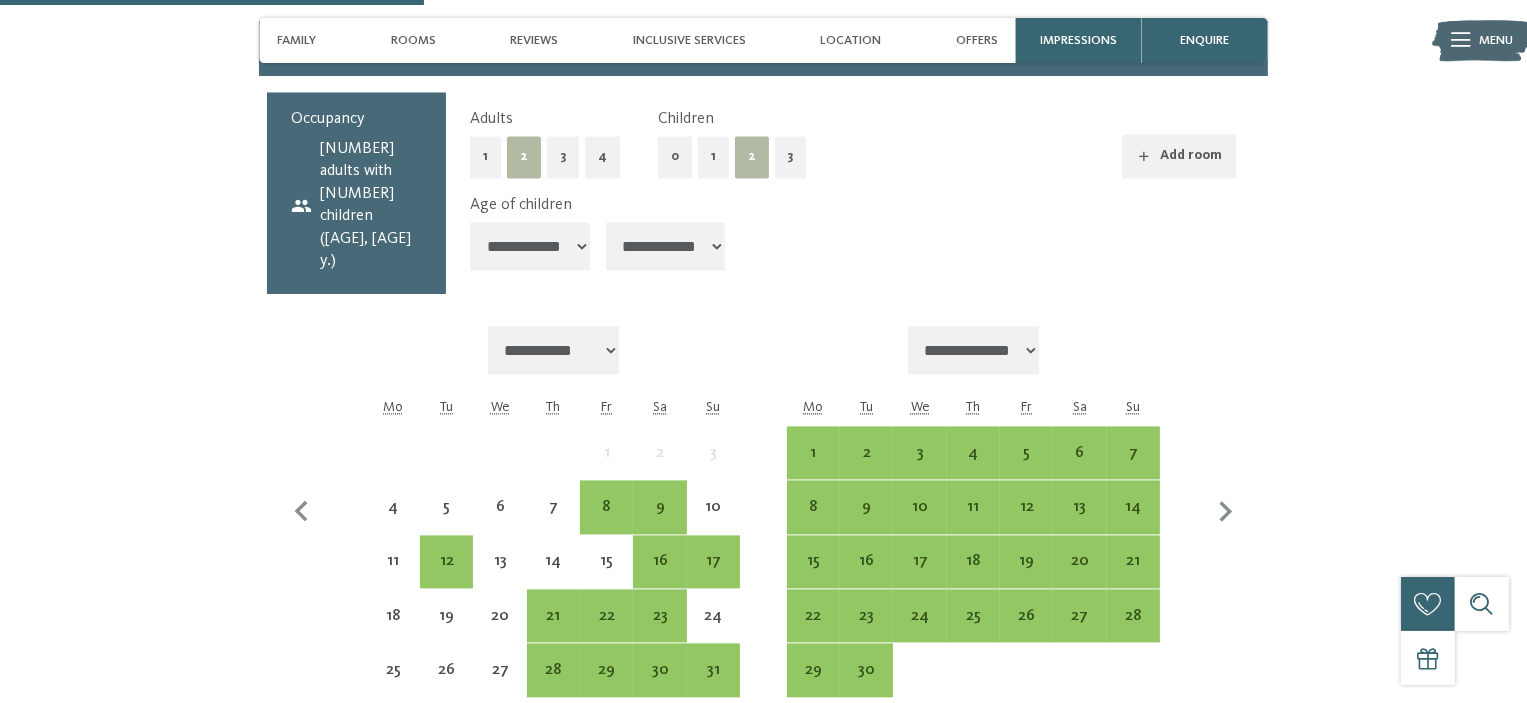 click on "**********" at bounding box center (554, 350) 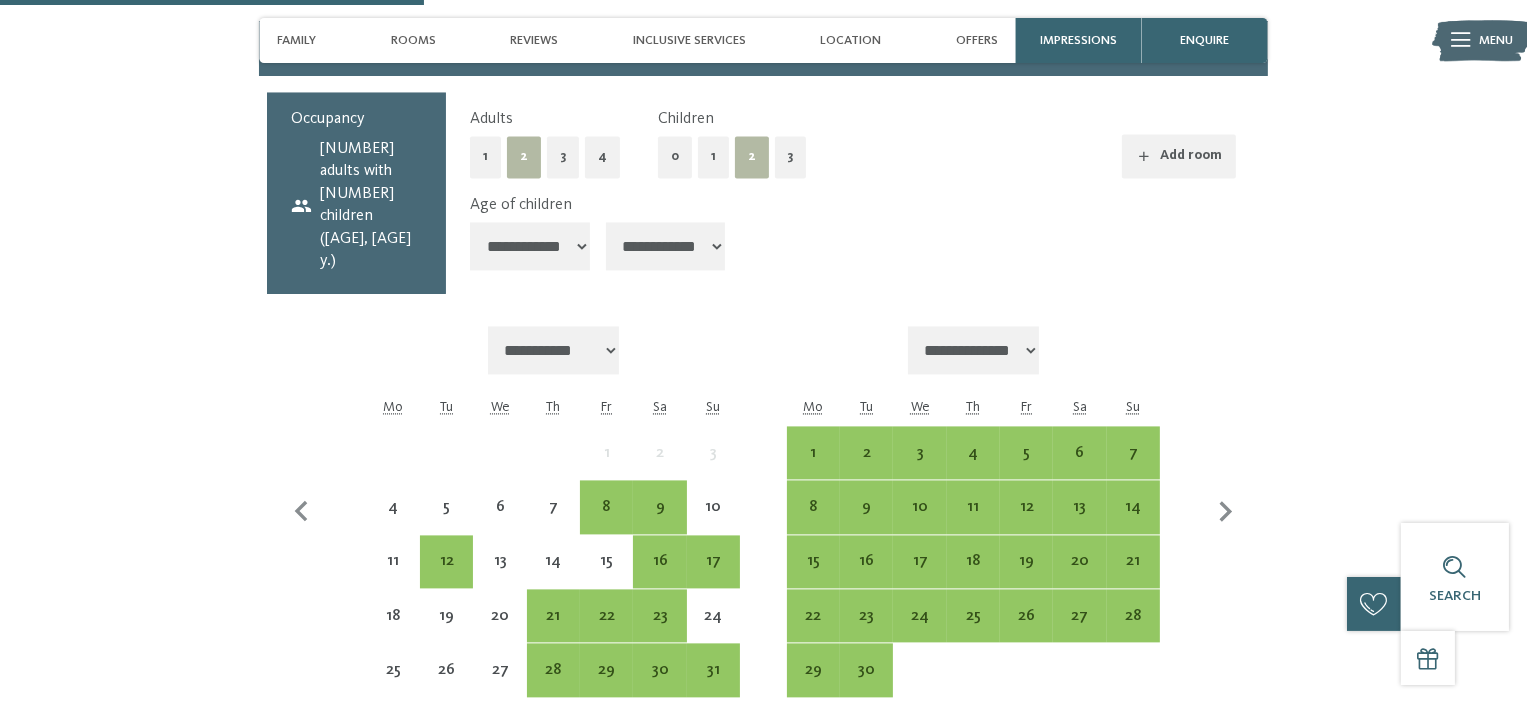 click on "**********" at bounding box center [554, 350] 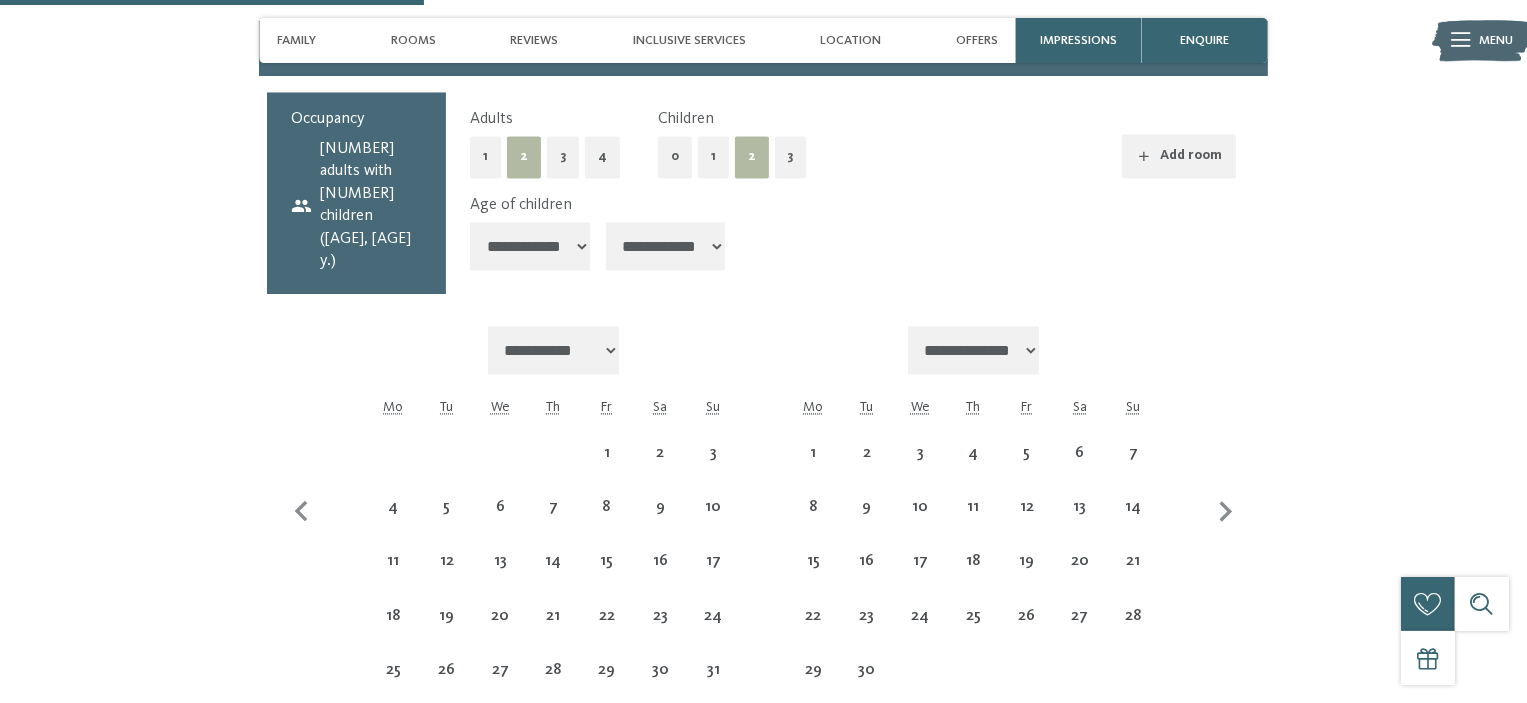 select on "**********" 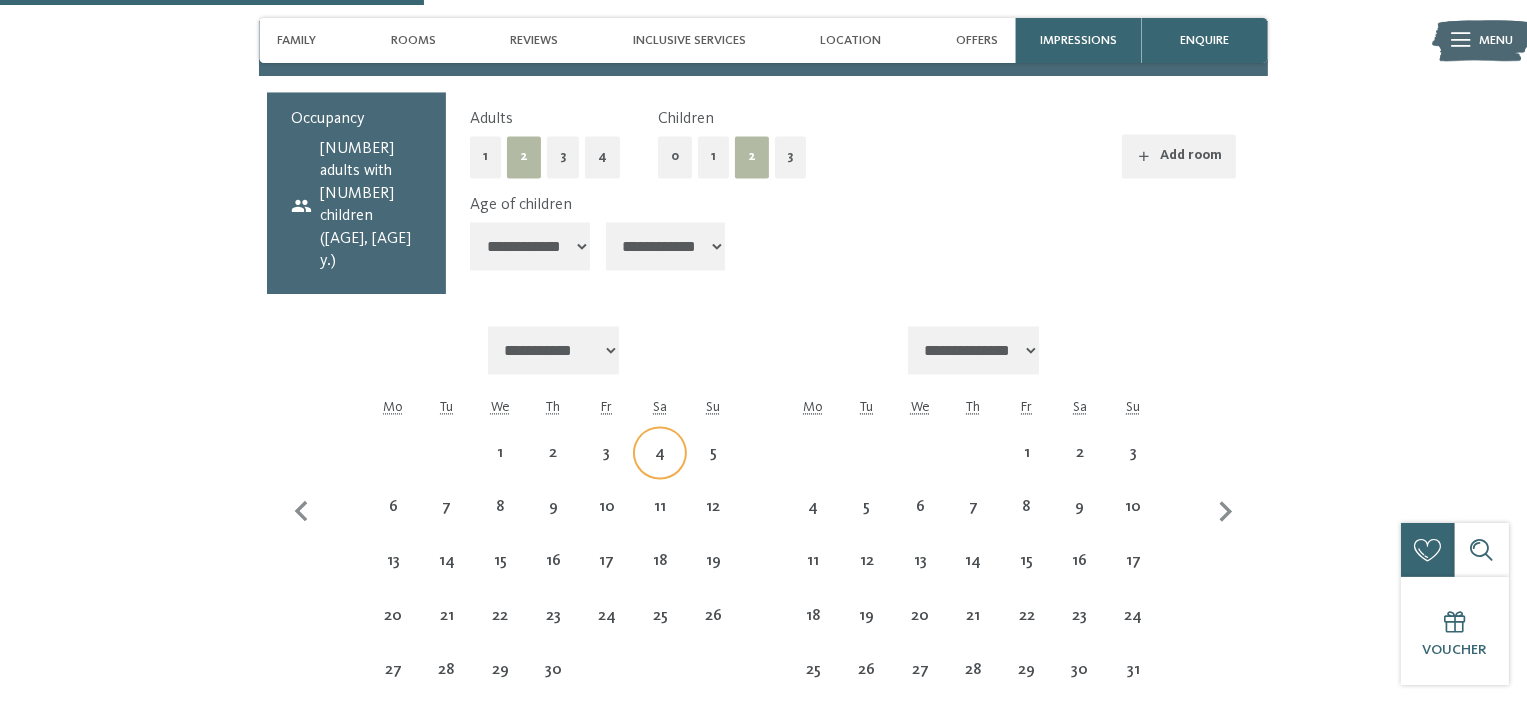 click on "4" at bounding box center (659, 469) 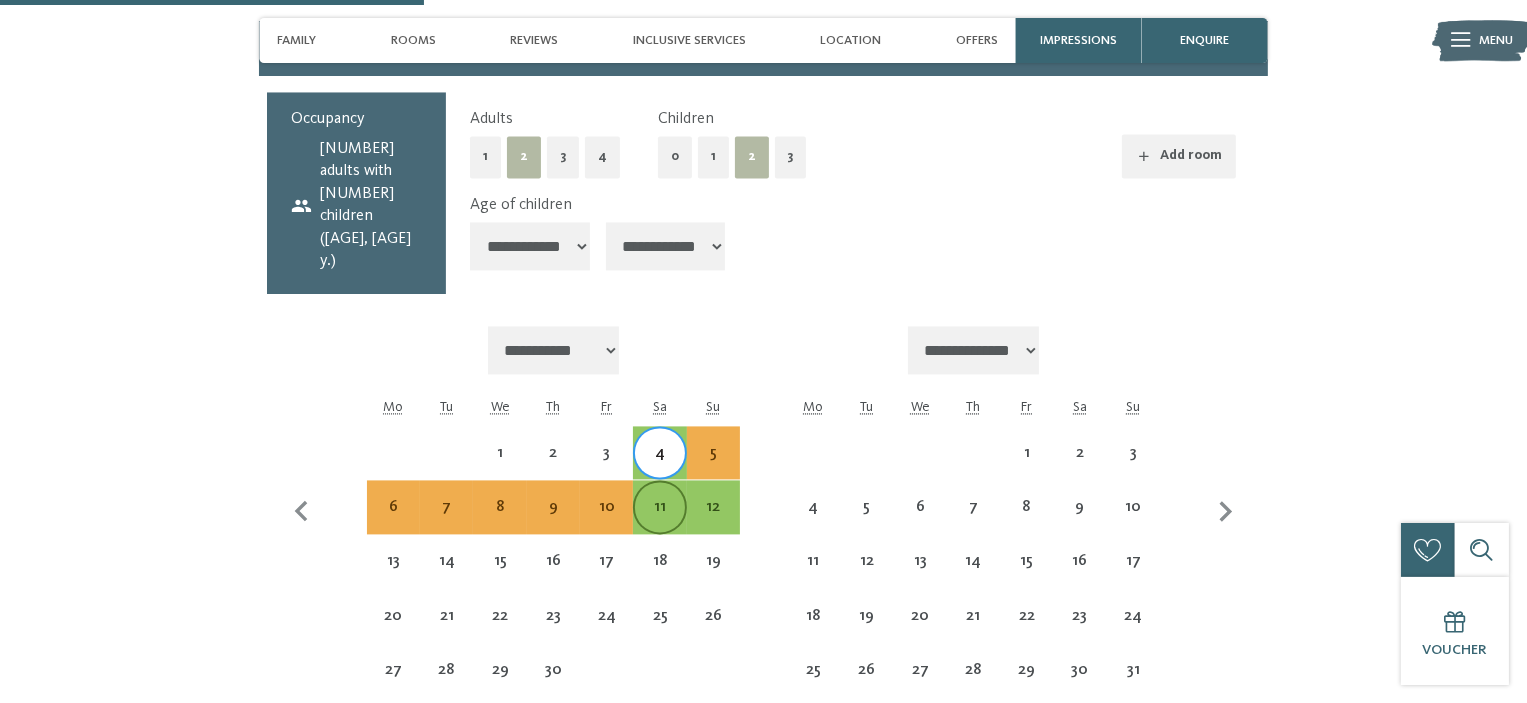 click on "11" at bounding box center [659, 523] 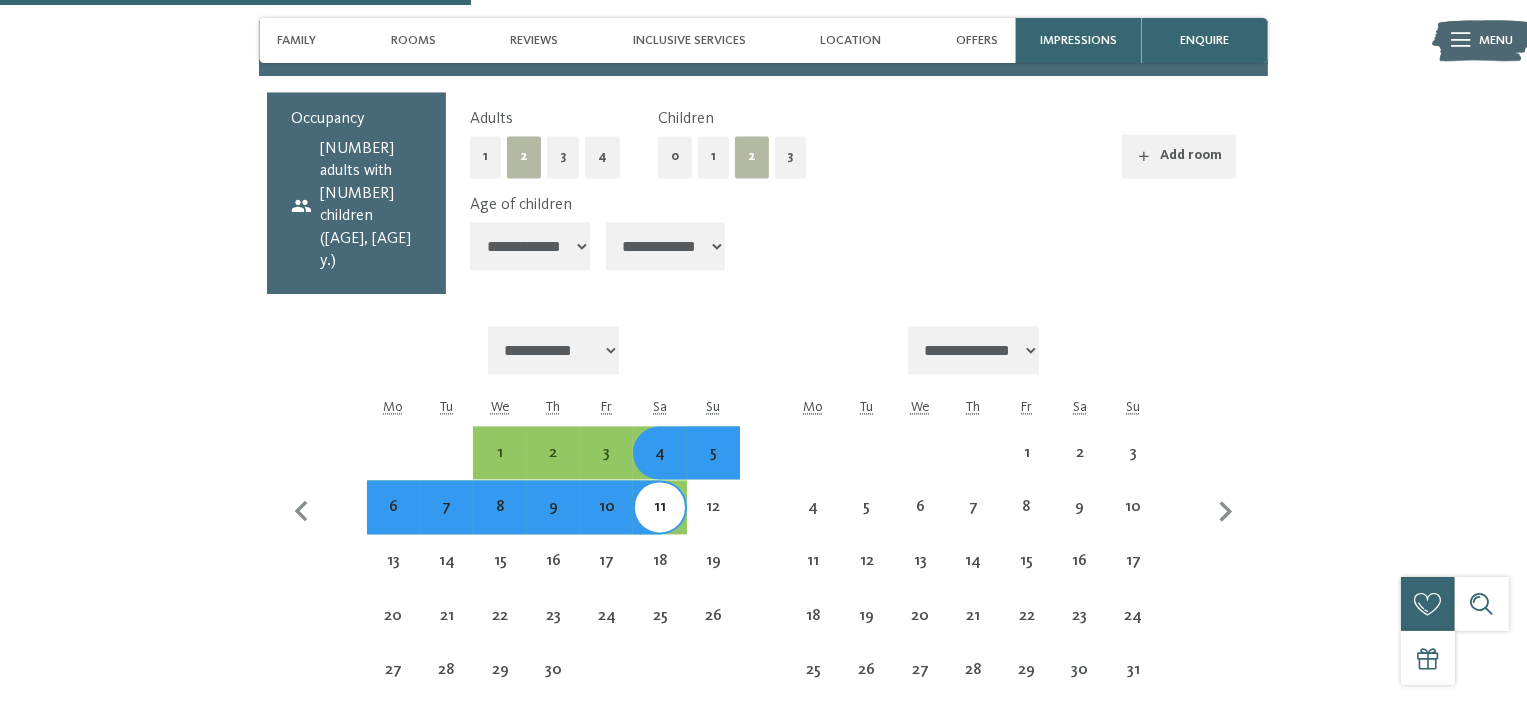 scroll, scrollTop: 4800, scrollLeft: 0, axis: vertical 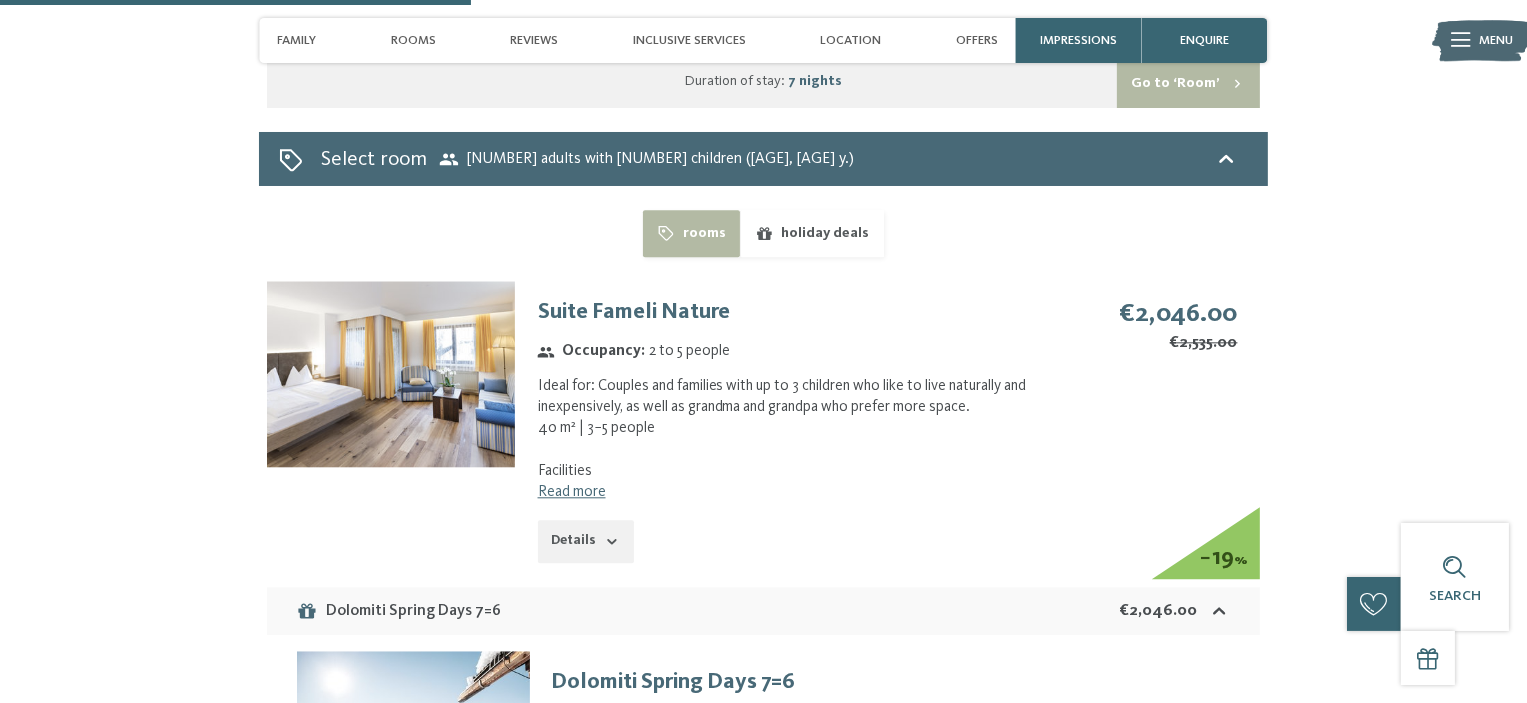 click 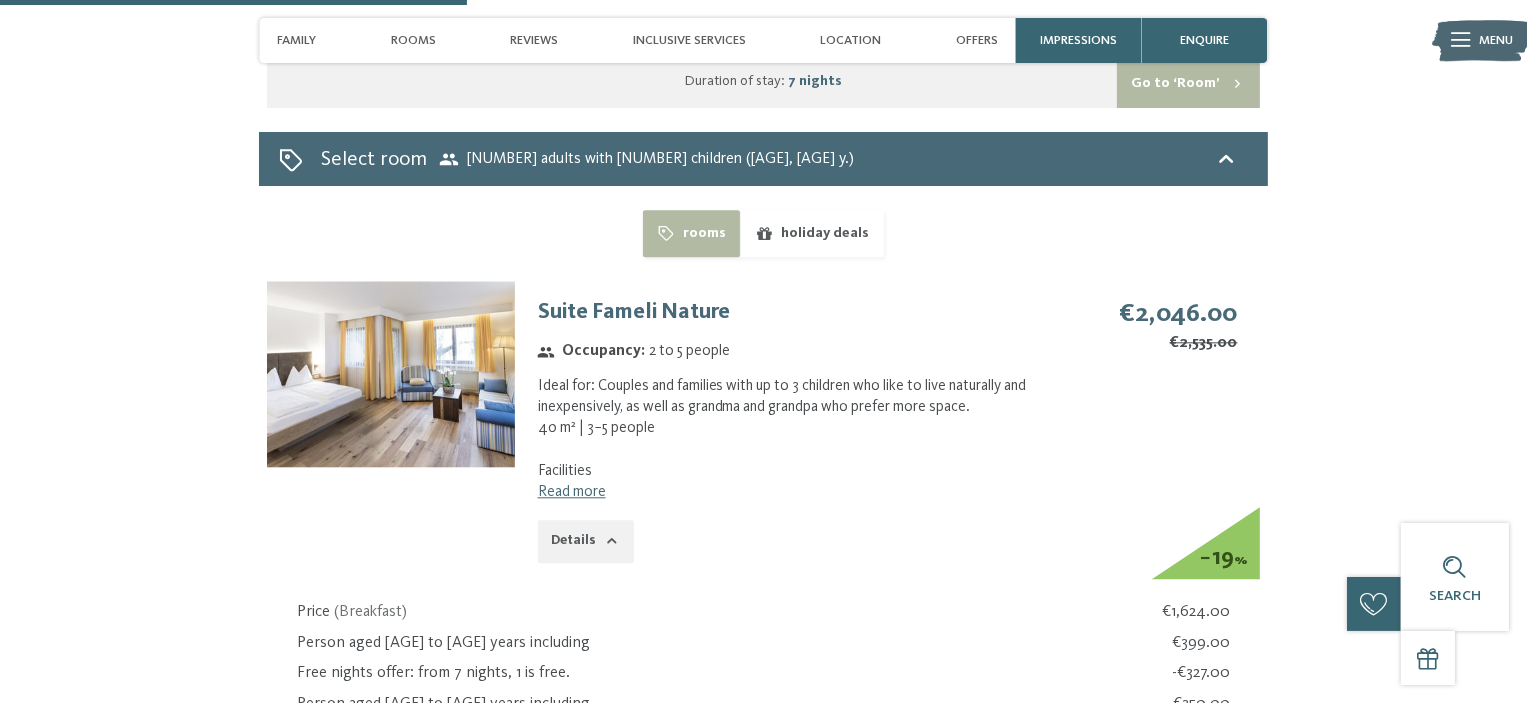 scroll, scrollTop: 5000, scrollLeft: 0, axis: vertical 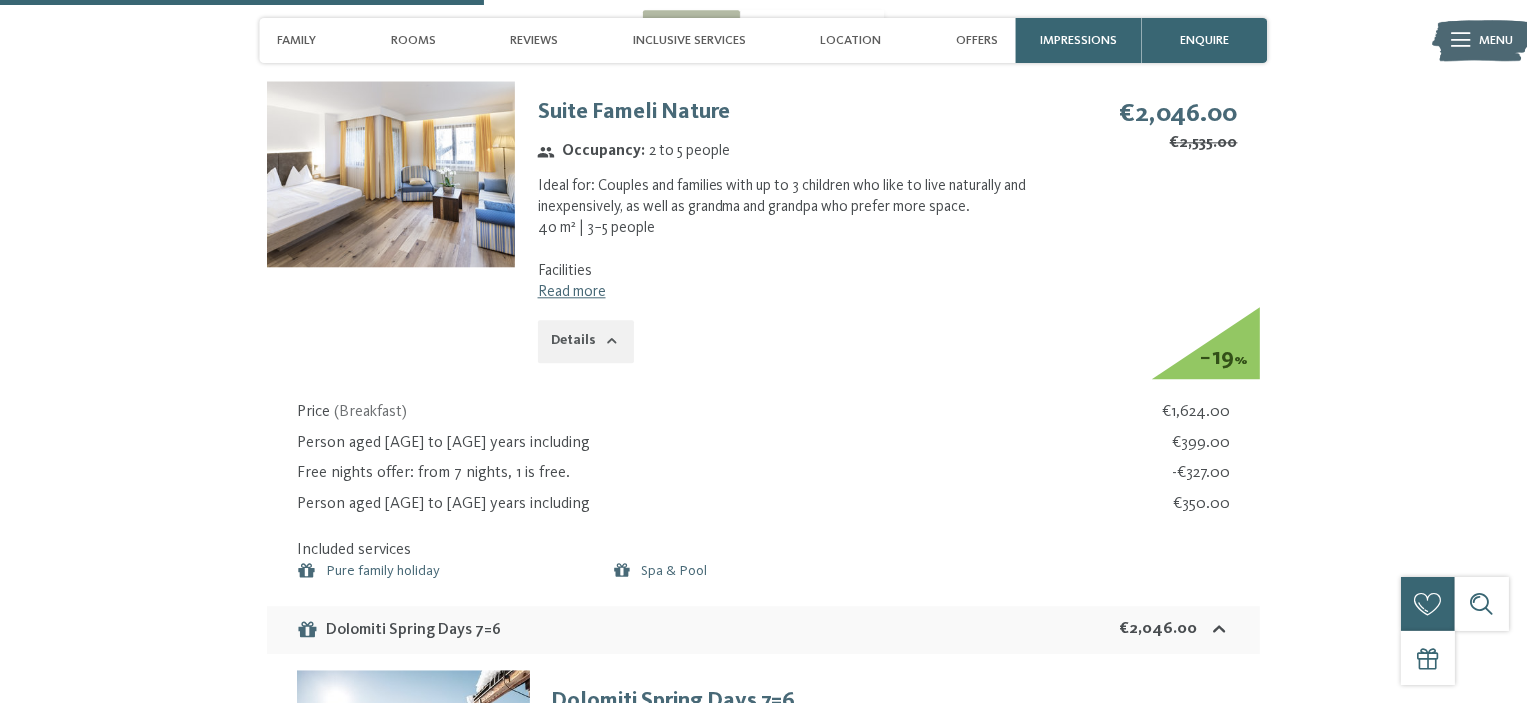 click on "Pure family holiday" at bounding box center (383, 571) 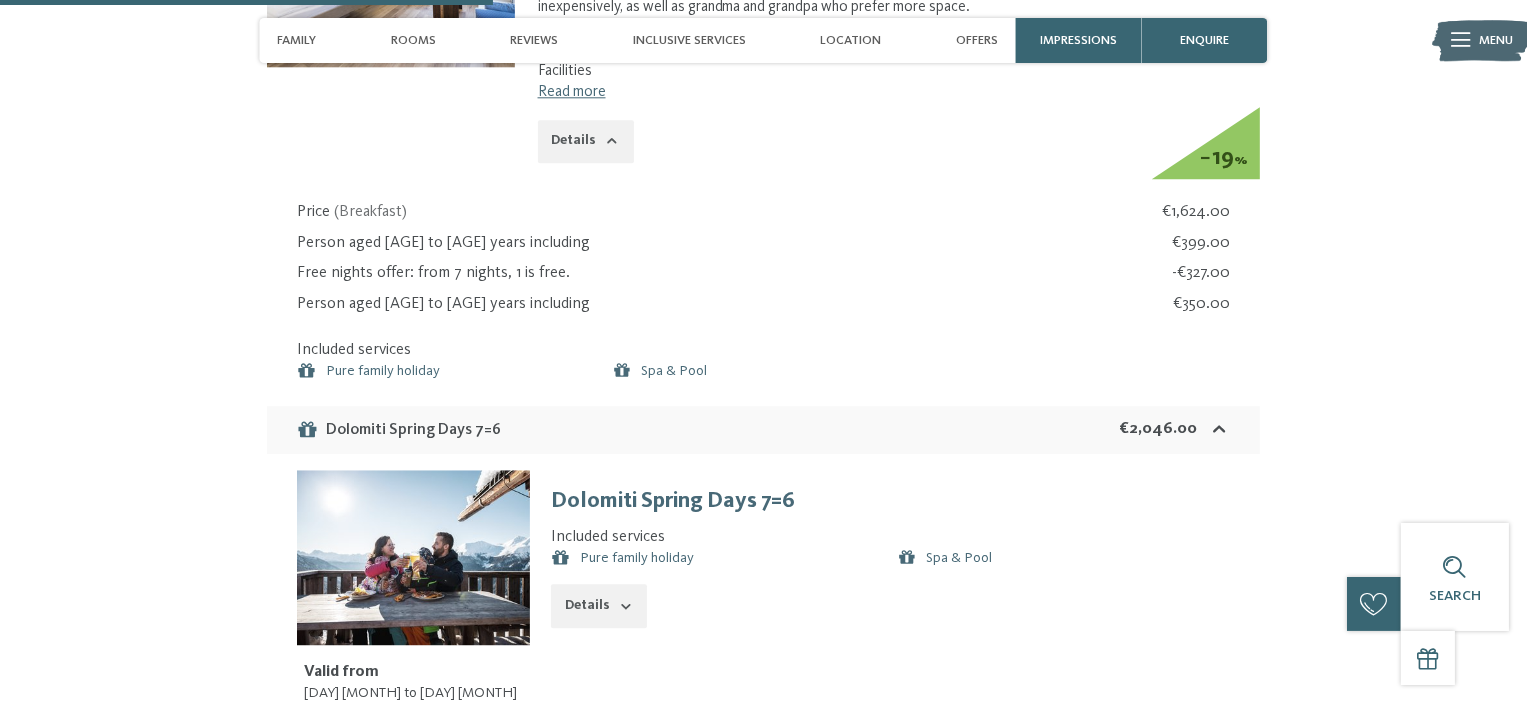 scroll, scrollTop: 5000, scrollLeft: 0, axis: vertical 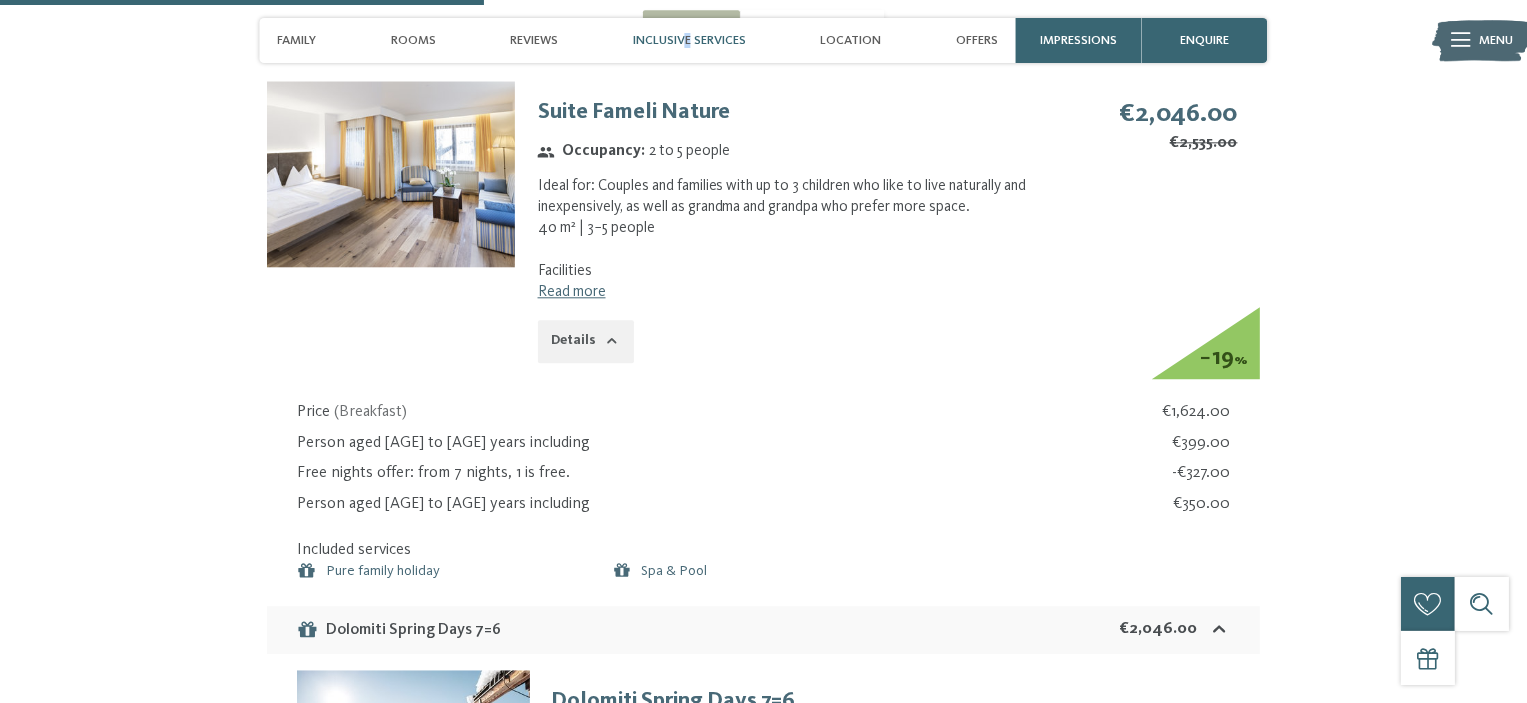 click on "Inclusive services" at bounding box center (689, 40) 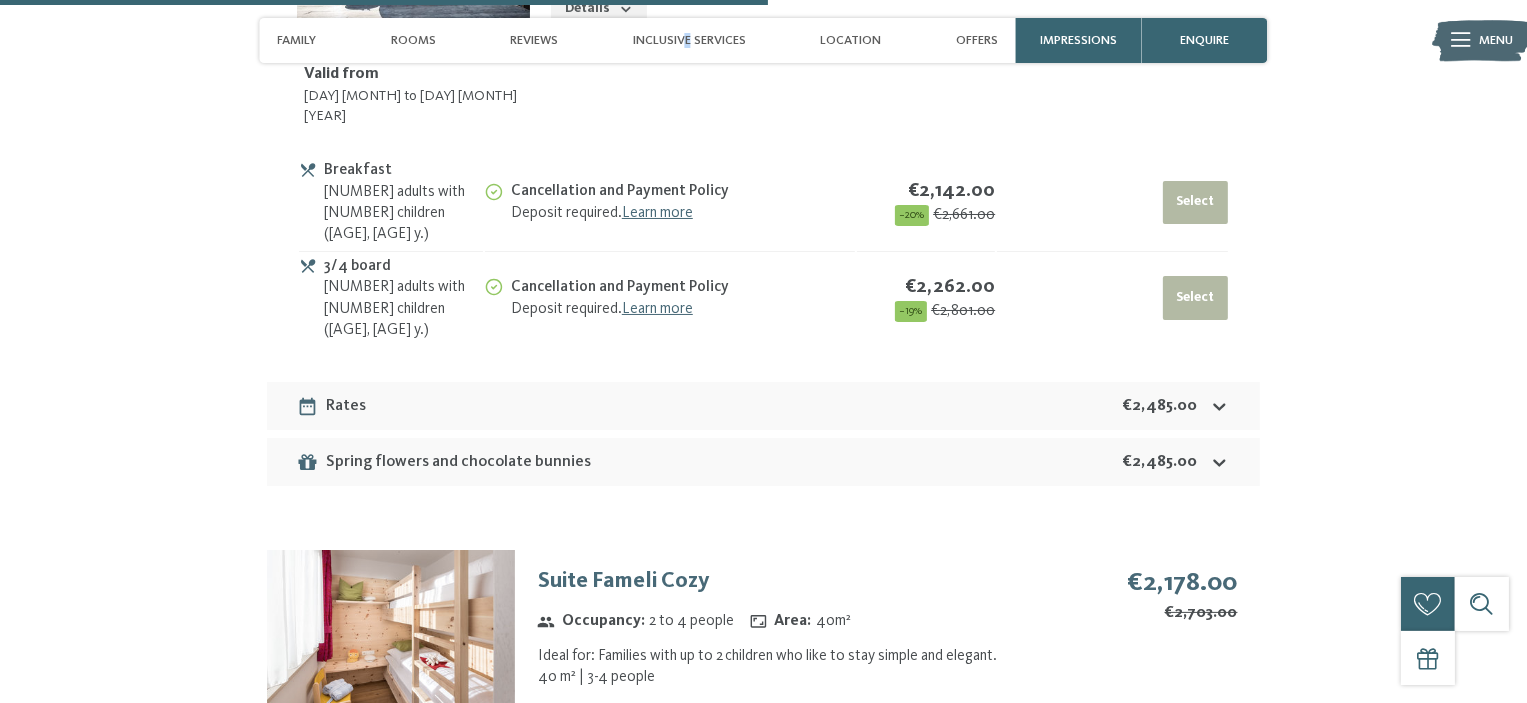 scroll, scrollTop: 7940, scrollLeft: 0, axis: vertical 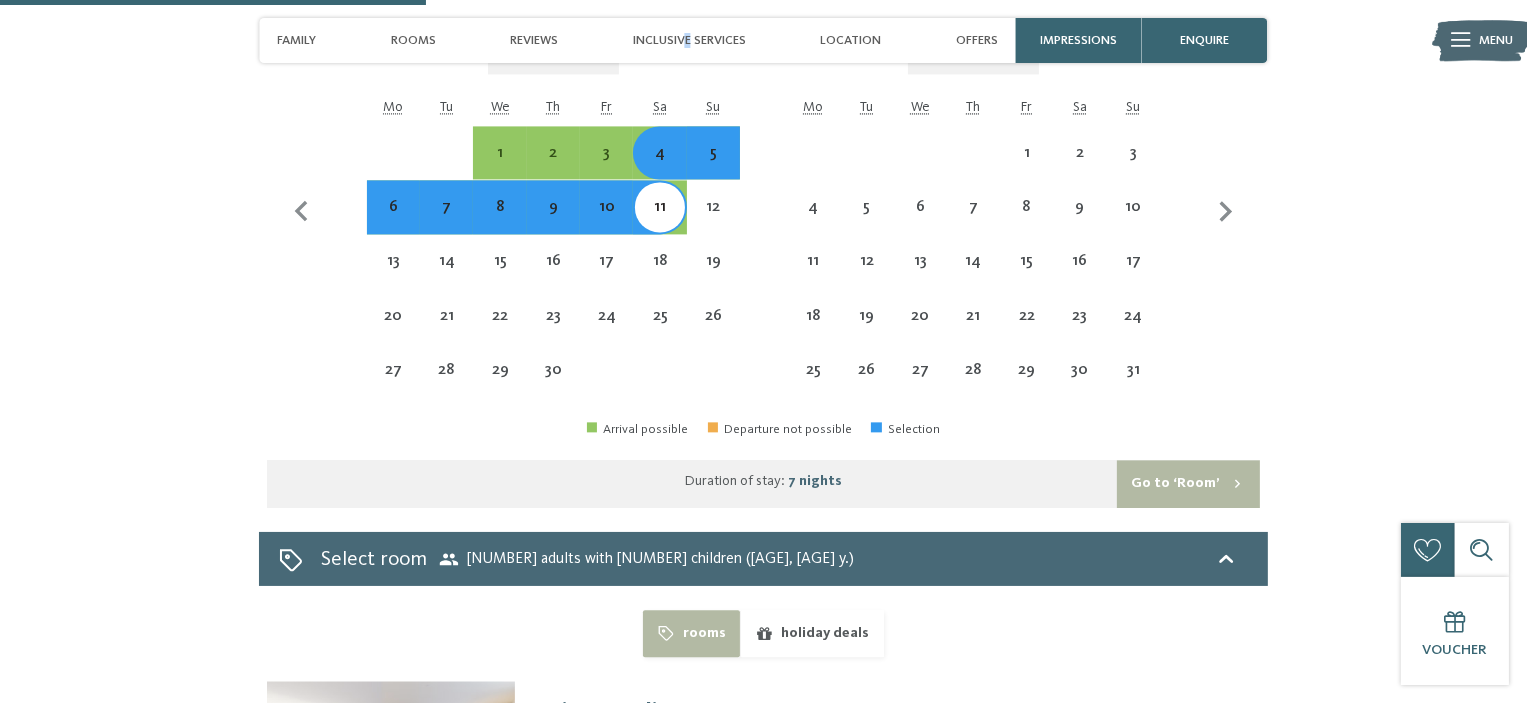 click on "5" at bounding box center (713, 169) 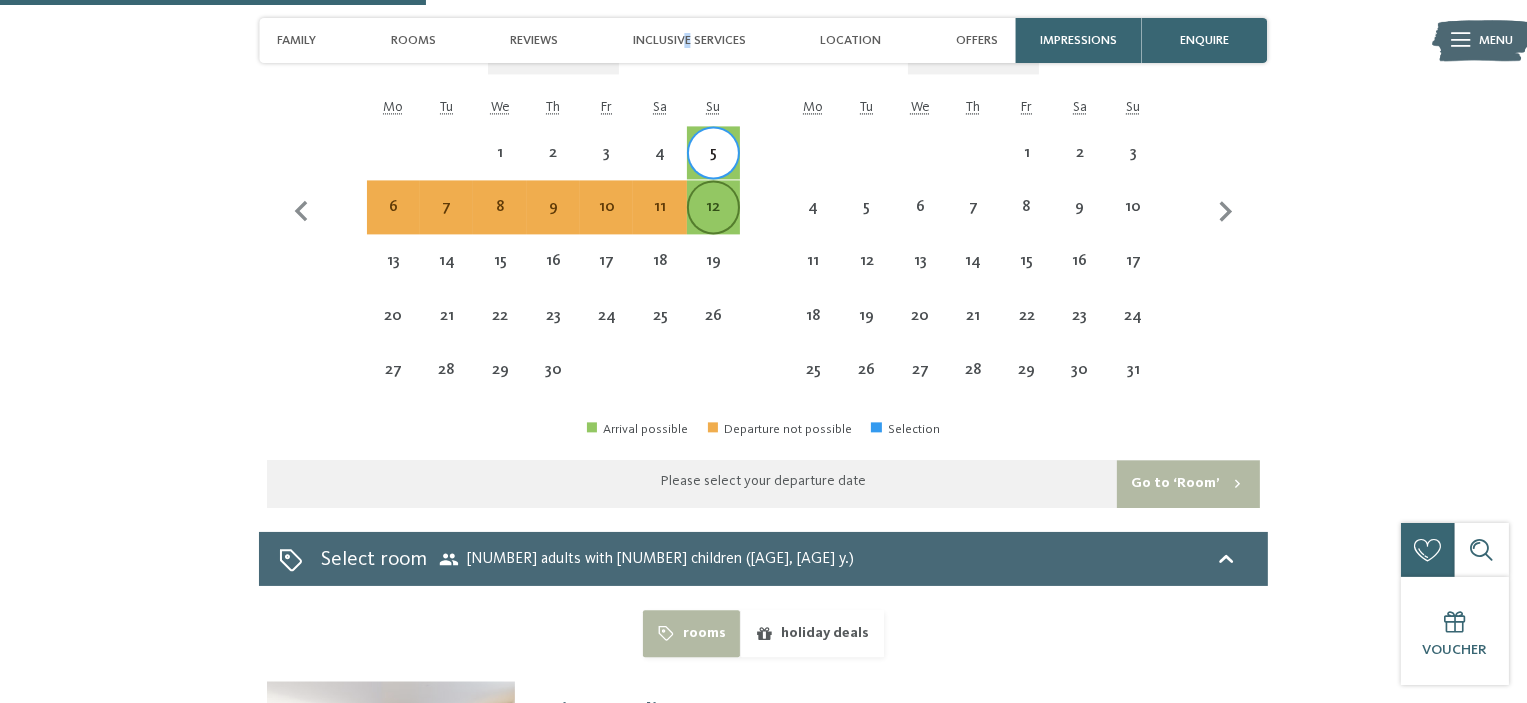 click on "12" at bounding box center [713, 223] 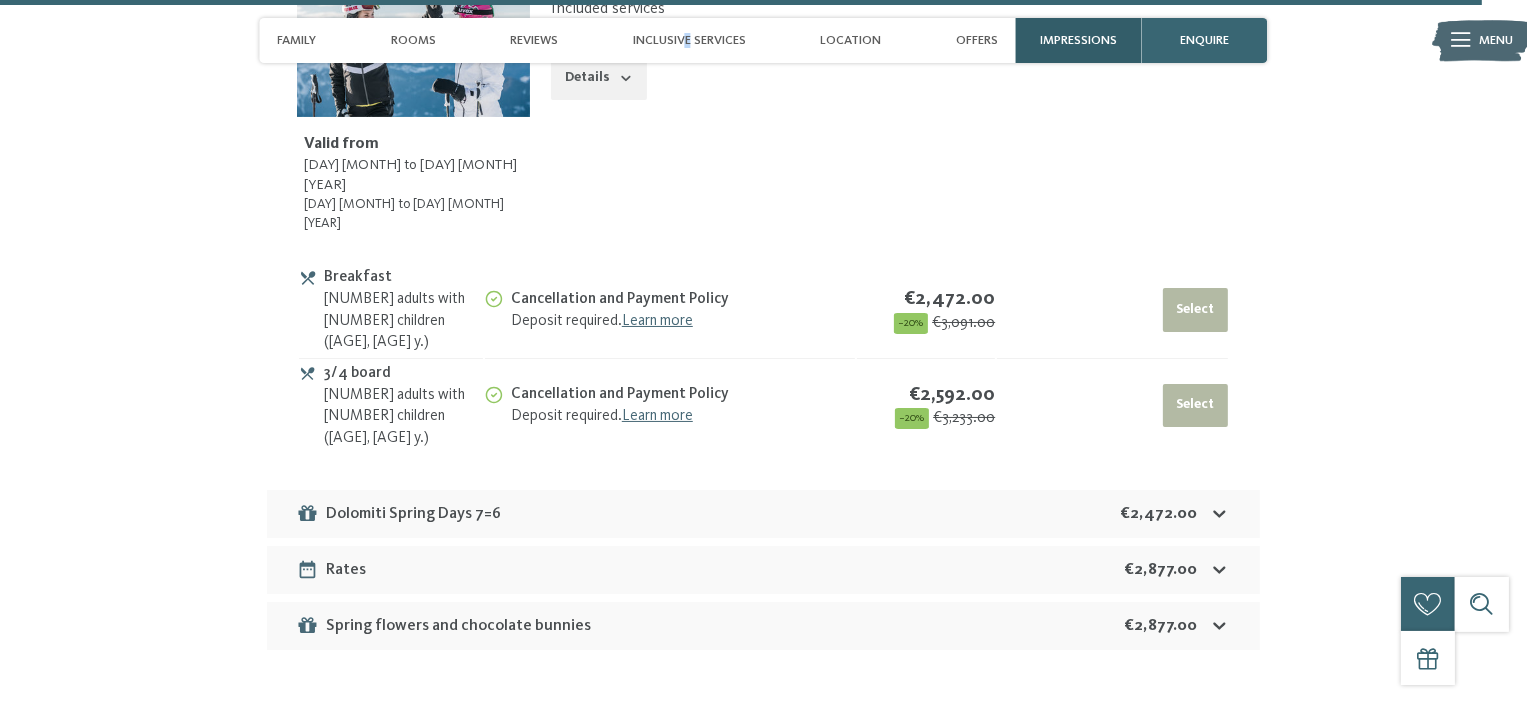 scroll, scrollTop: 15900, scrollLeft: 0, axis: vertical 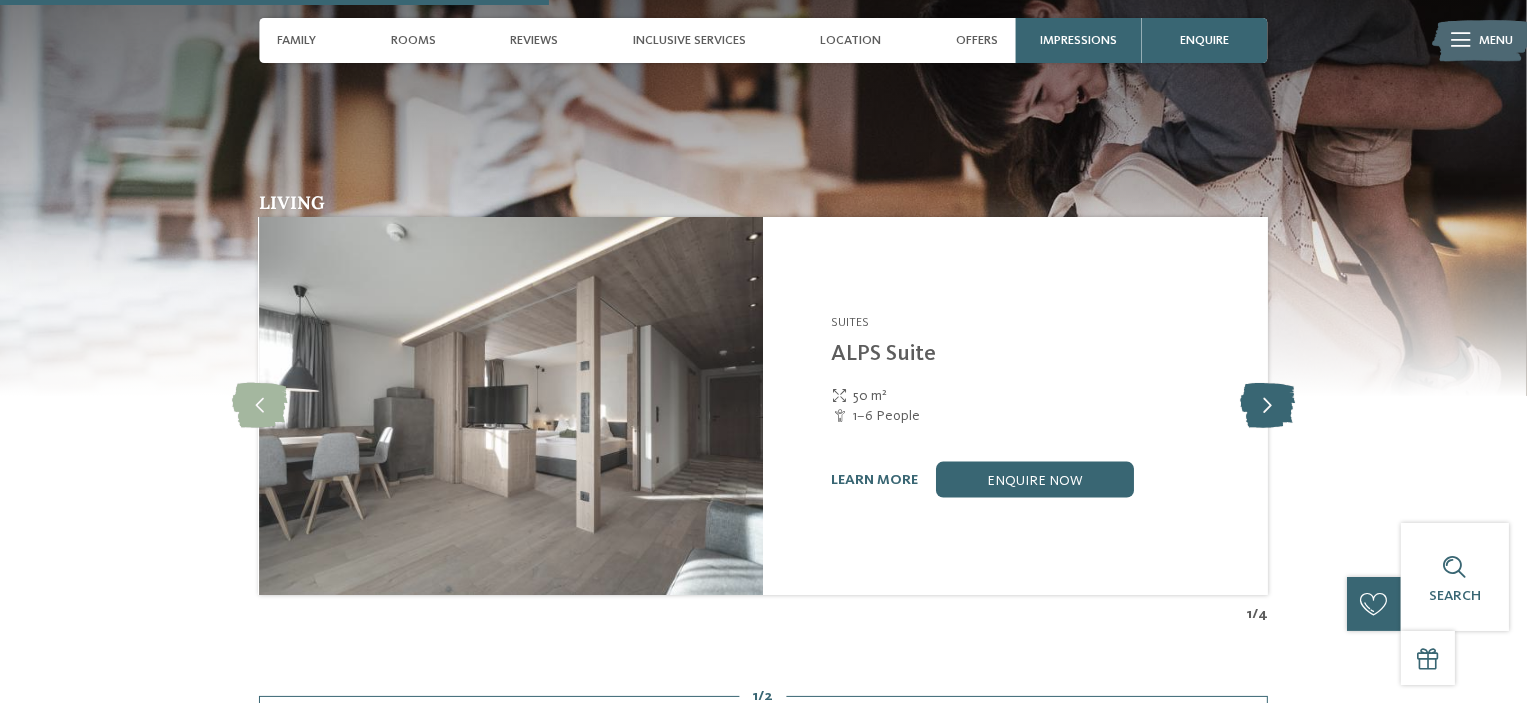 click at bounding box center (1267, 406) 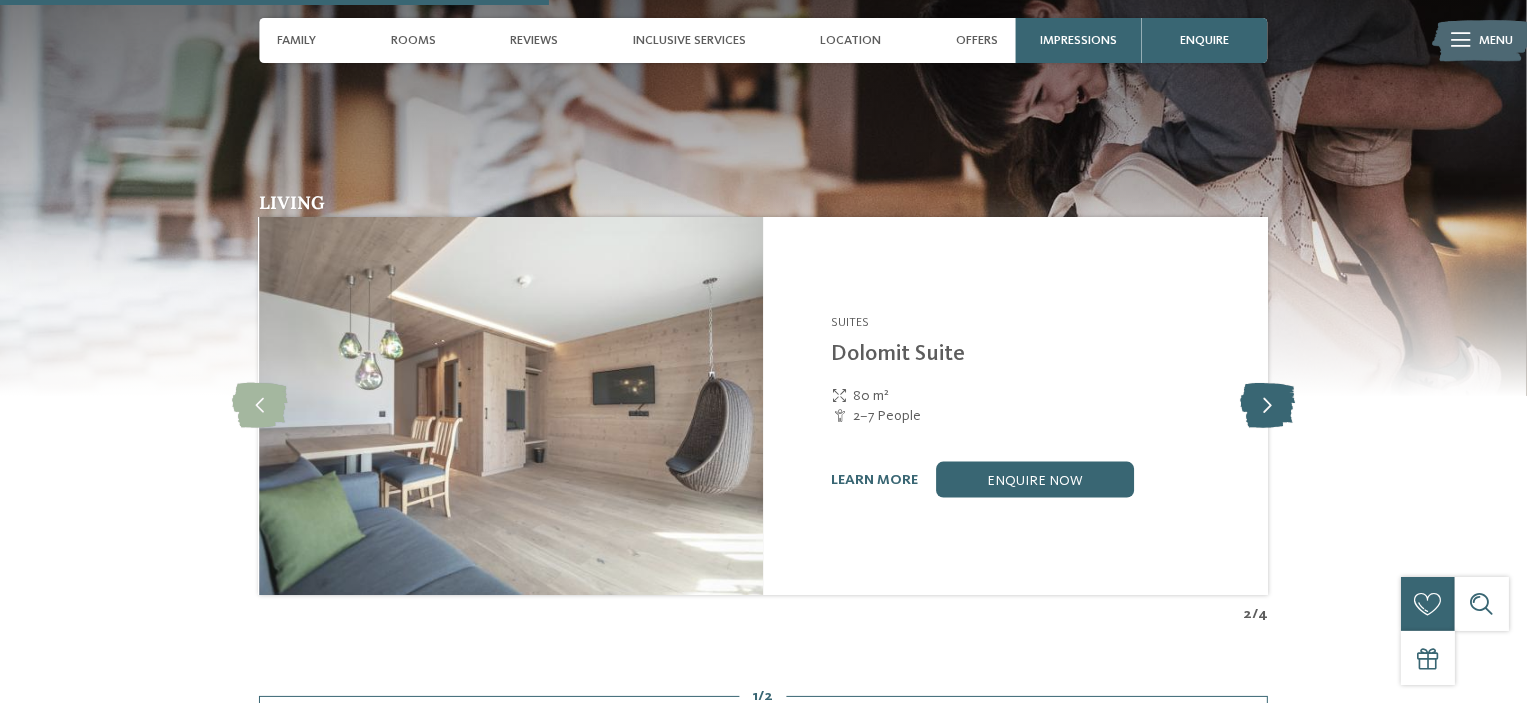 click at bounding box center [1267, 406] 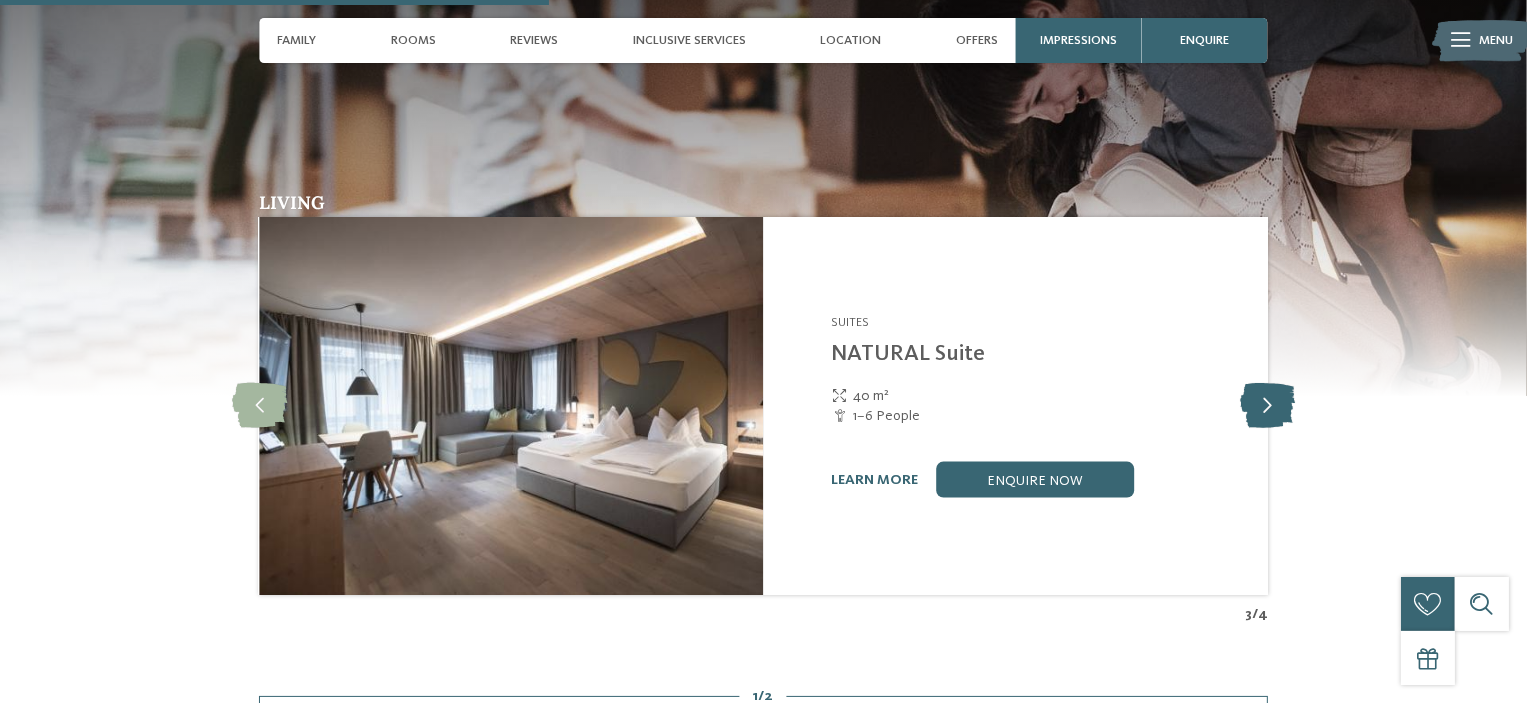 click at bounding box center (1267, 406) 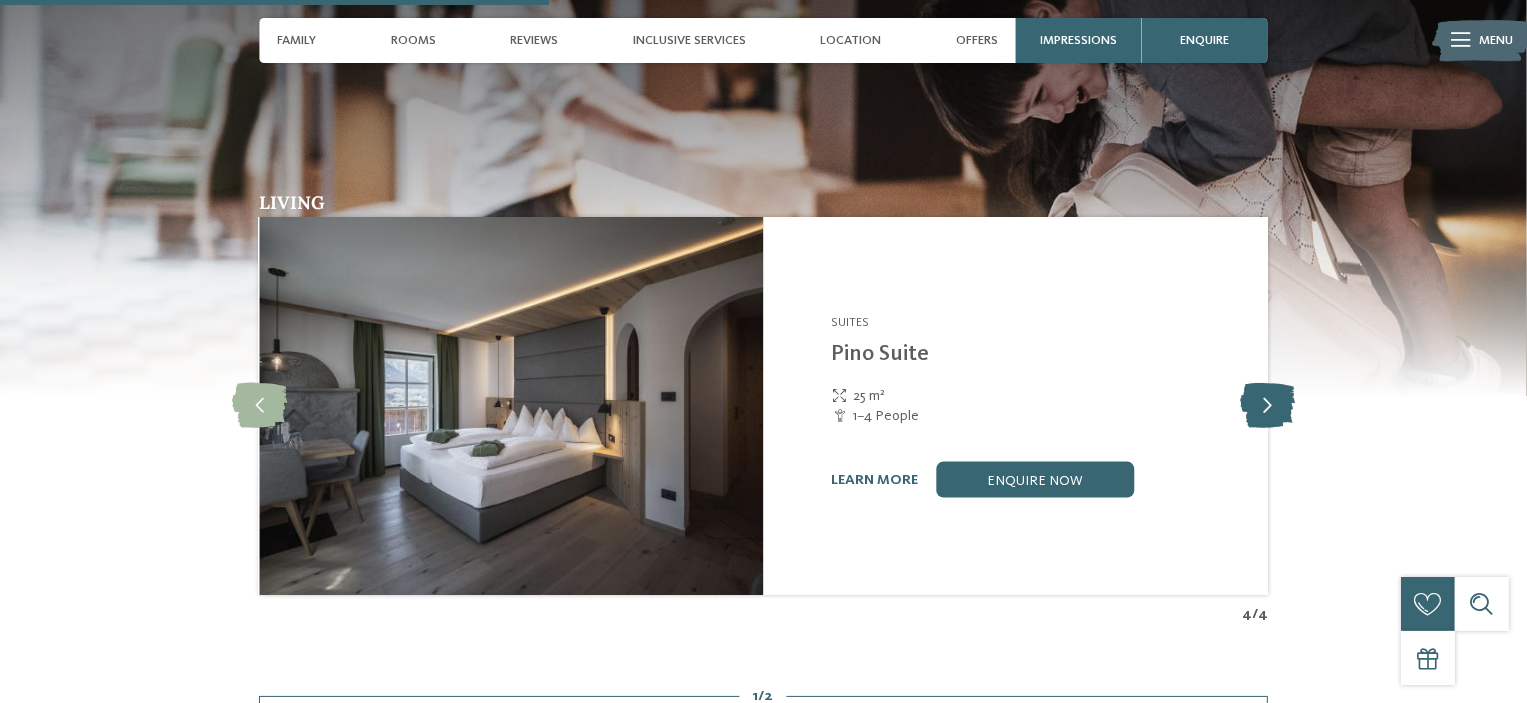 click at bounding box center [1267, 406] 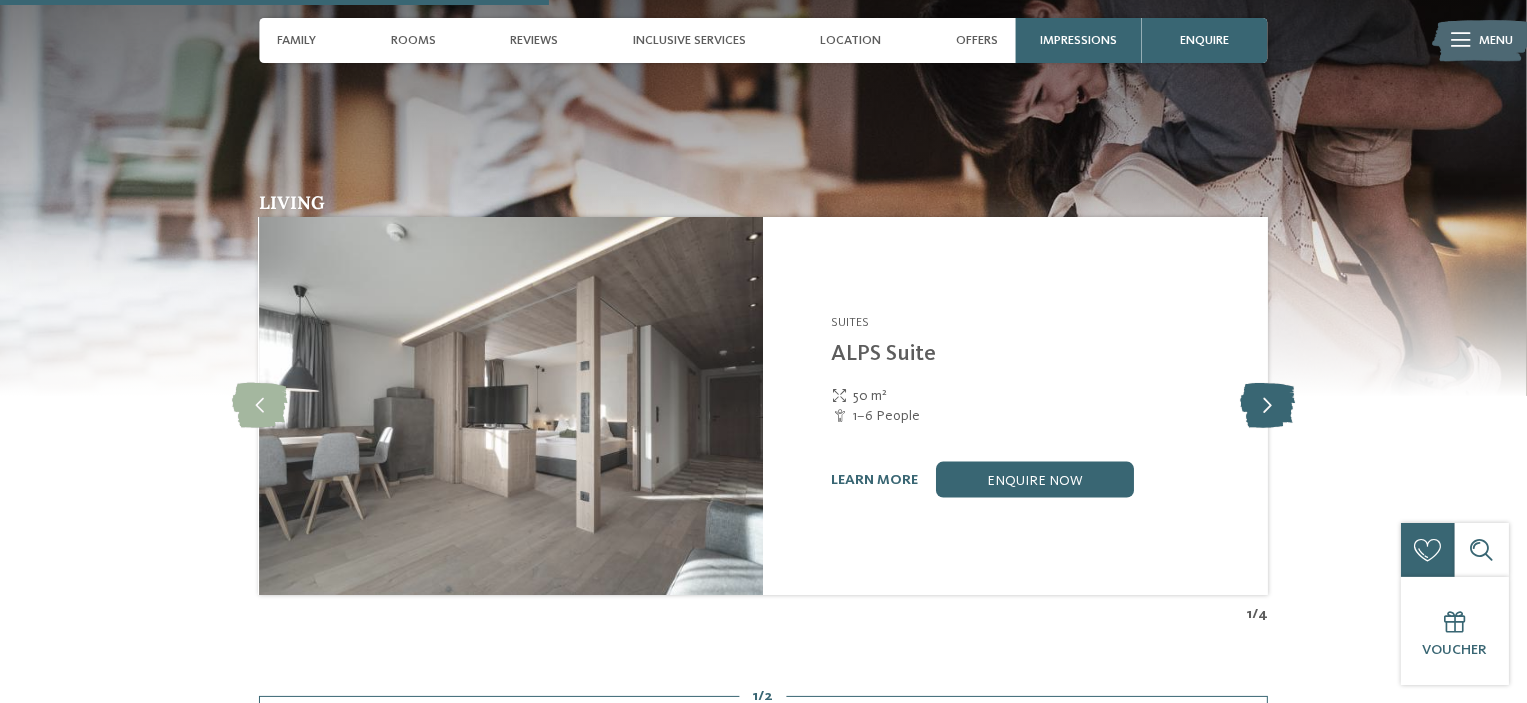 click at bounding box center [1267, 406] 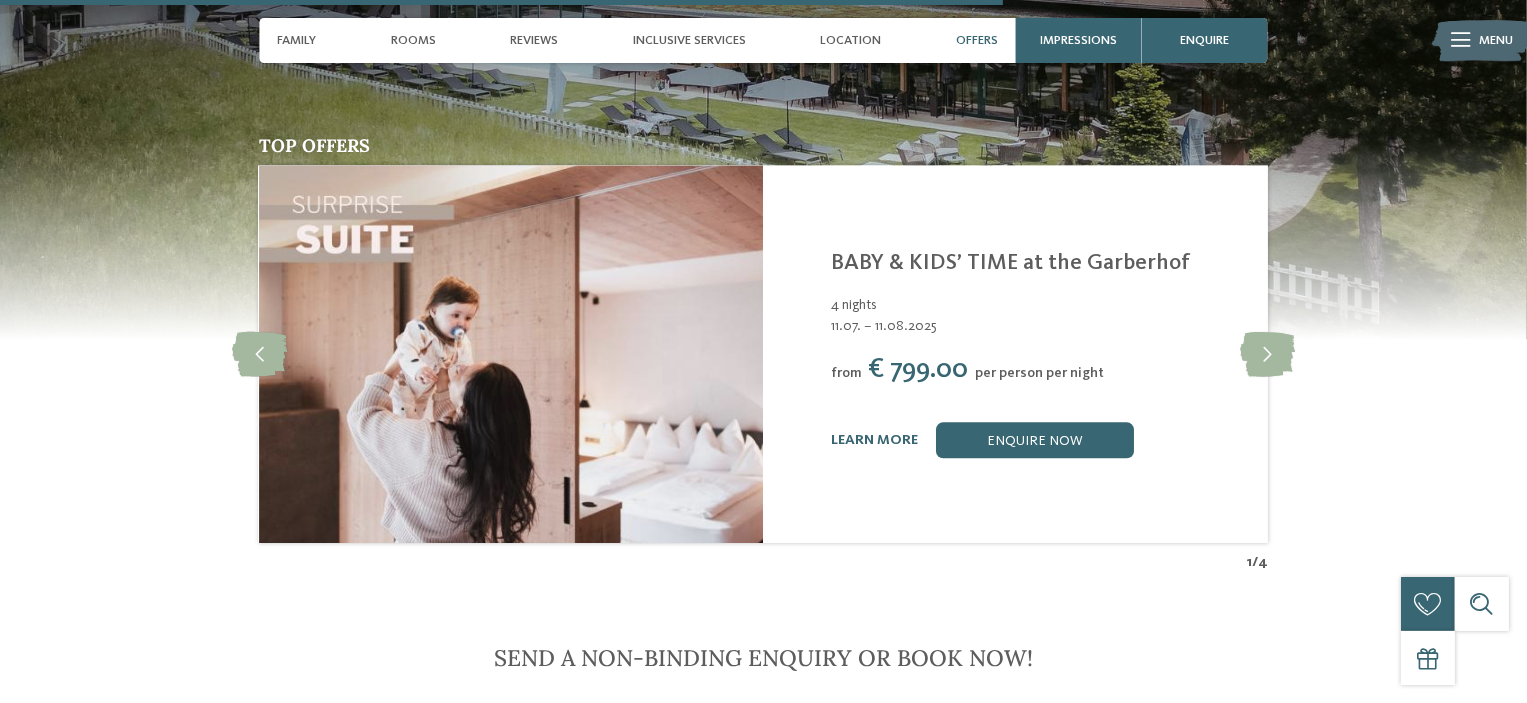 scroll, scrollTop: 5100, scrollLeft: 0, axis: vertical 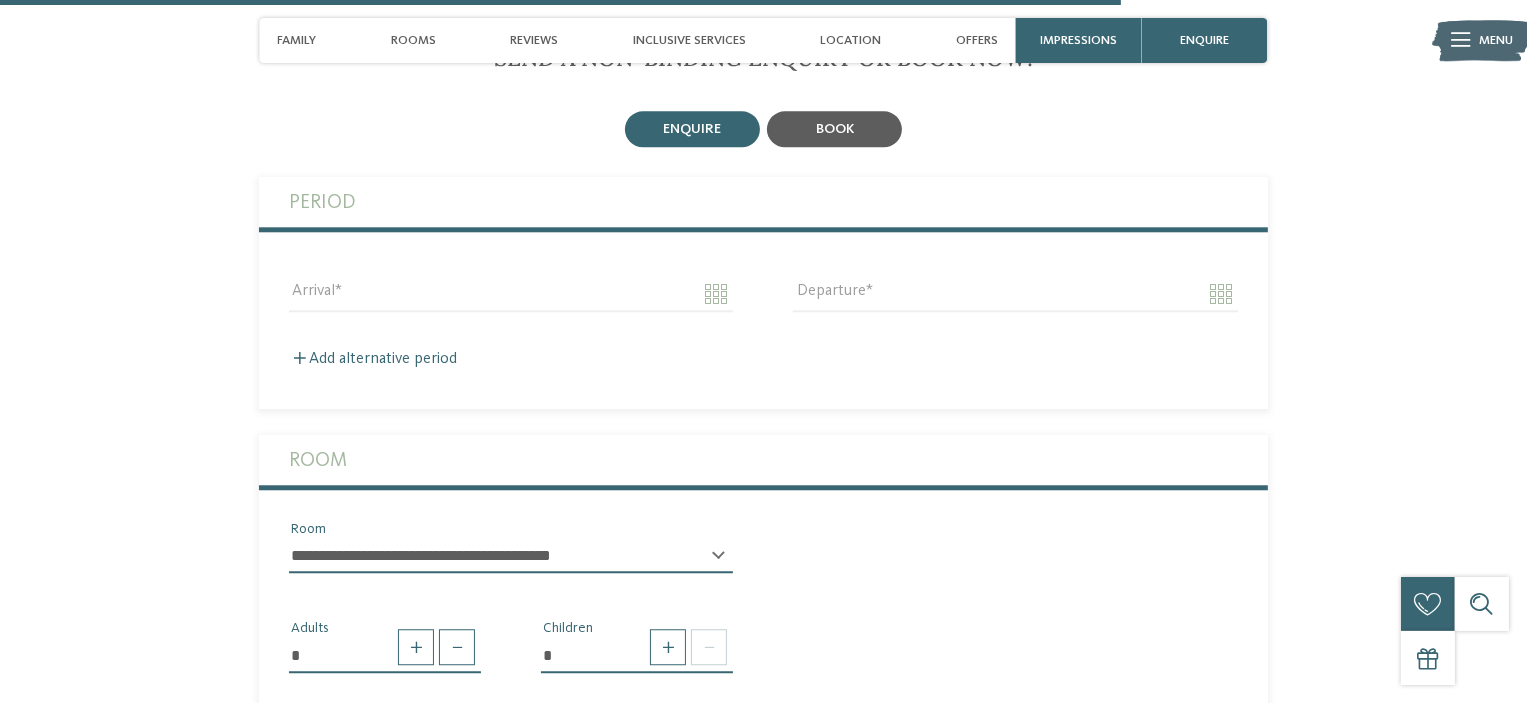 click on "book" at bounding box center [835, 129] 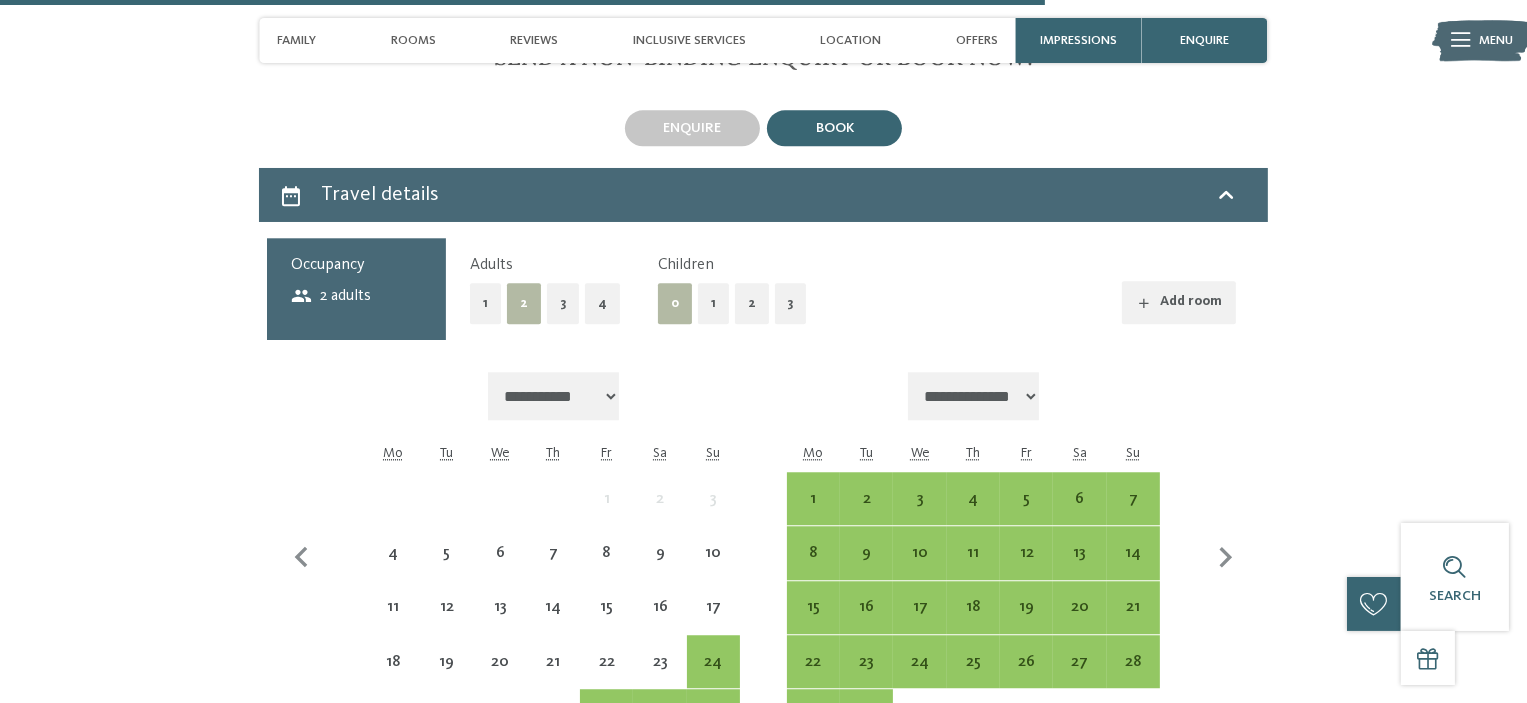scroll, scrollTop: 5300, scrollLeft: 0, axis: vertical 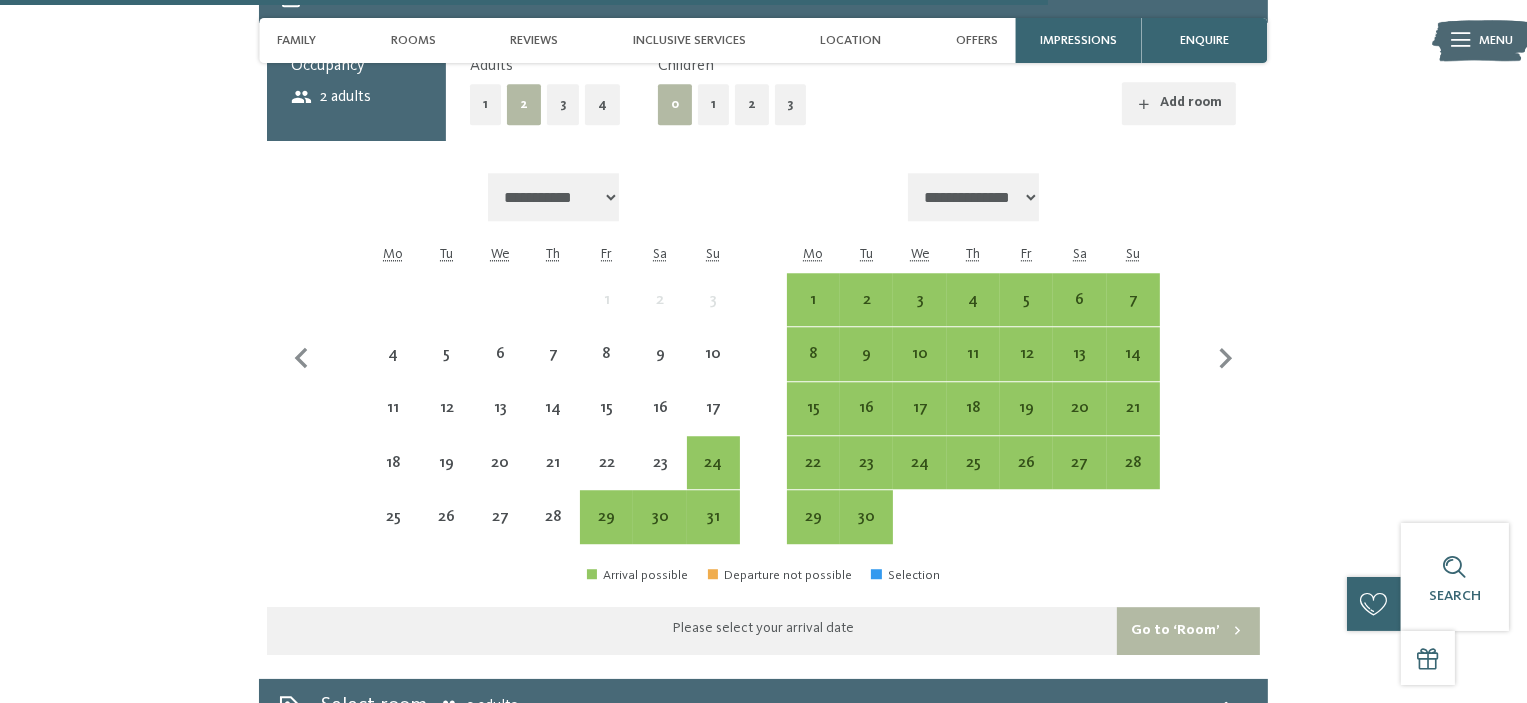 click on "2" at bounding box center [752, 104] 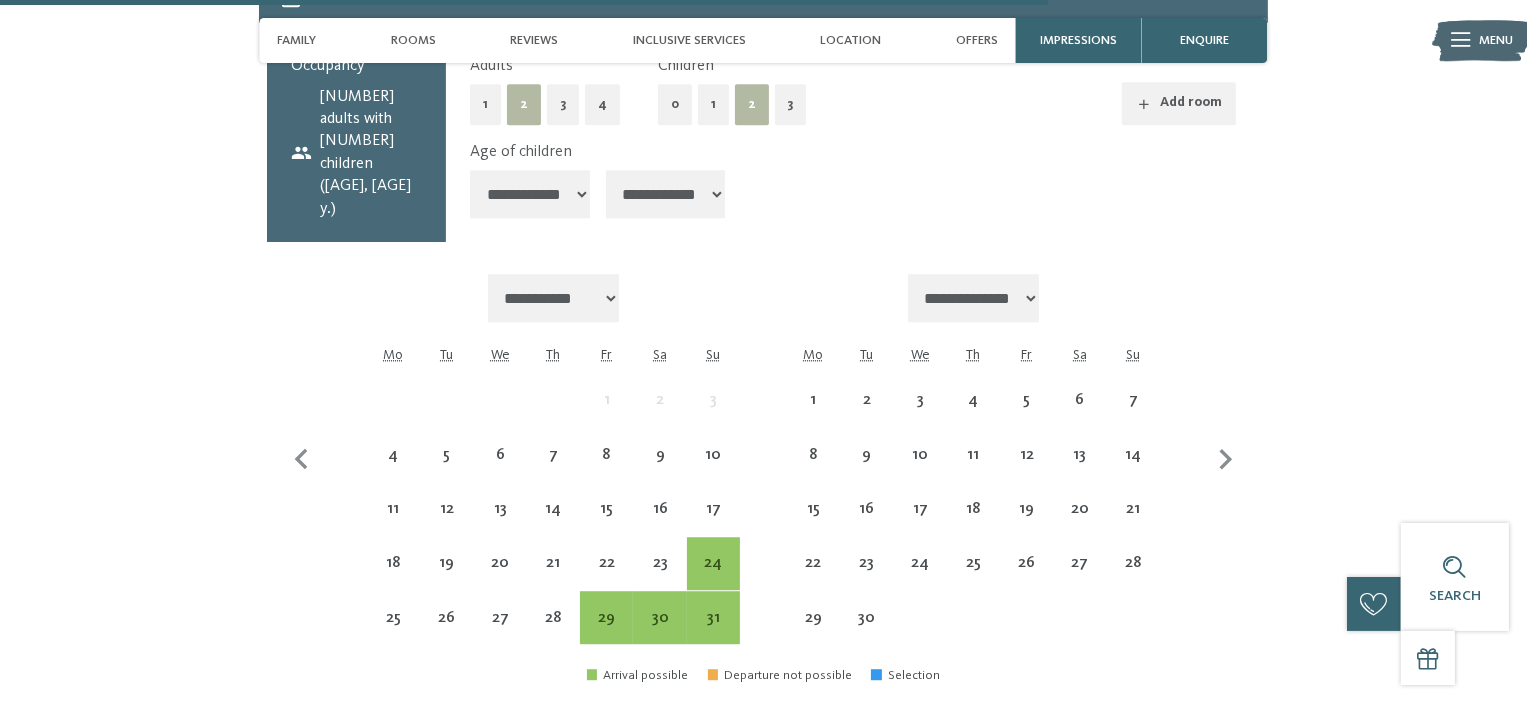 click on "**********" at bounding box center [530, 194] 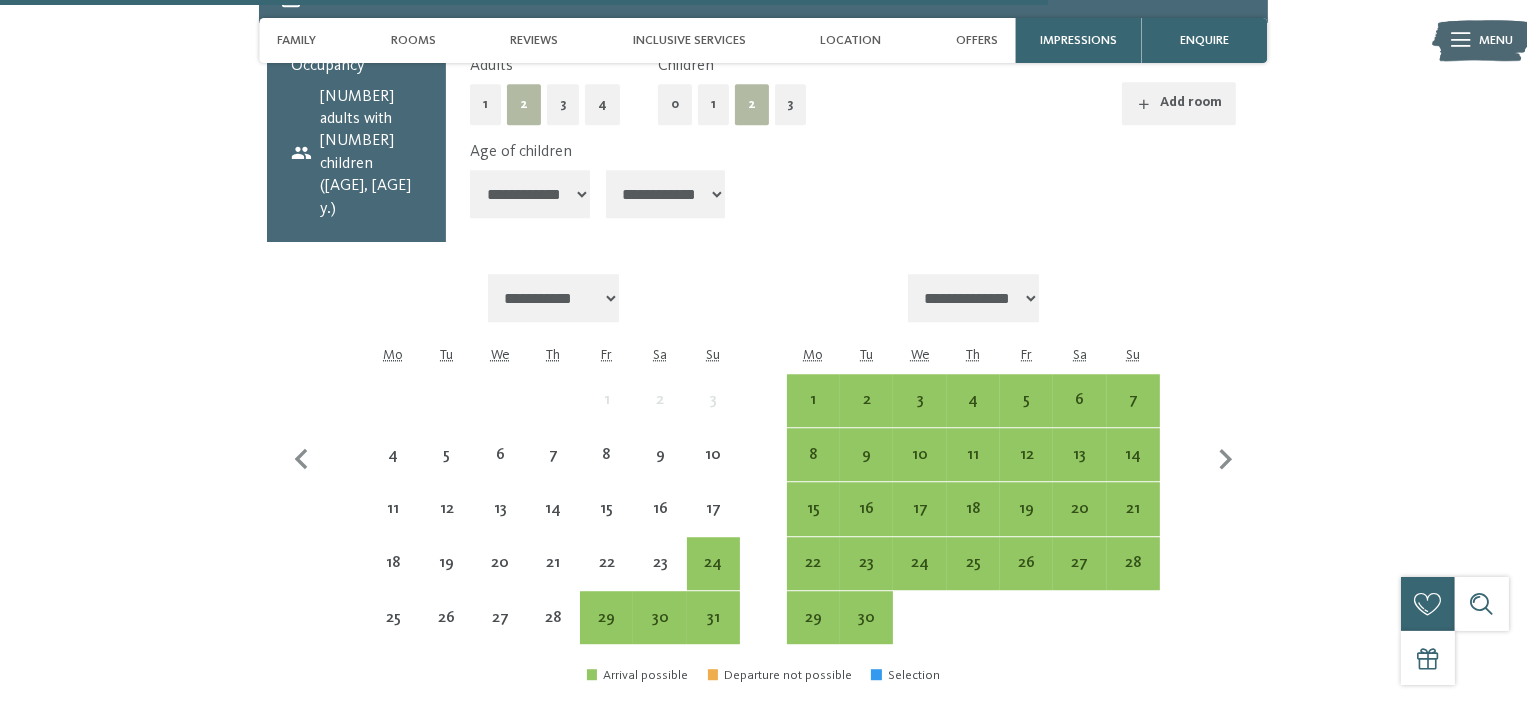 select on "*" 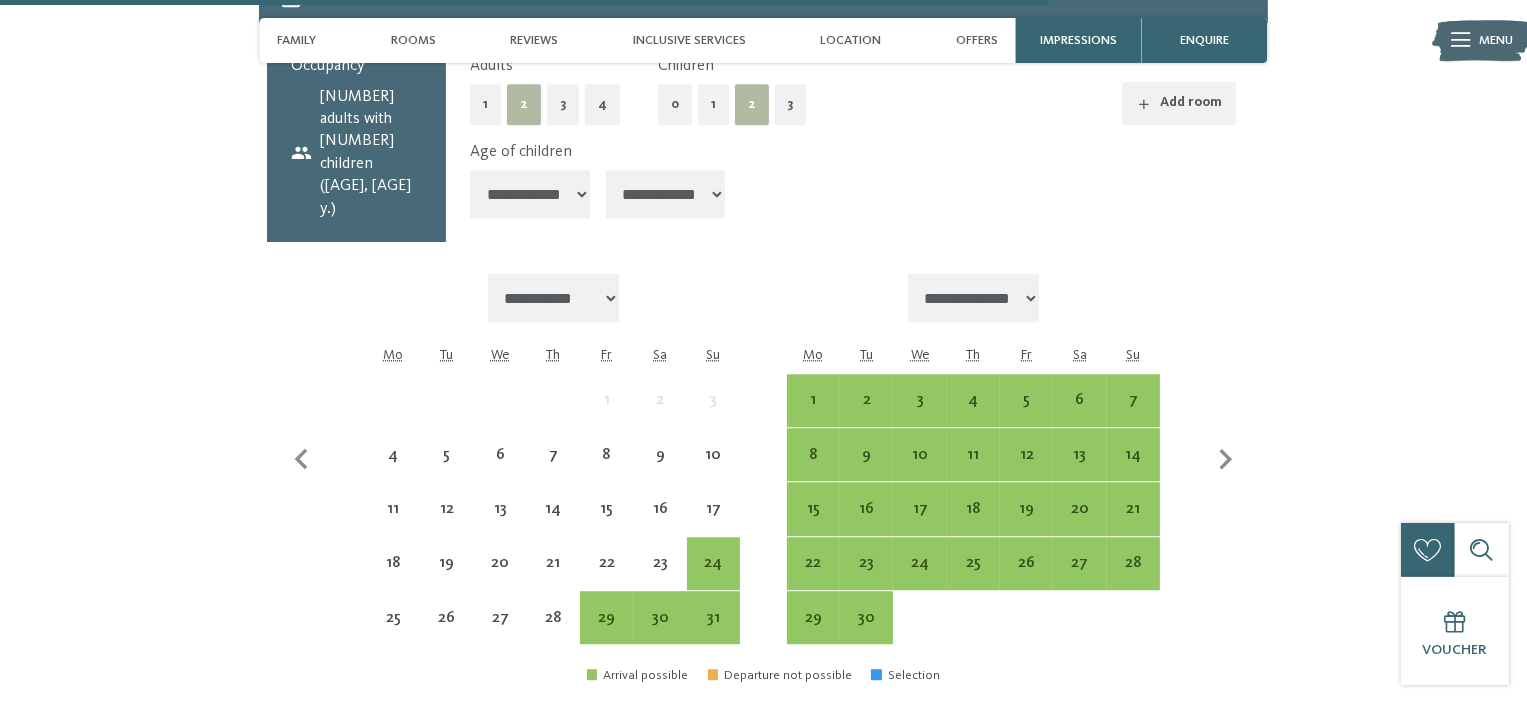 click on "**********" at bounding box center (554, 298) 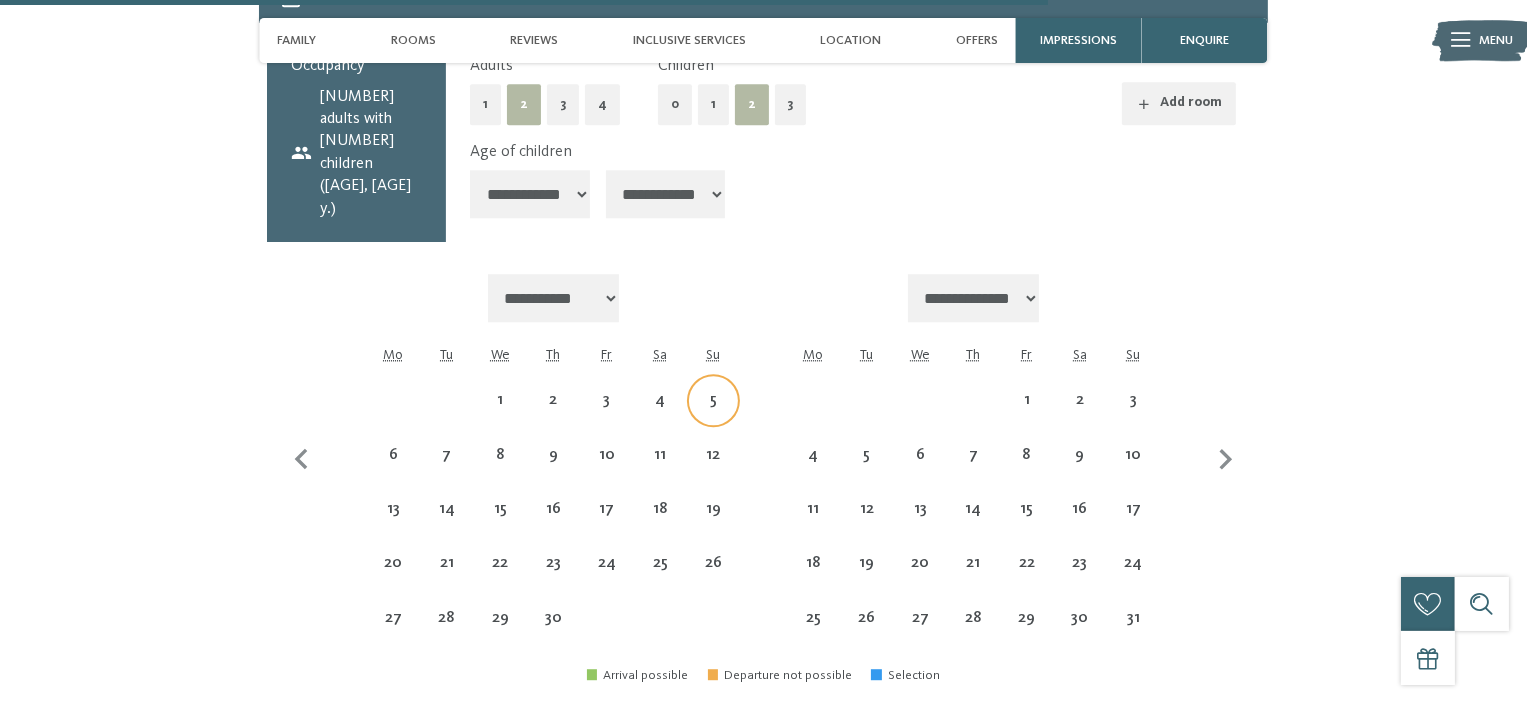 select on "**********" 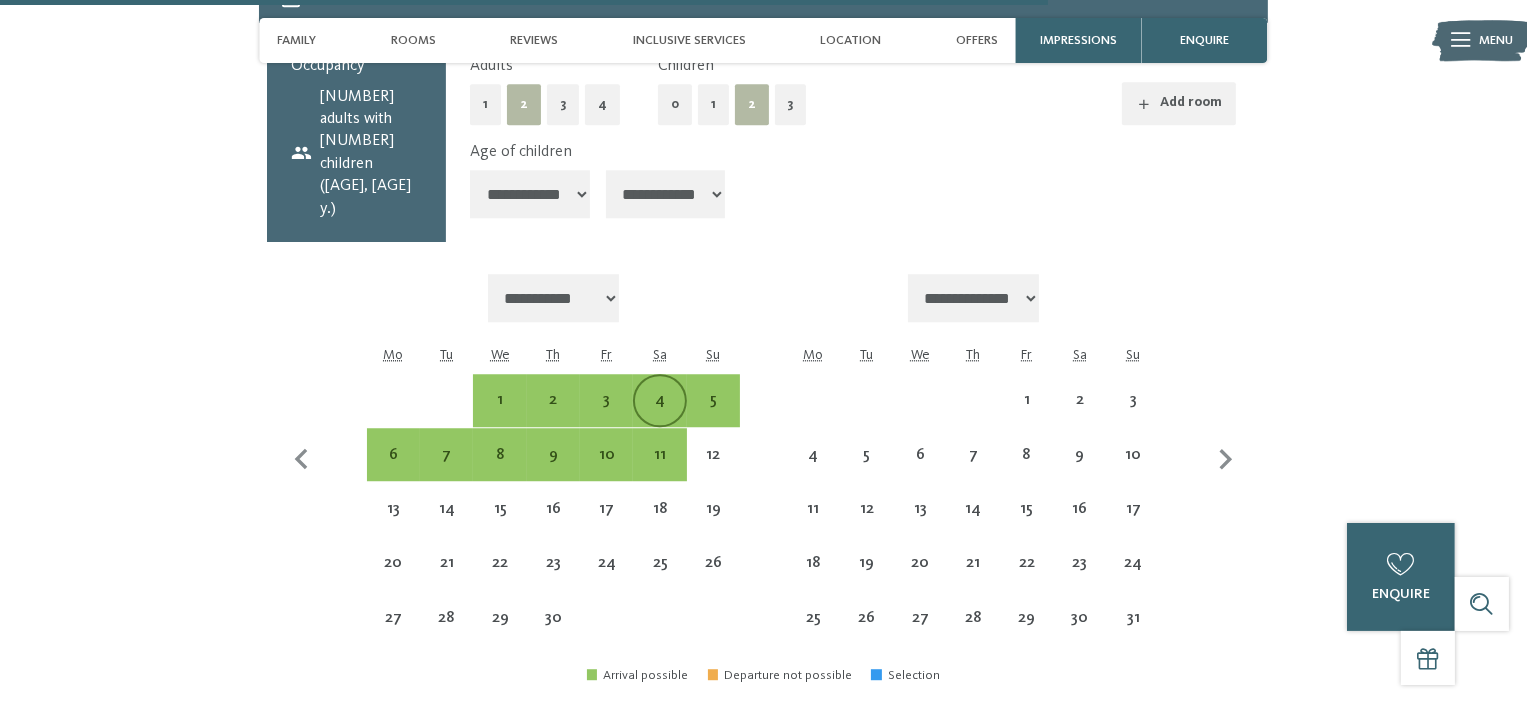 click on "4" at bounding box center [659, 416] 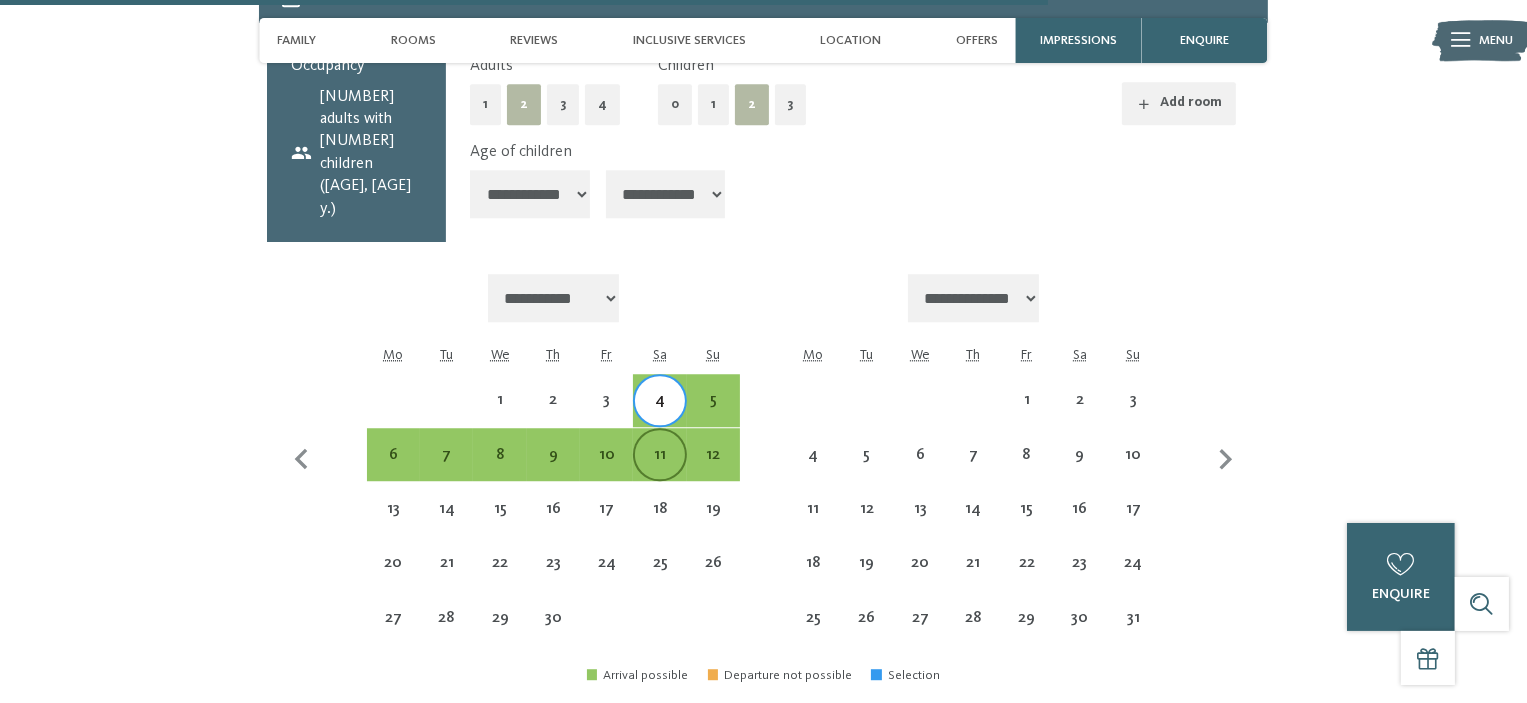click on "11" at bounding box center [659, 471] 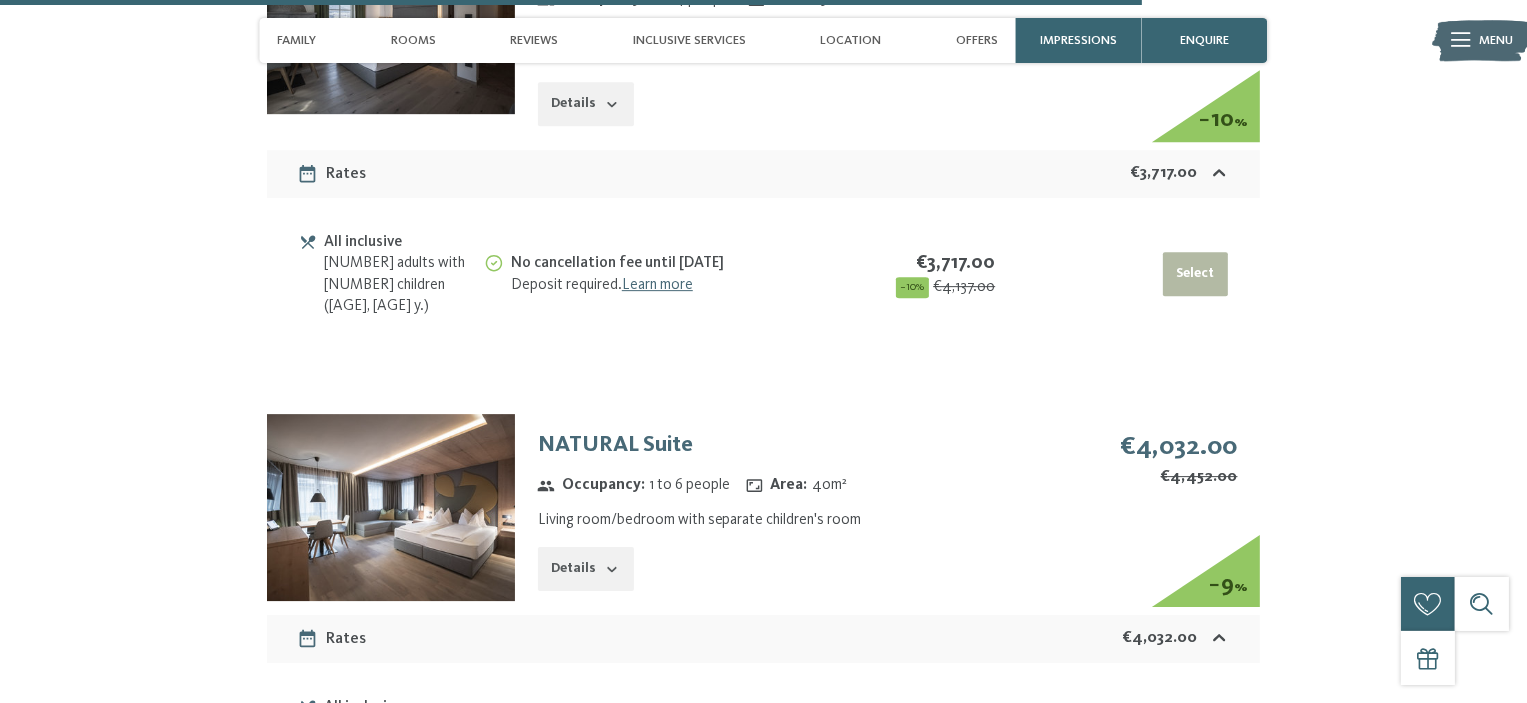 scroll, scrollTop: 7100, scrollLeft: 0, axis: vertical 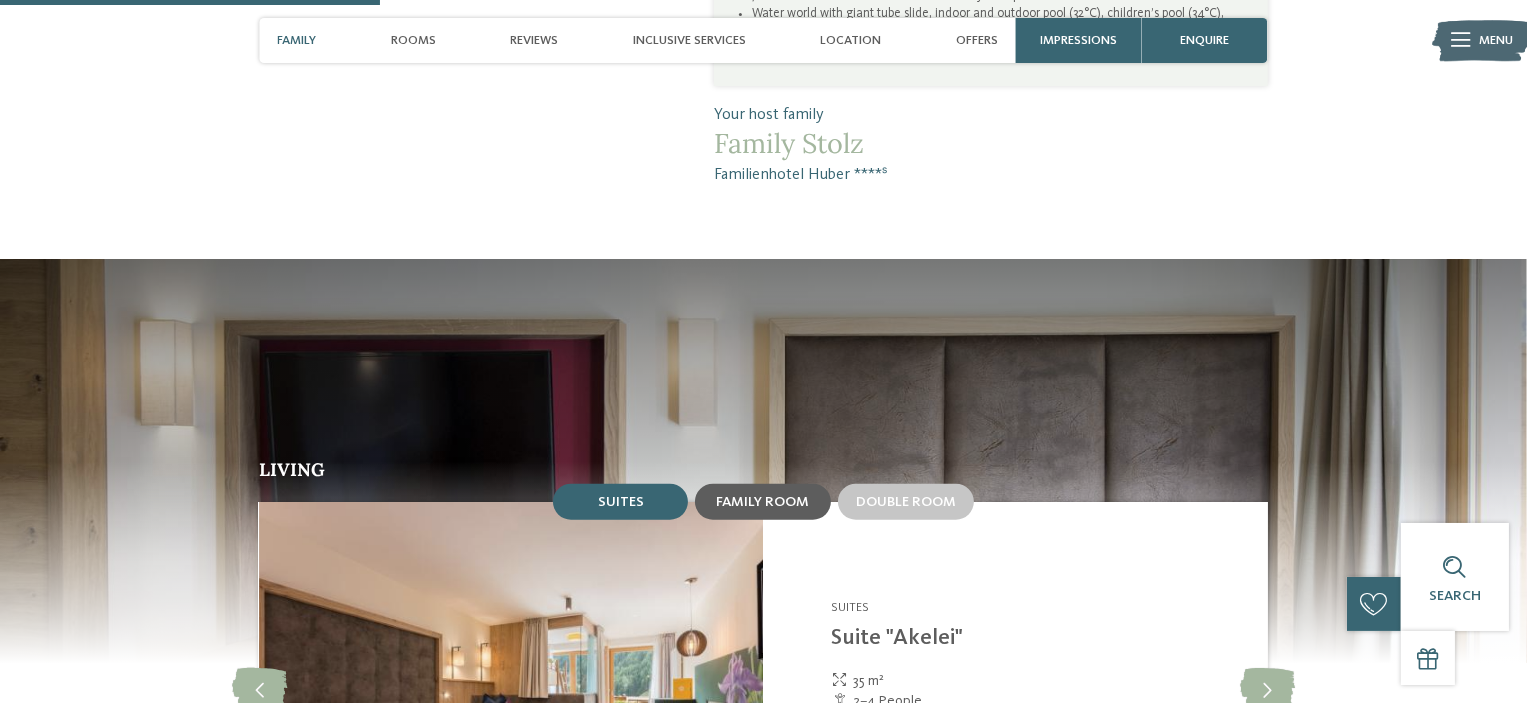 click on "Family room" at bounding box center [763, 502] 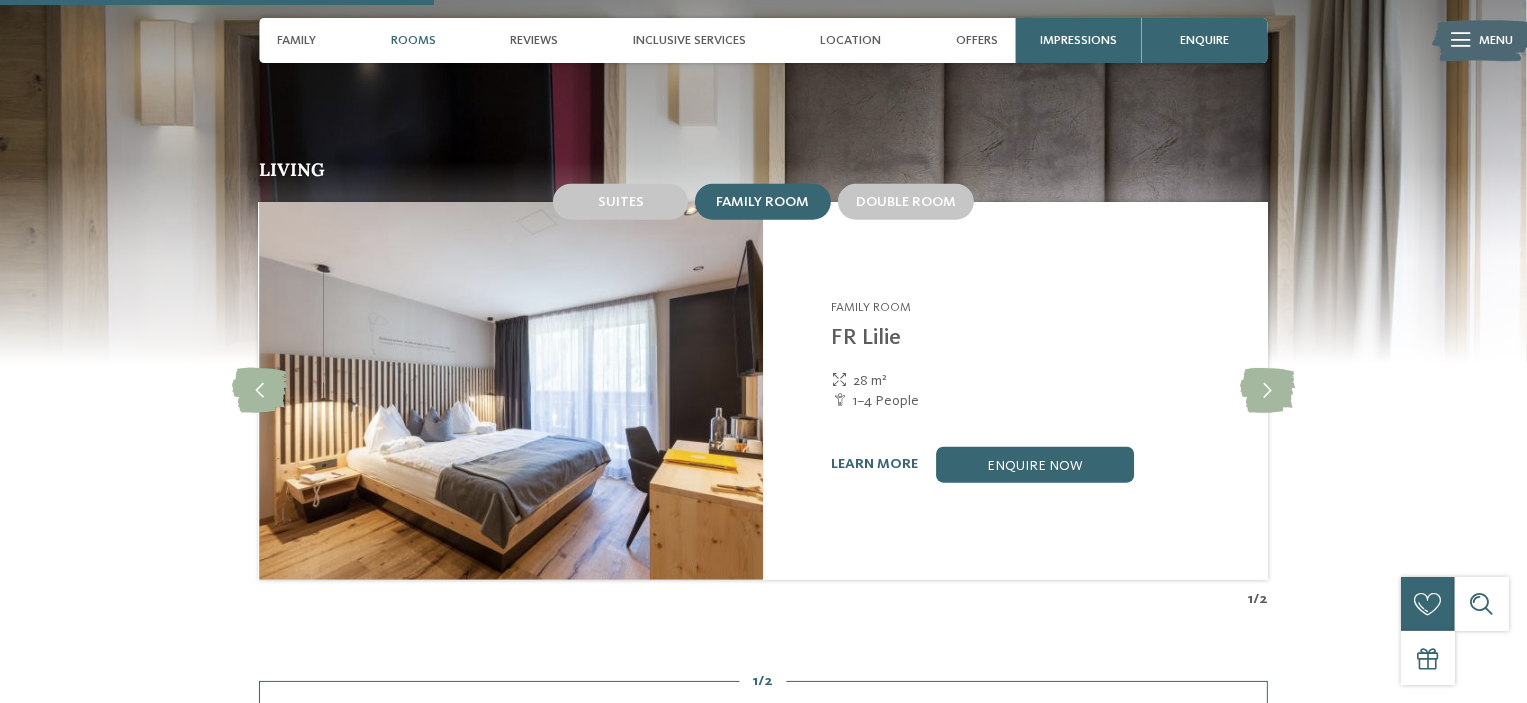 scroll, scrollTop: 1700, scrollLeft: 0, axis: vertical 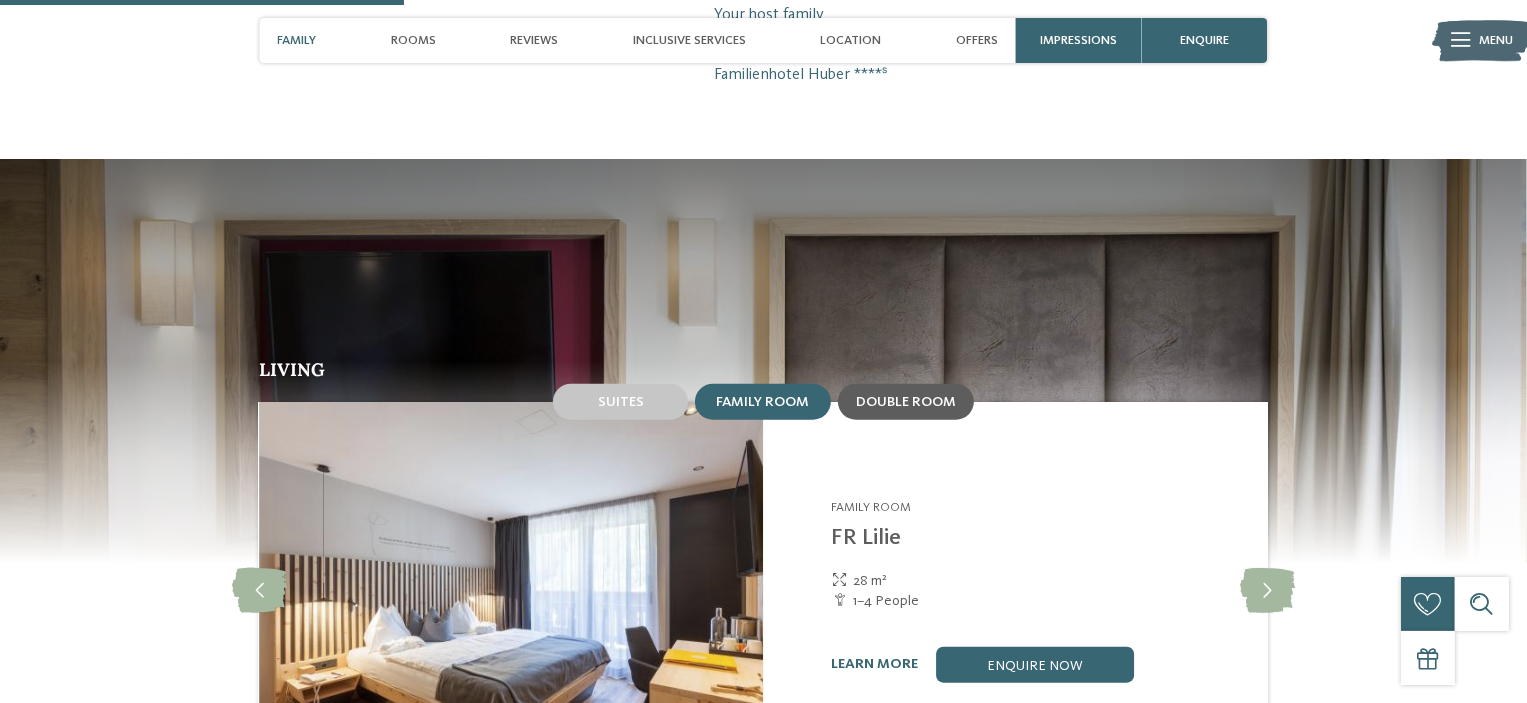 click on "Double room" at bounding box center [906, 402] 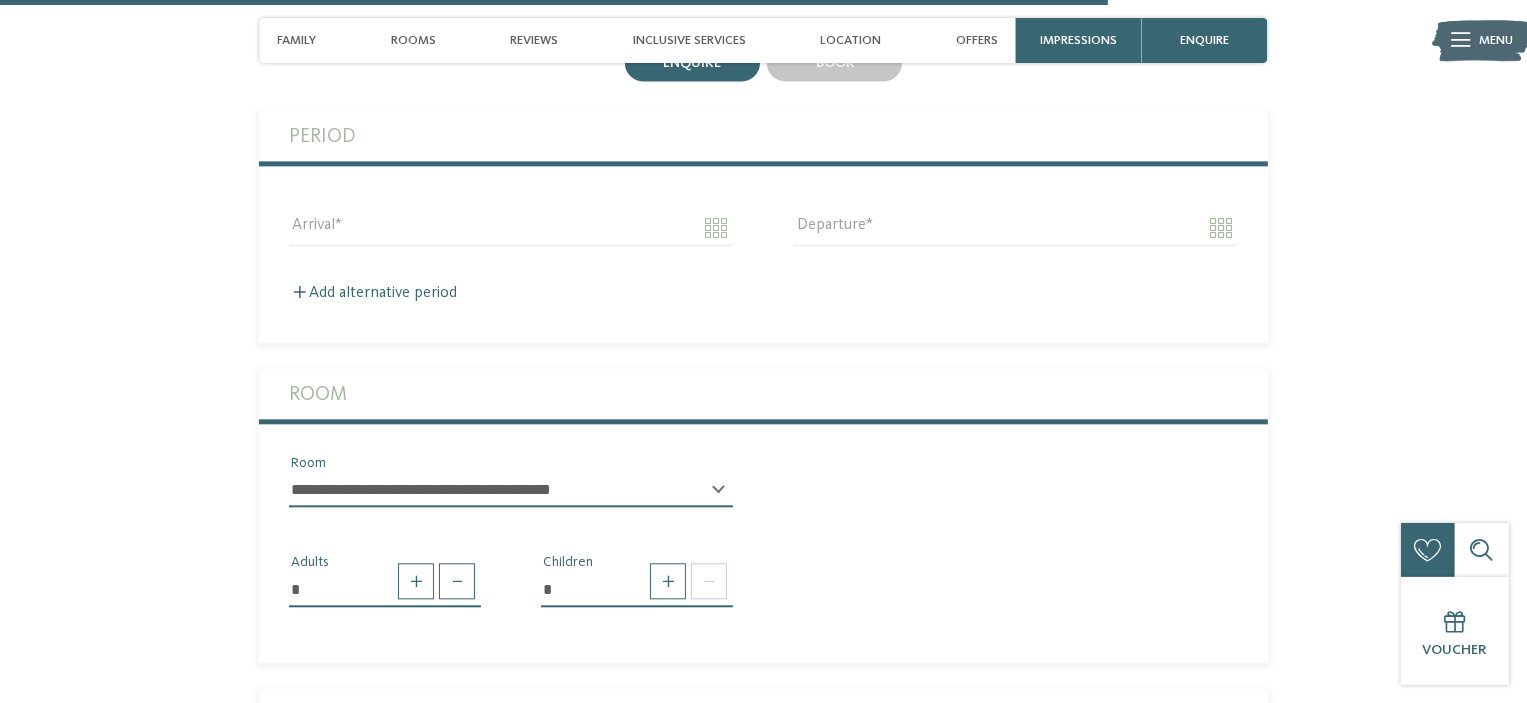 scroll, scrollTop: 4700, scrollLeft: 0, axis: vertical 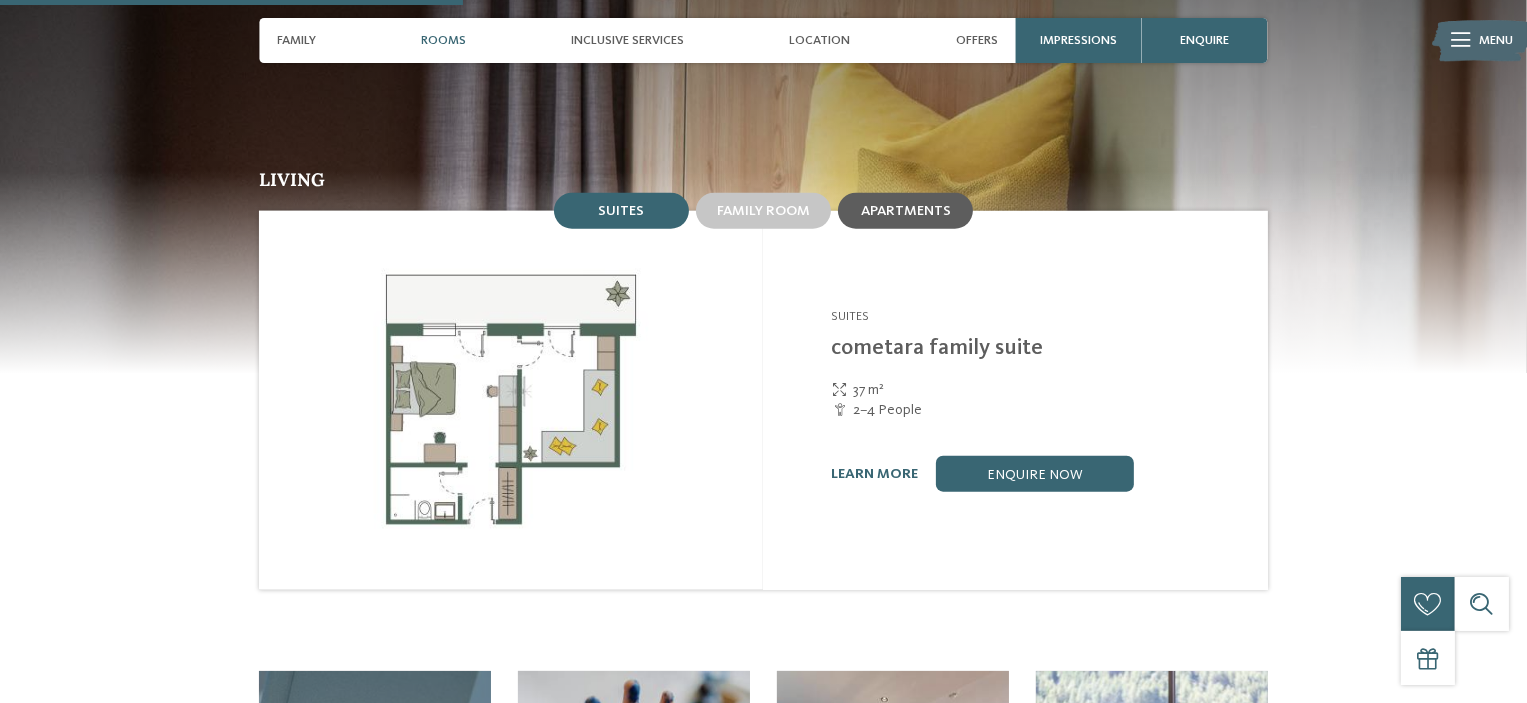 click on "Apartments" at bounding box center [906, 211] 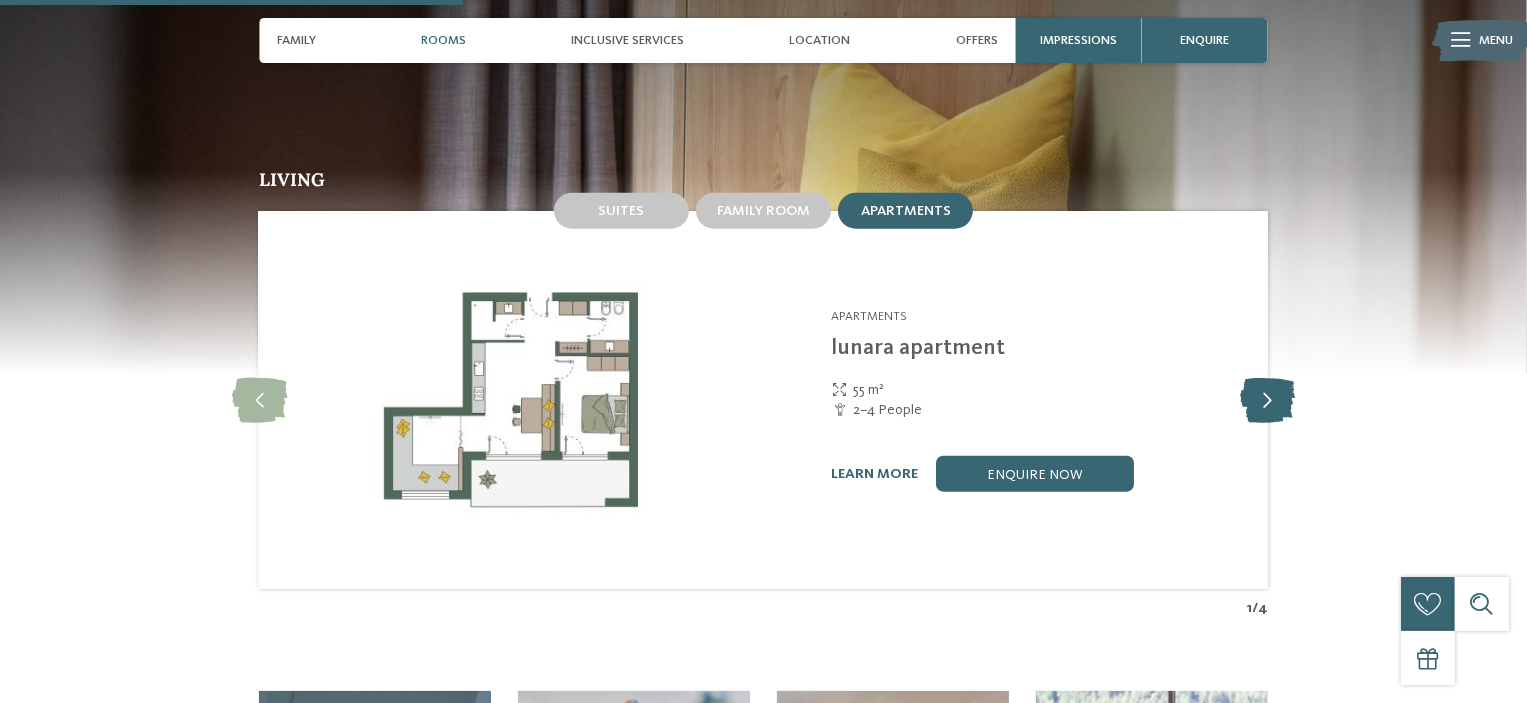 click at bounding box center (1267, 400) 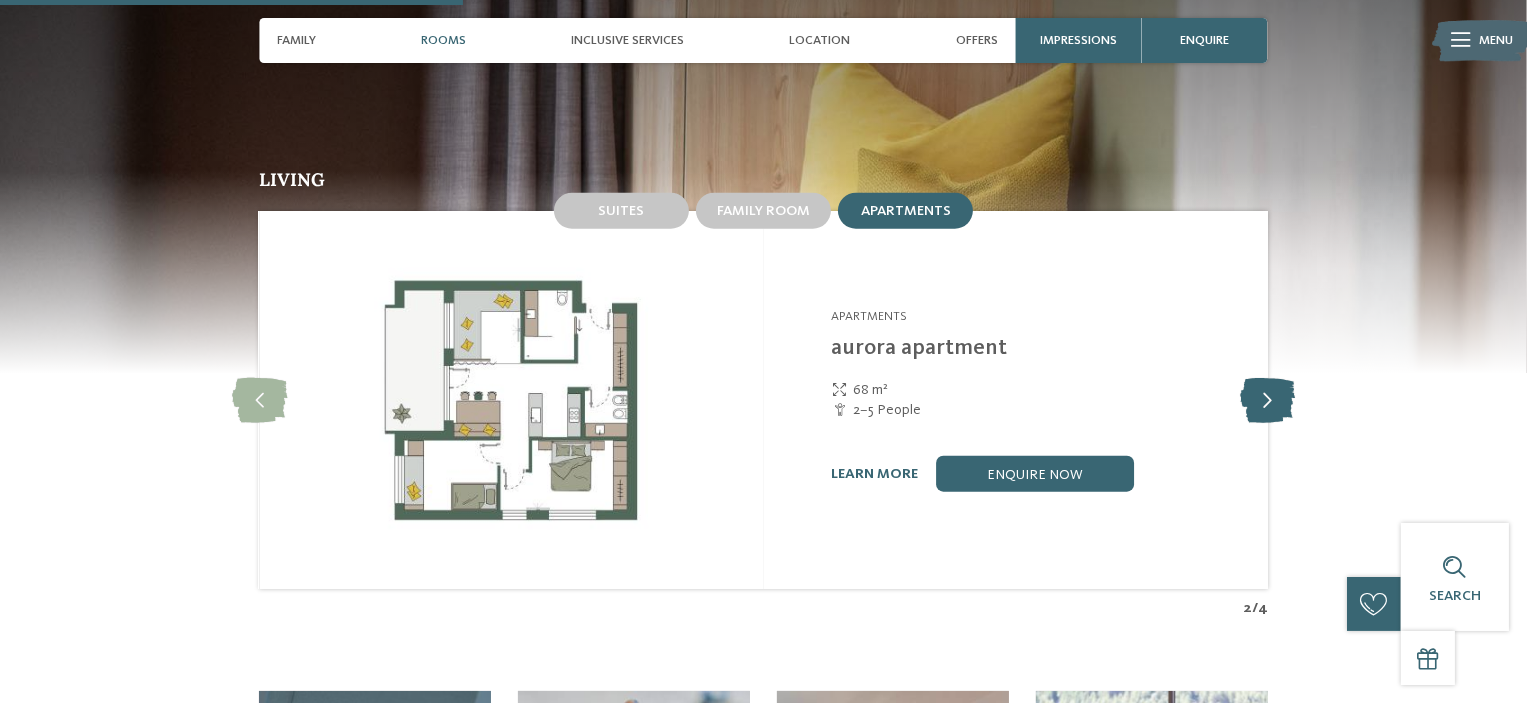 click at bounding box center (1267, 400) 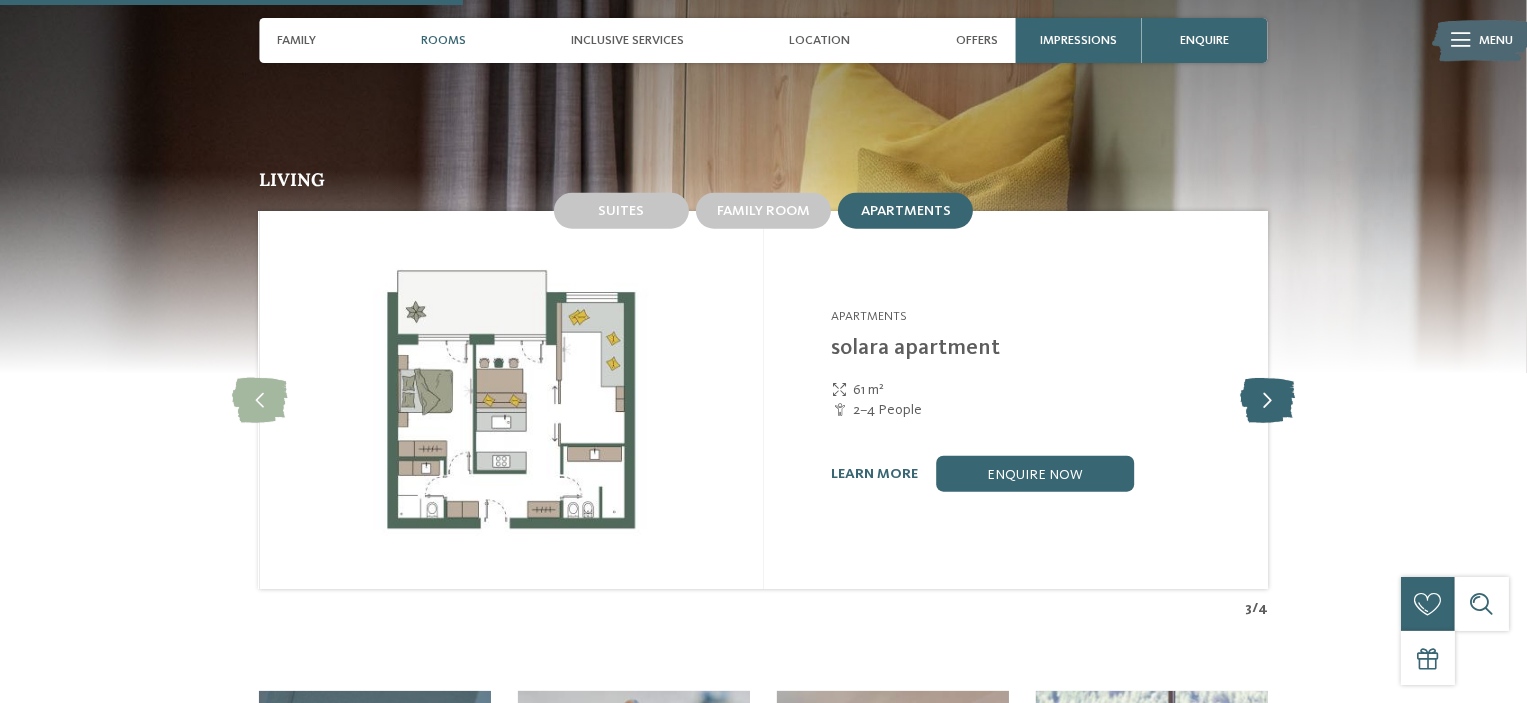 click at bounding box center (1267, 400) 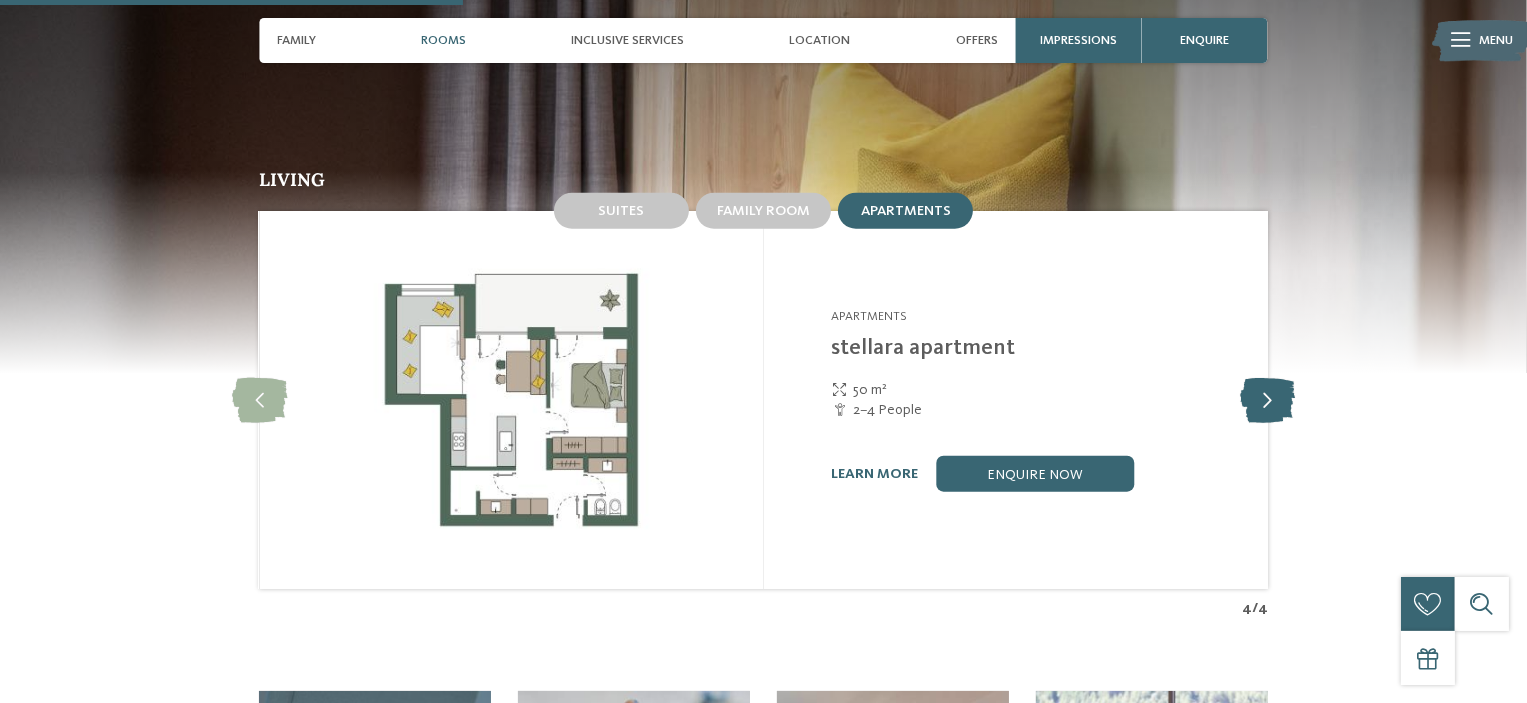 click at bounding box center [1267, 400] 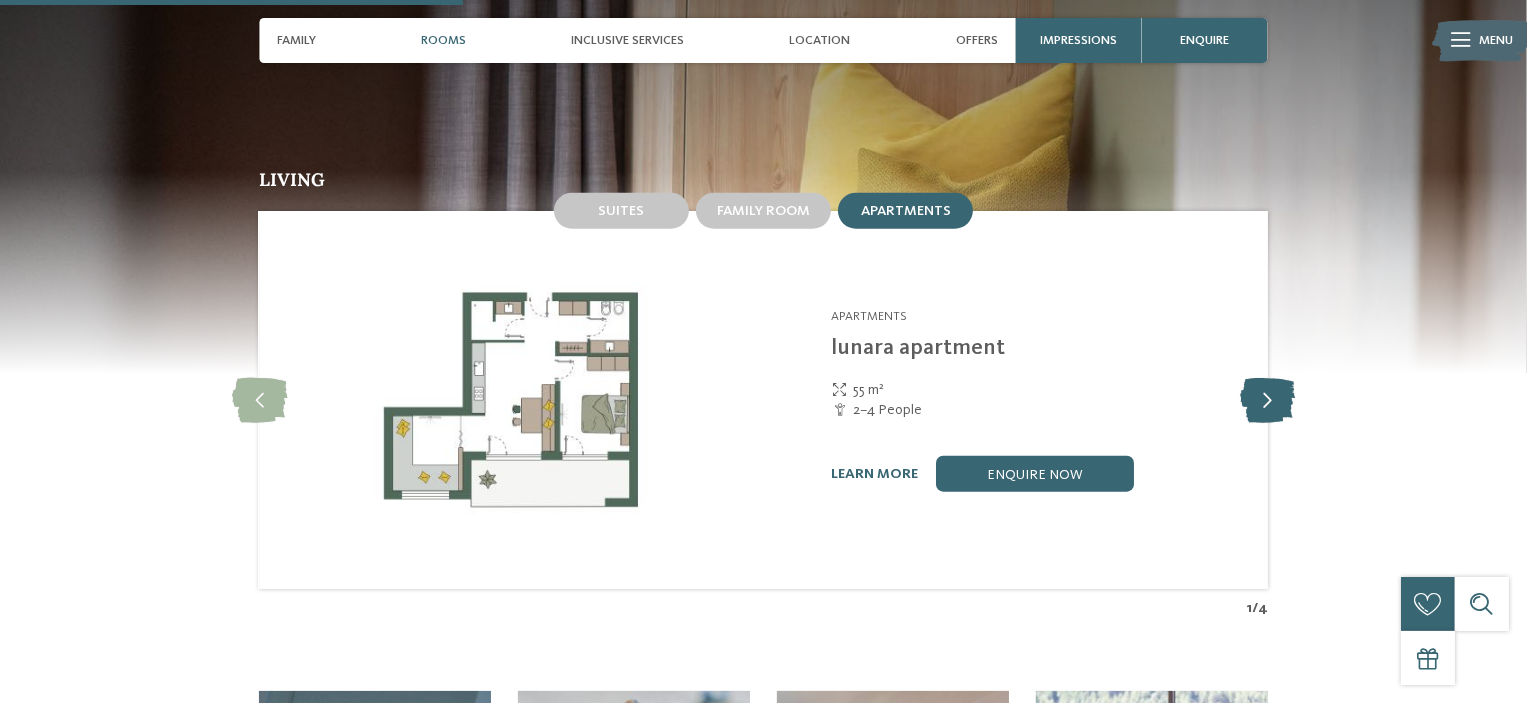 click at bounding box center (1267, 400) 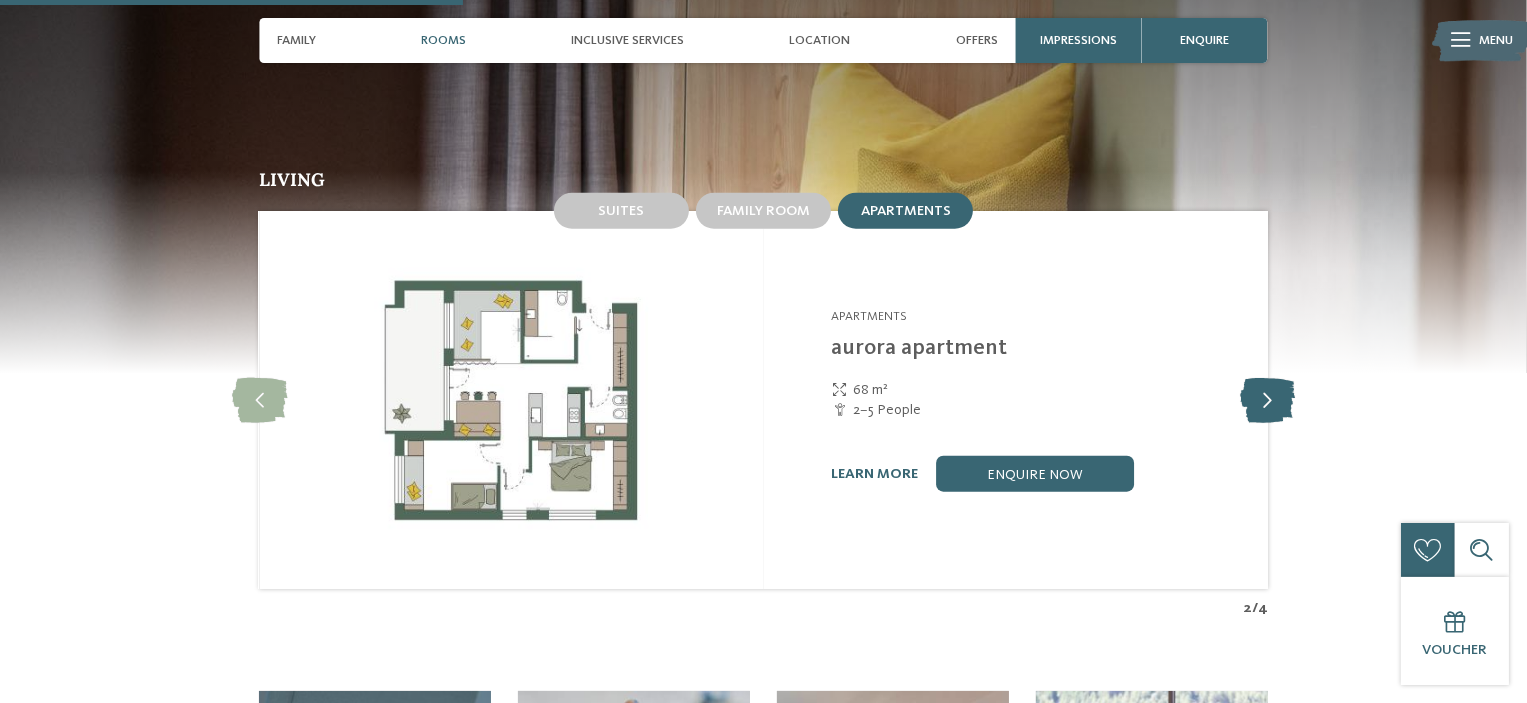 click at bounding box center [1267, 400] 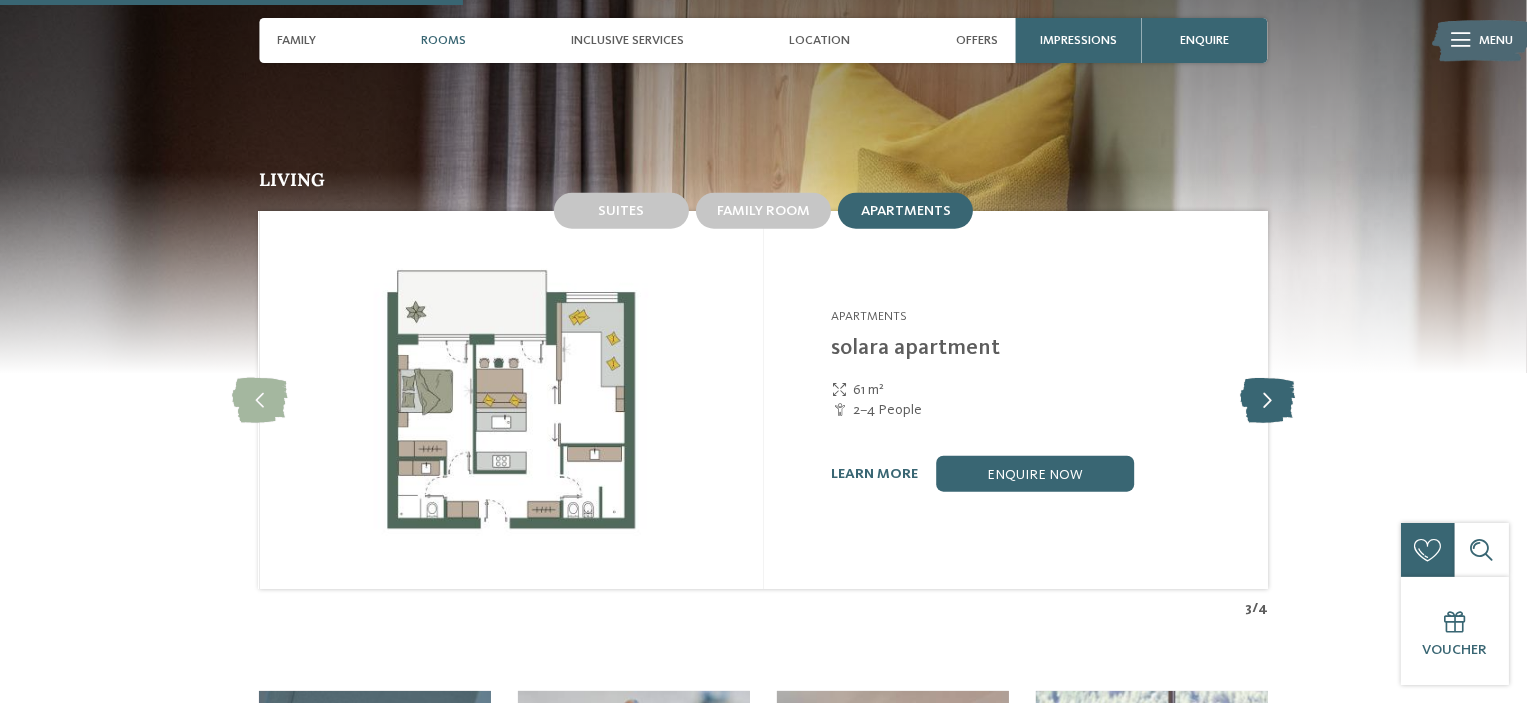 click at bounding box center [1267, 400] 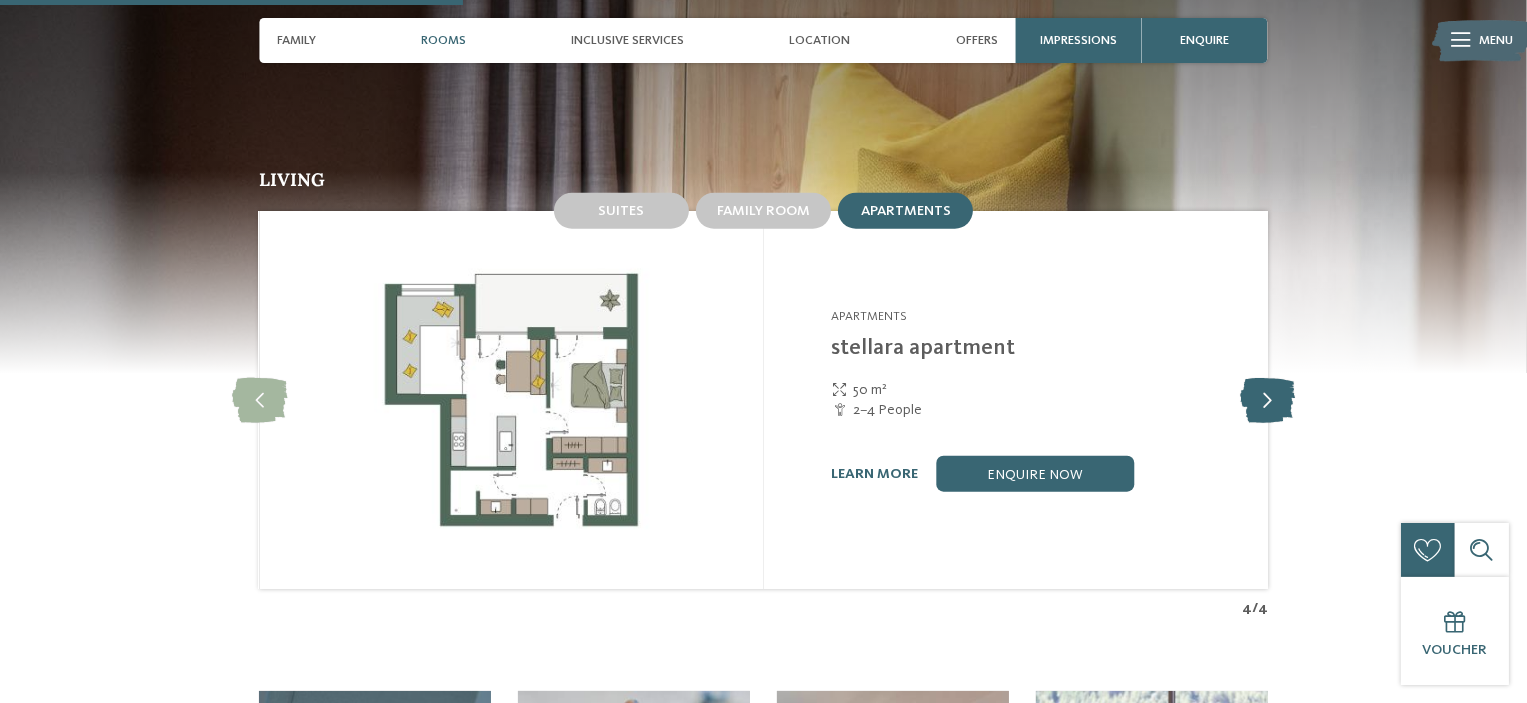 click at bounding box center (1267, 400) 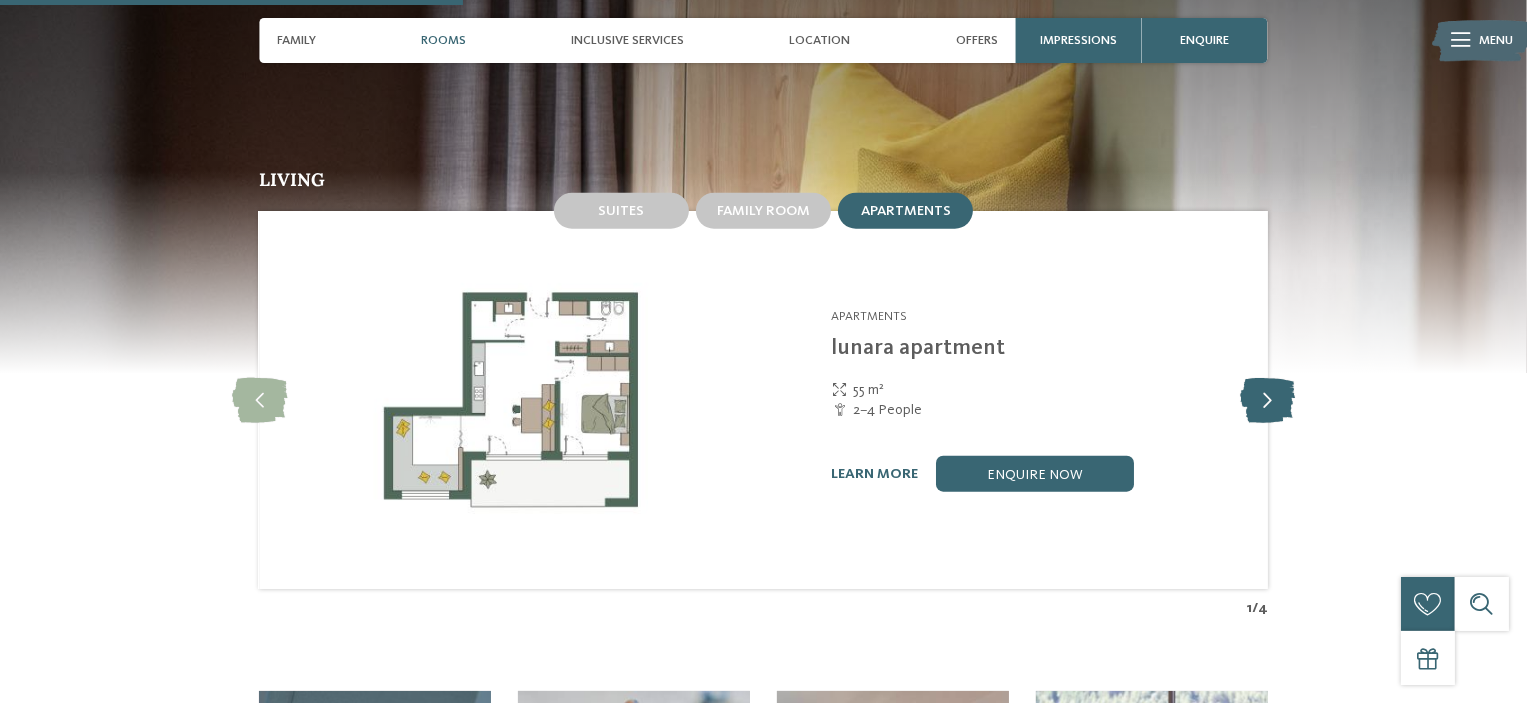 click at bounding box center [1267, 400] 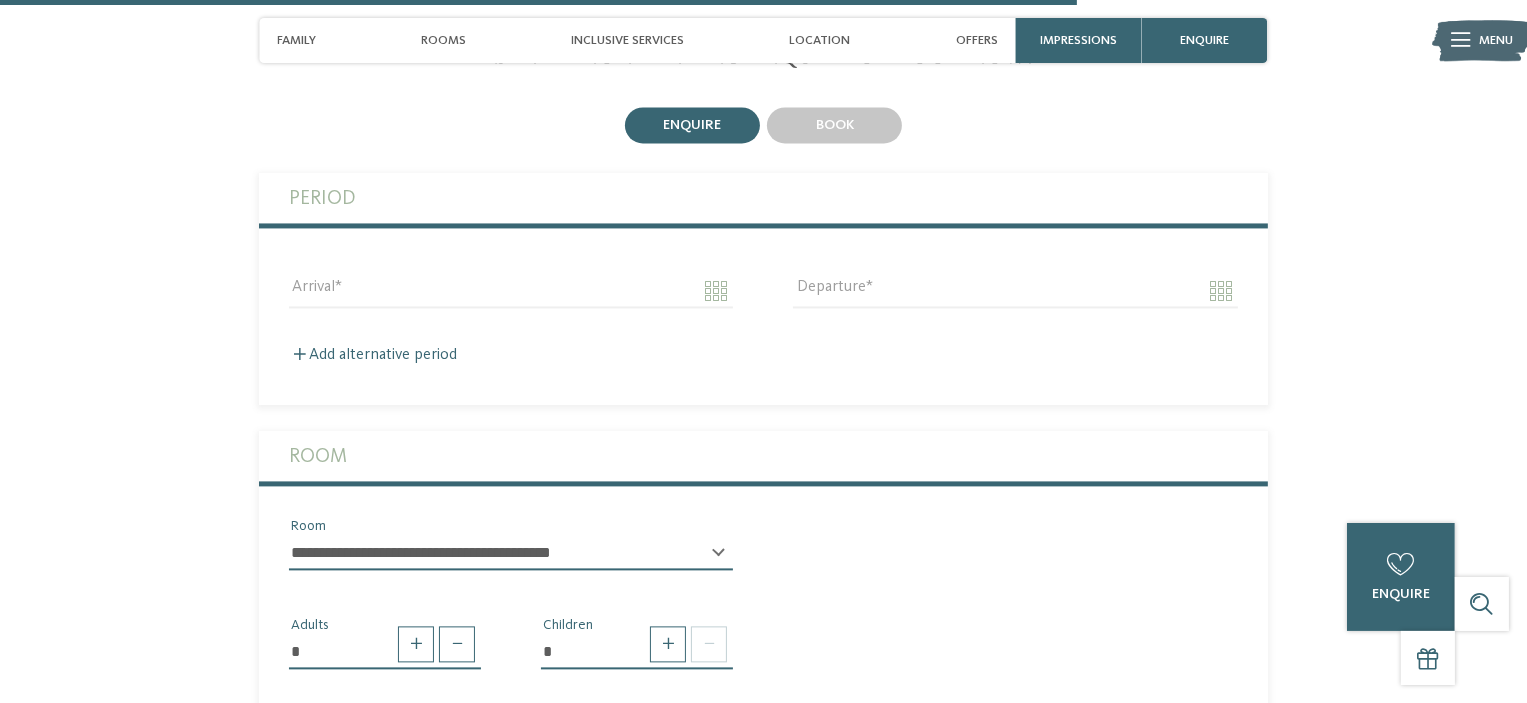 scroll, scrollTop: 4000, scrollLeft: 0, axis: vertical 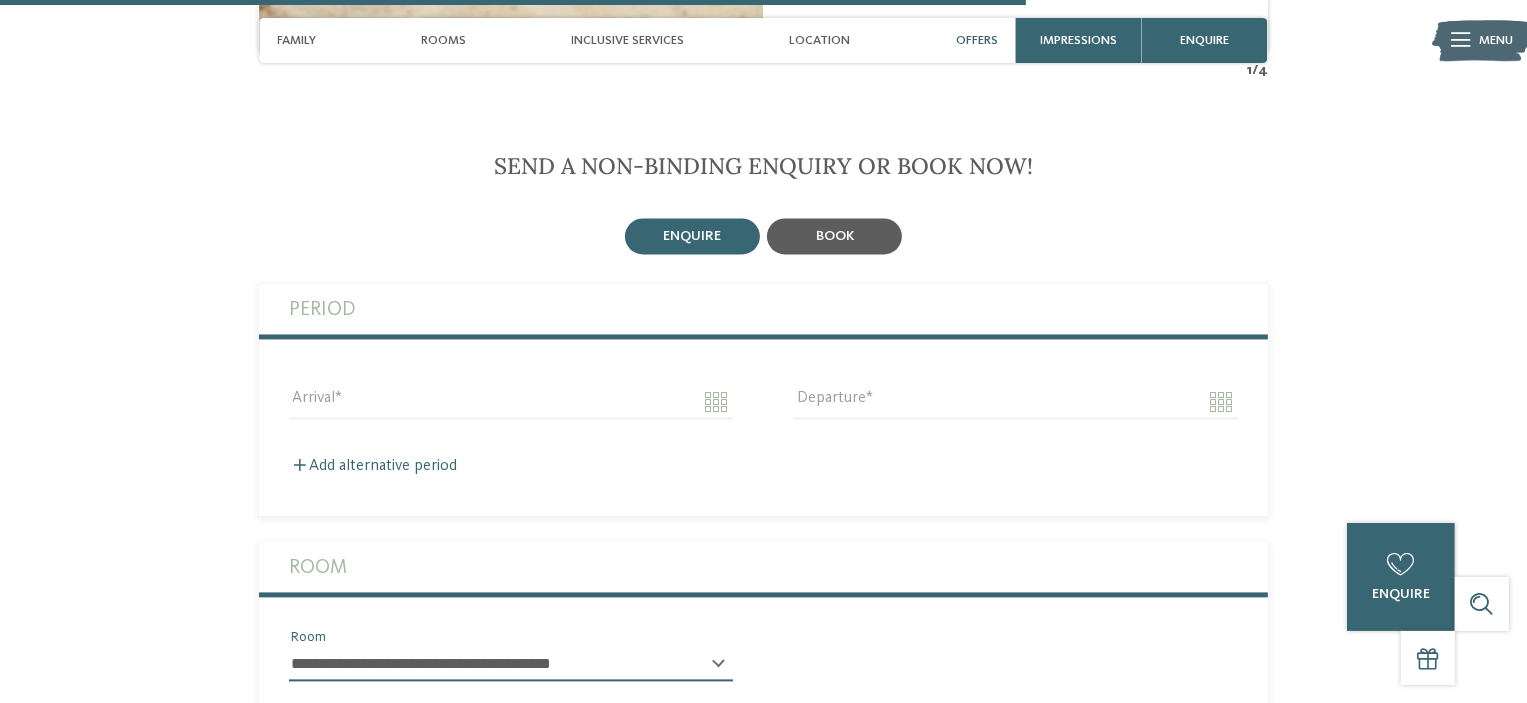 click on "book" at bounding box center (834, 236) 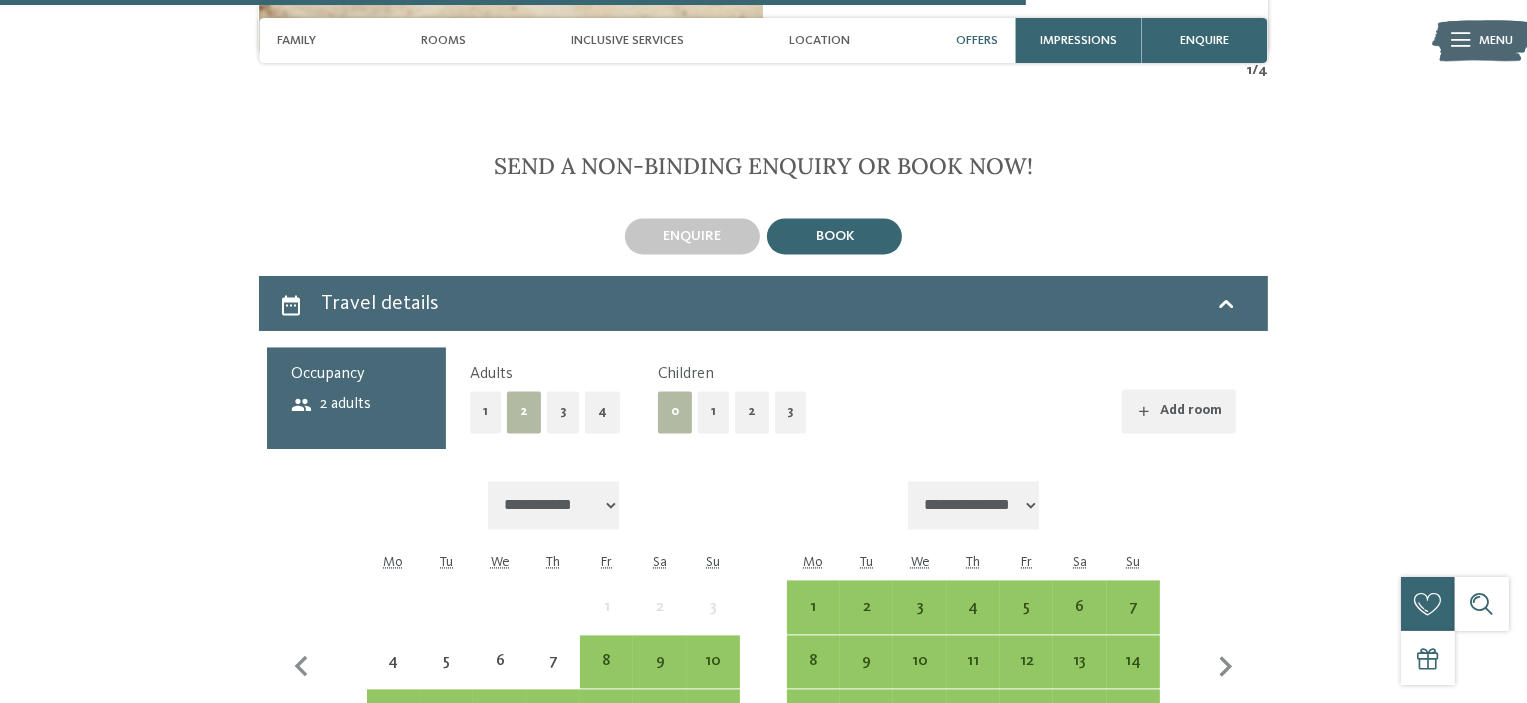 click on "2" at bounding box center [752, 411] 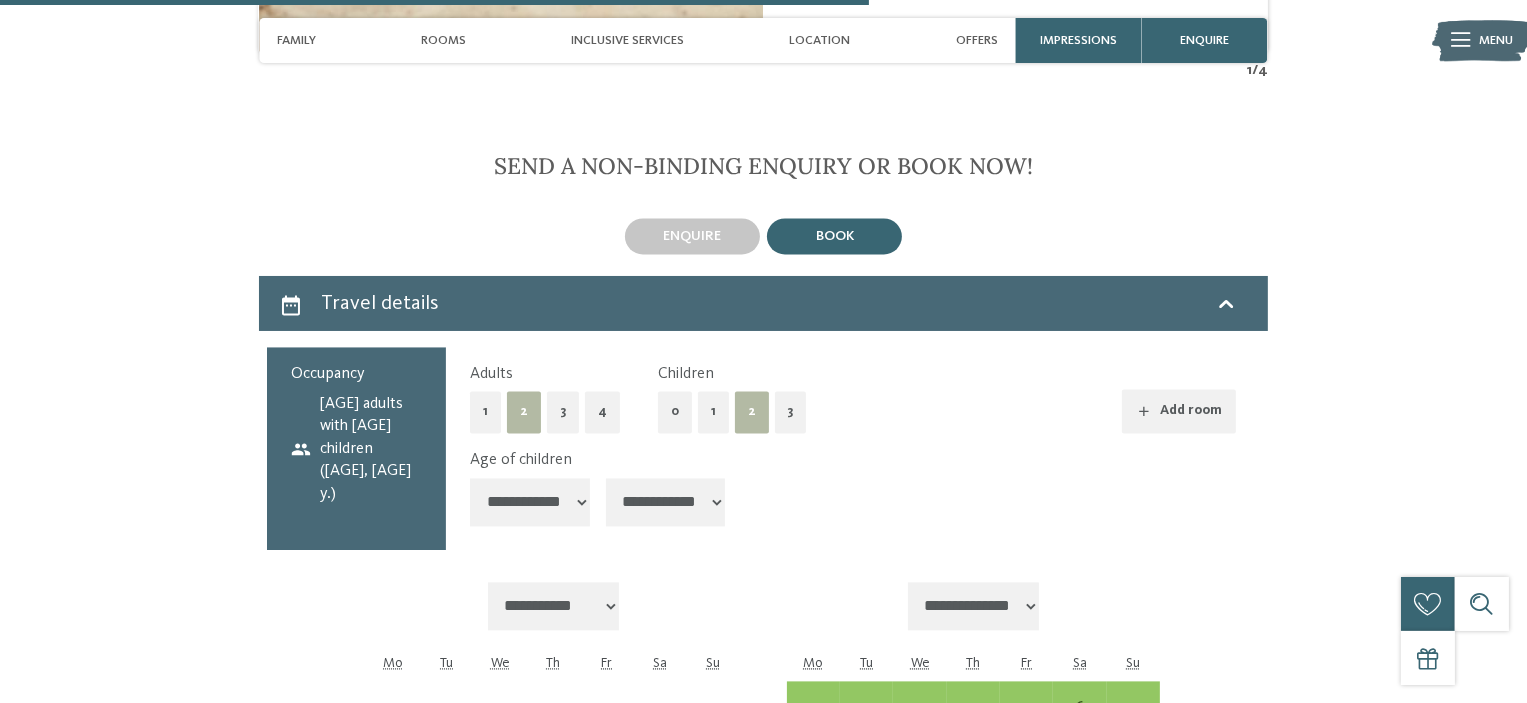 scroll, scrollTop: 4200, scrollLeft: 0, axis: vertical 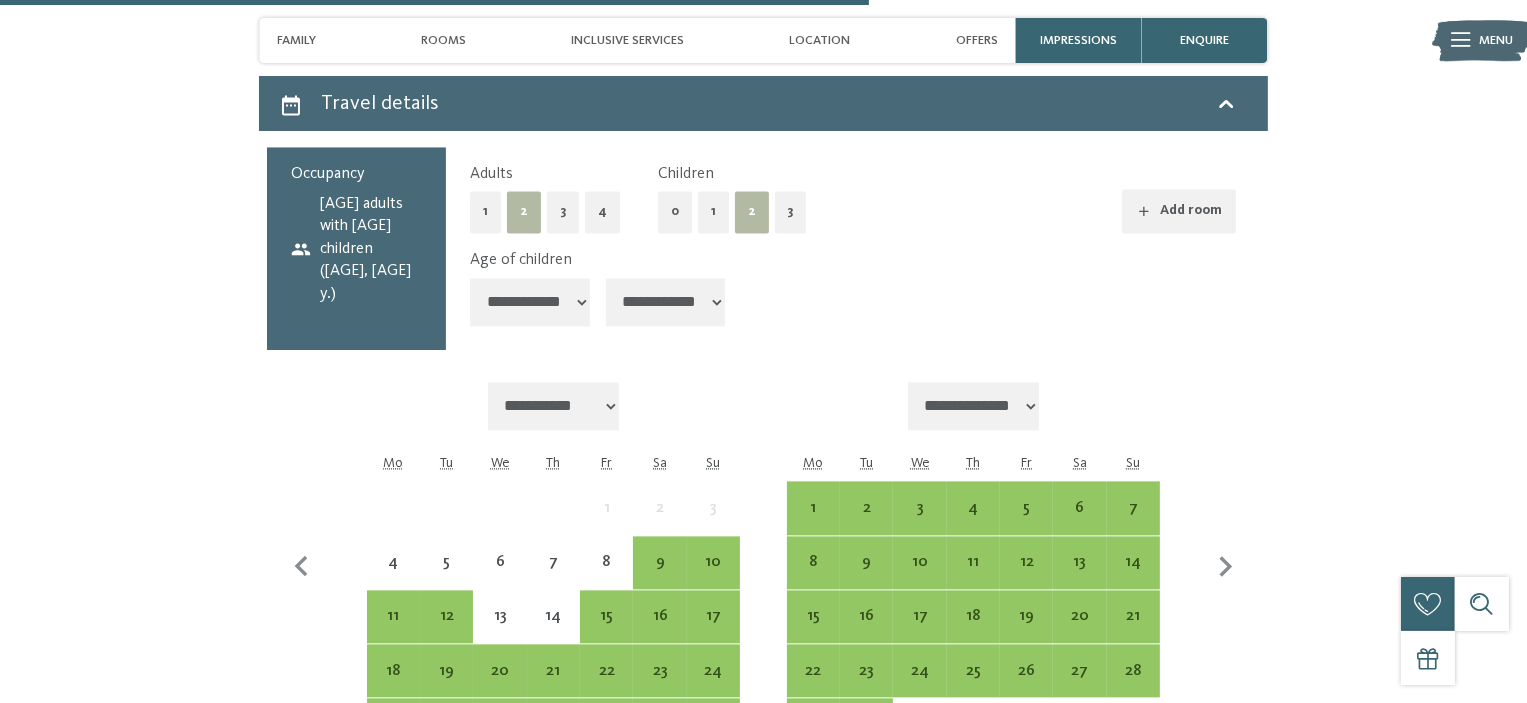 click on "**********" at bounding box center [530, 302] 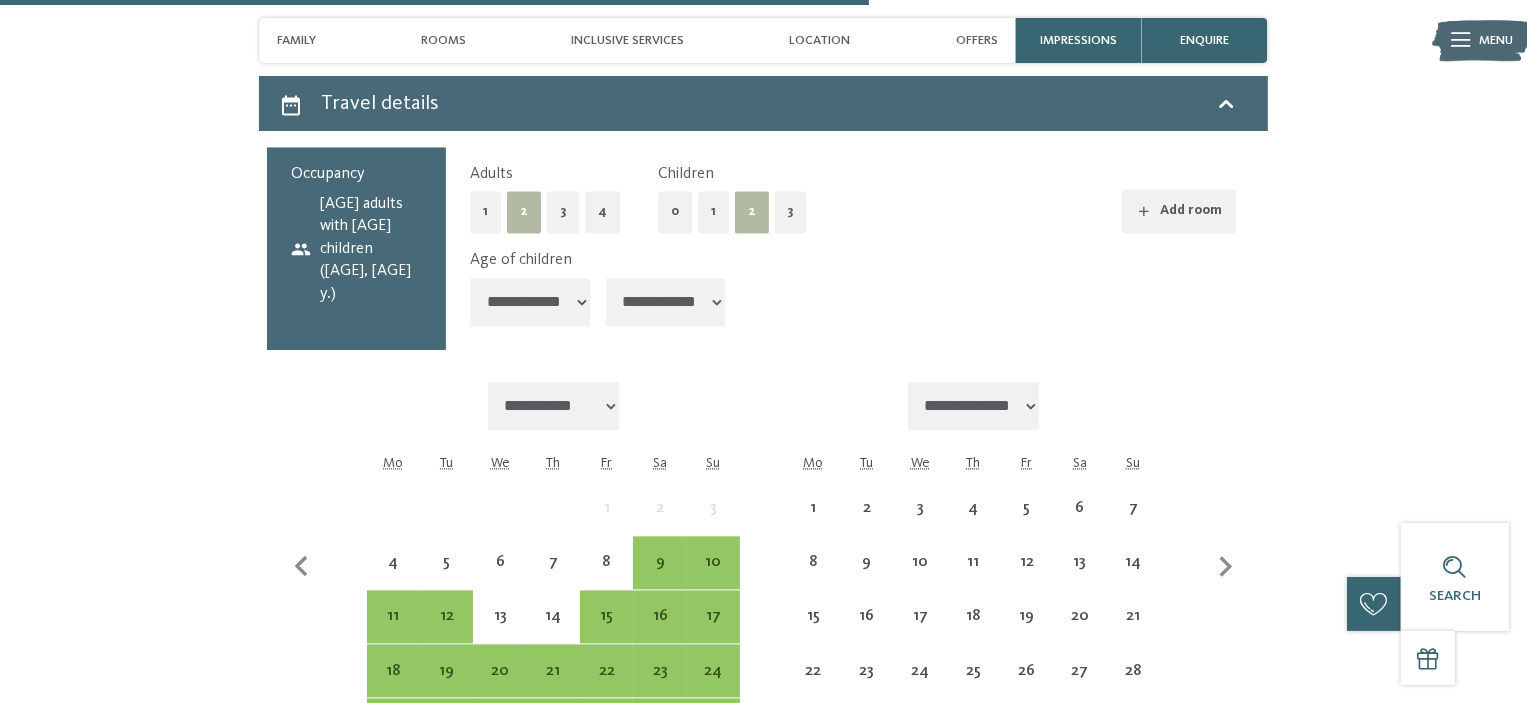 drag, startPoint x: 560, startPoint y: 299, endPoint x: 564, endPoint y: 320, distance: 21.377558 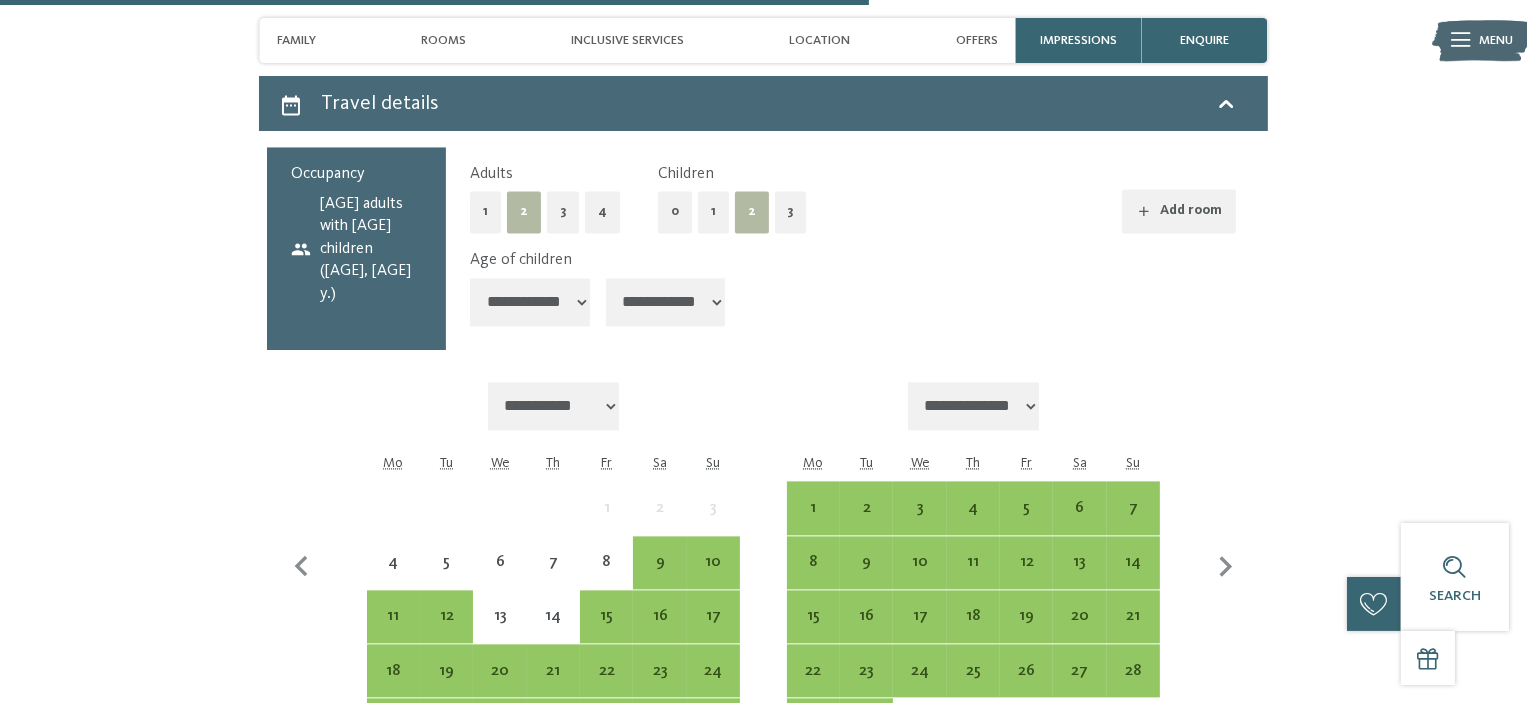 select on "*" 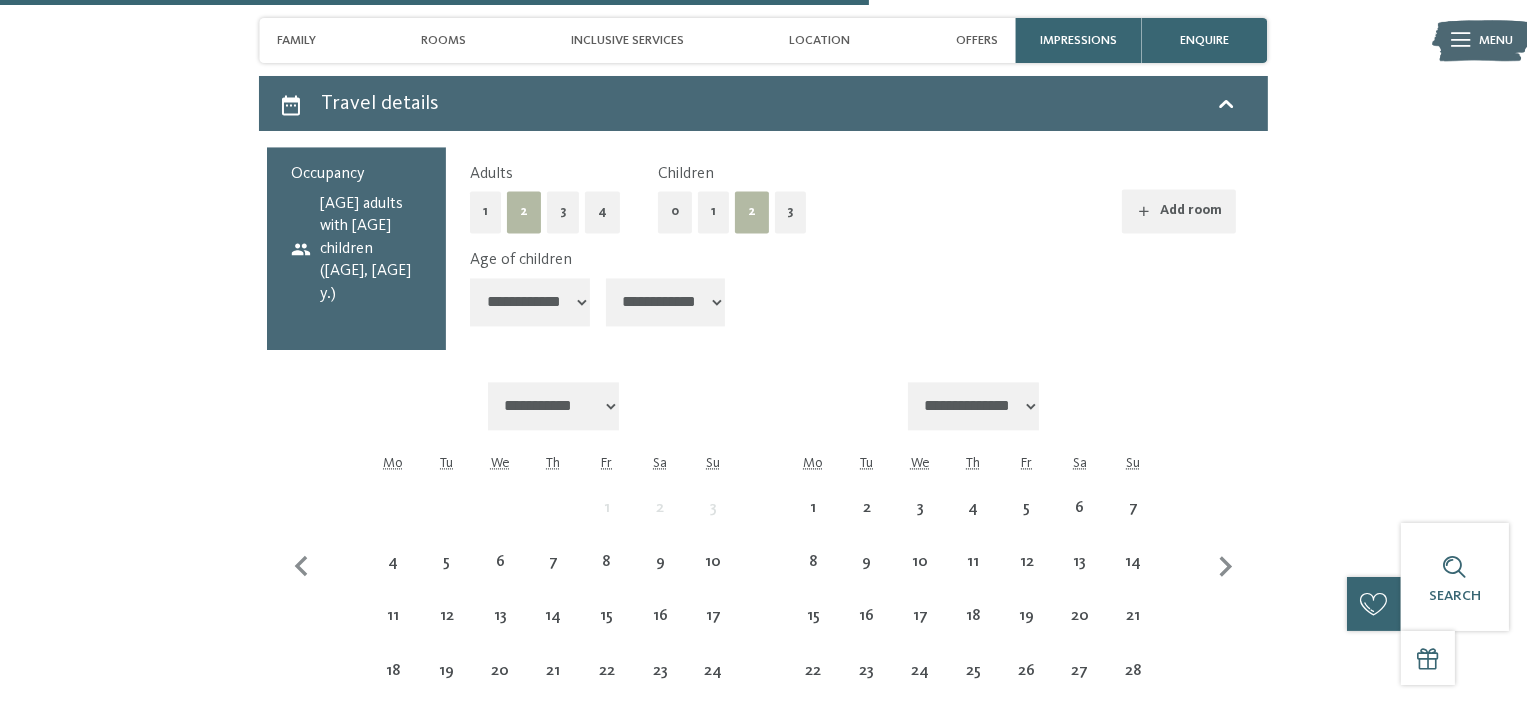 click on "**********" at bounding box center (666, 302) 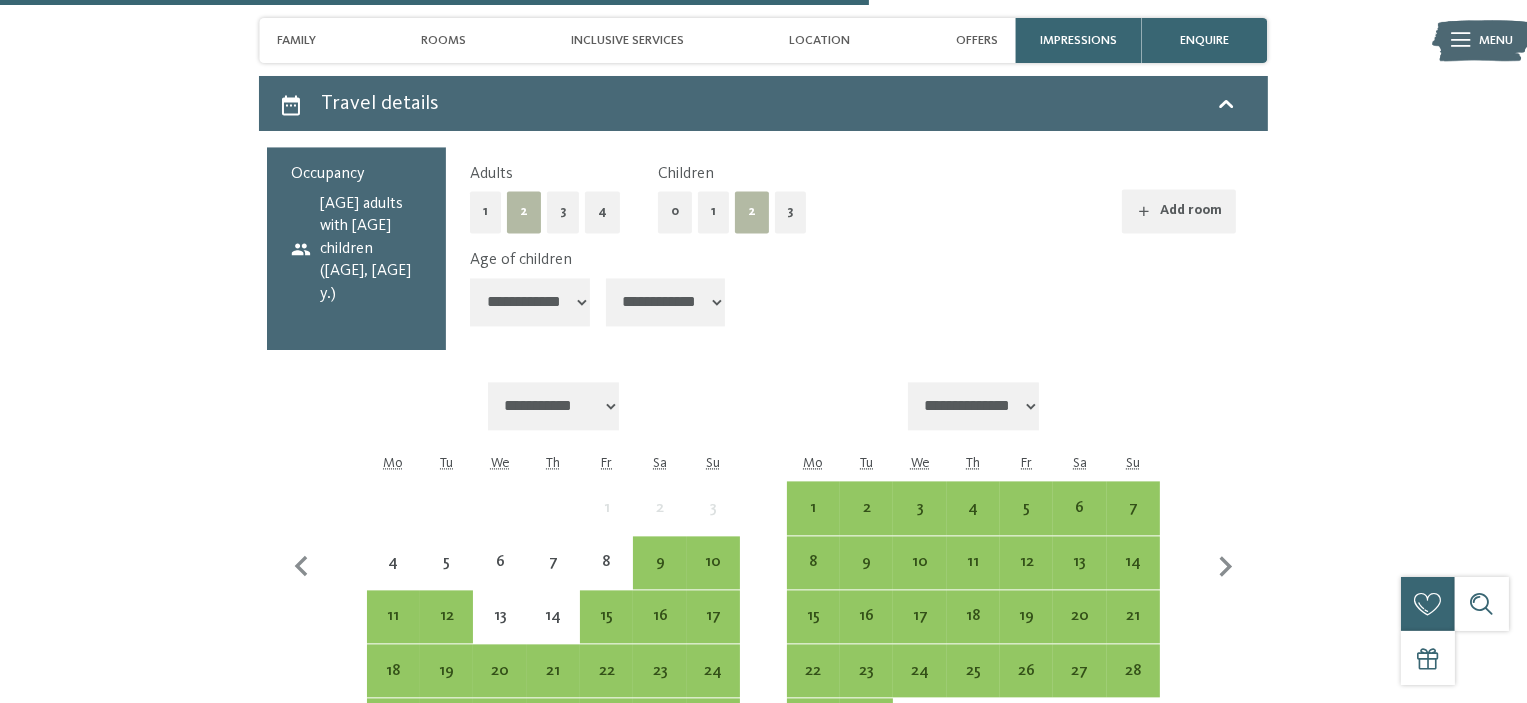 select on "*" 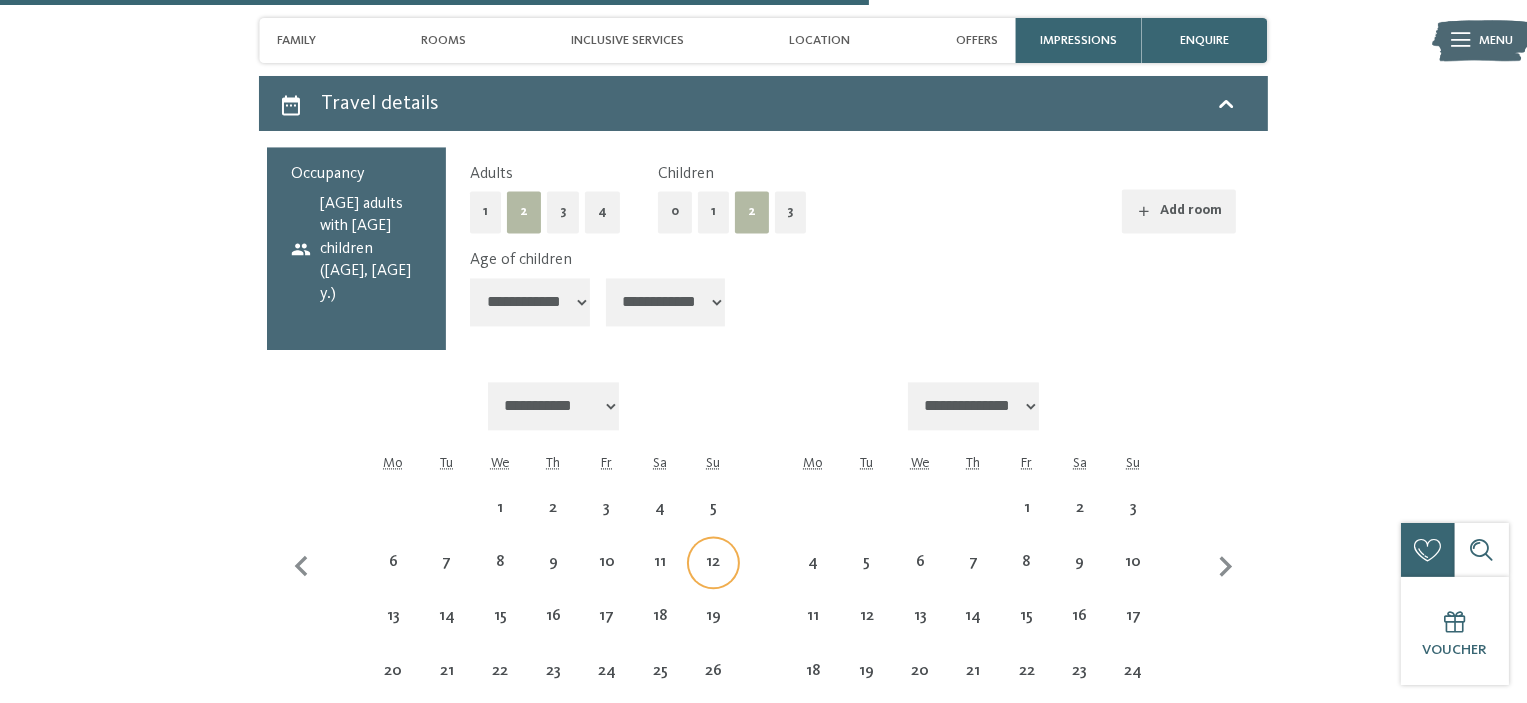 select on "**********" 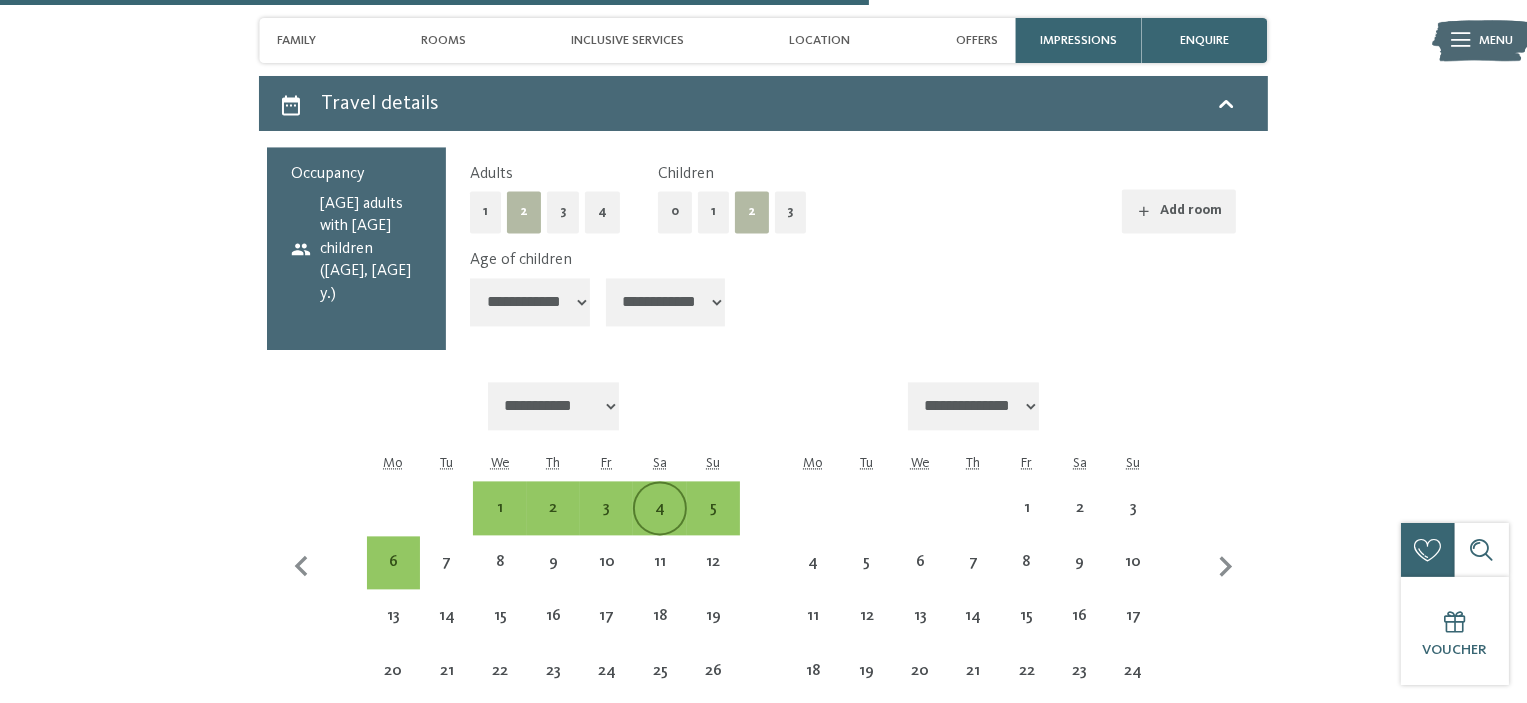 select on "**********" 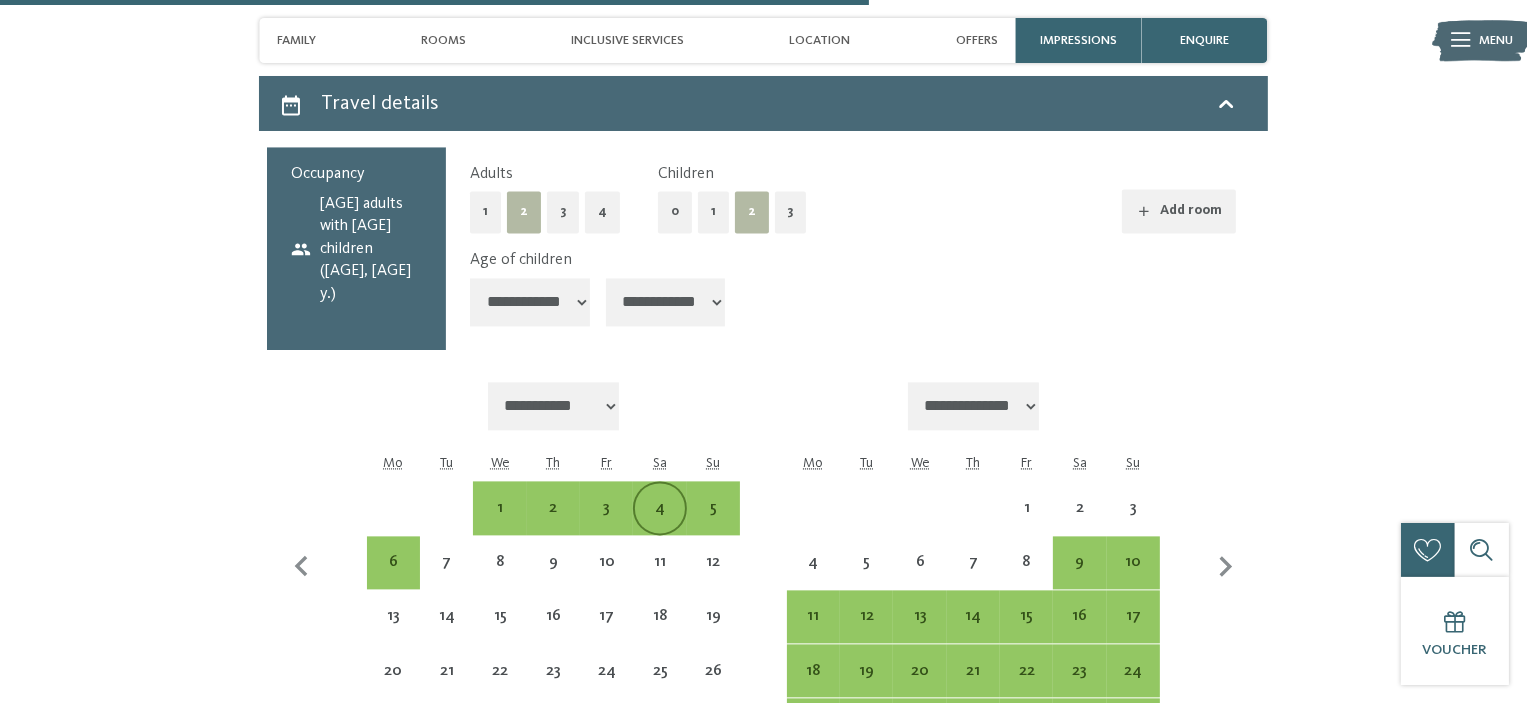 click on "4" at bounding box center [659, 524] 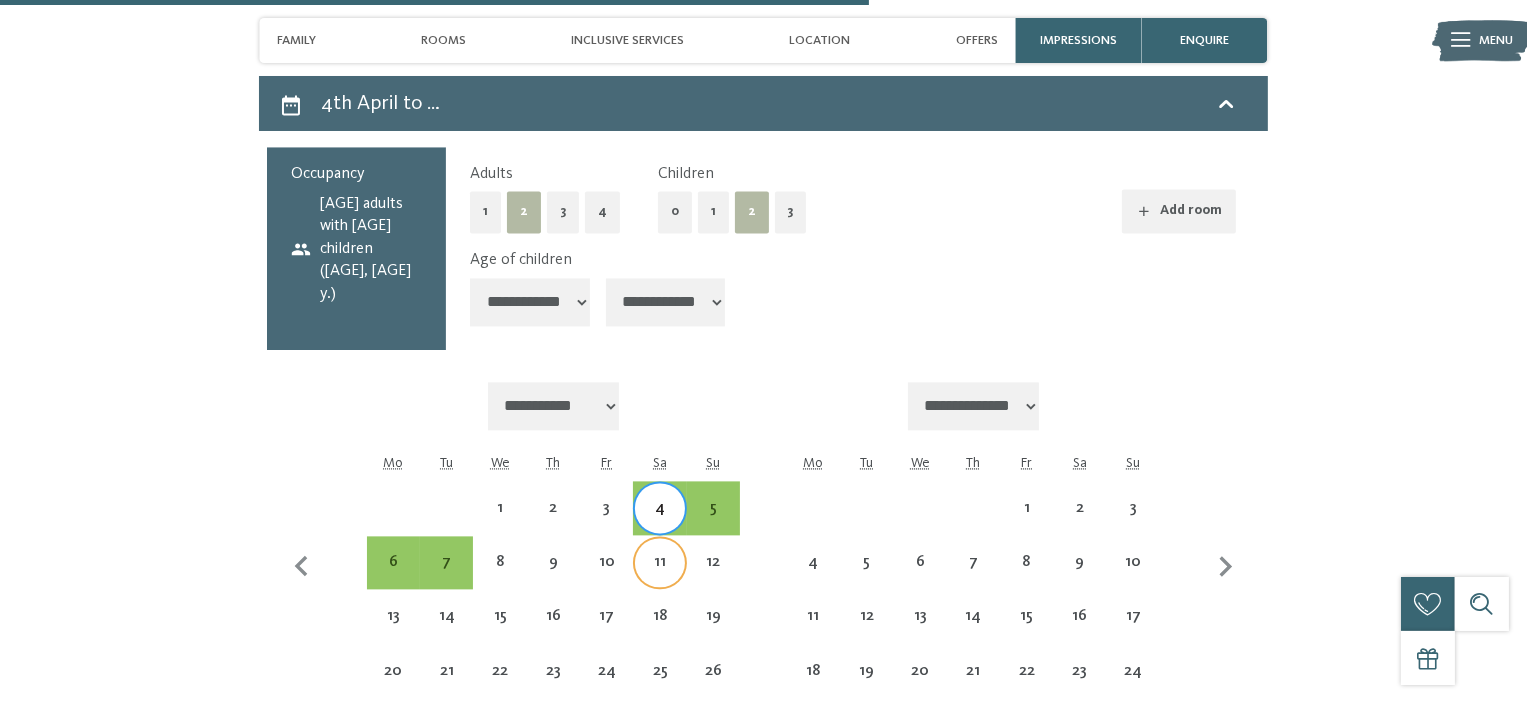 click on "11" at bounding box center [659, 562] 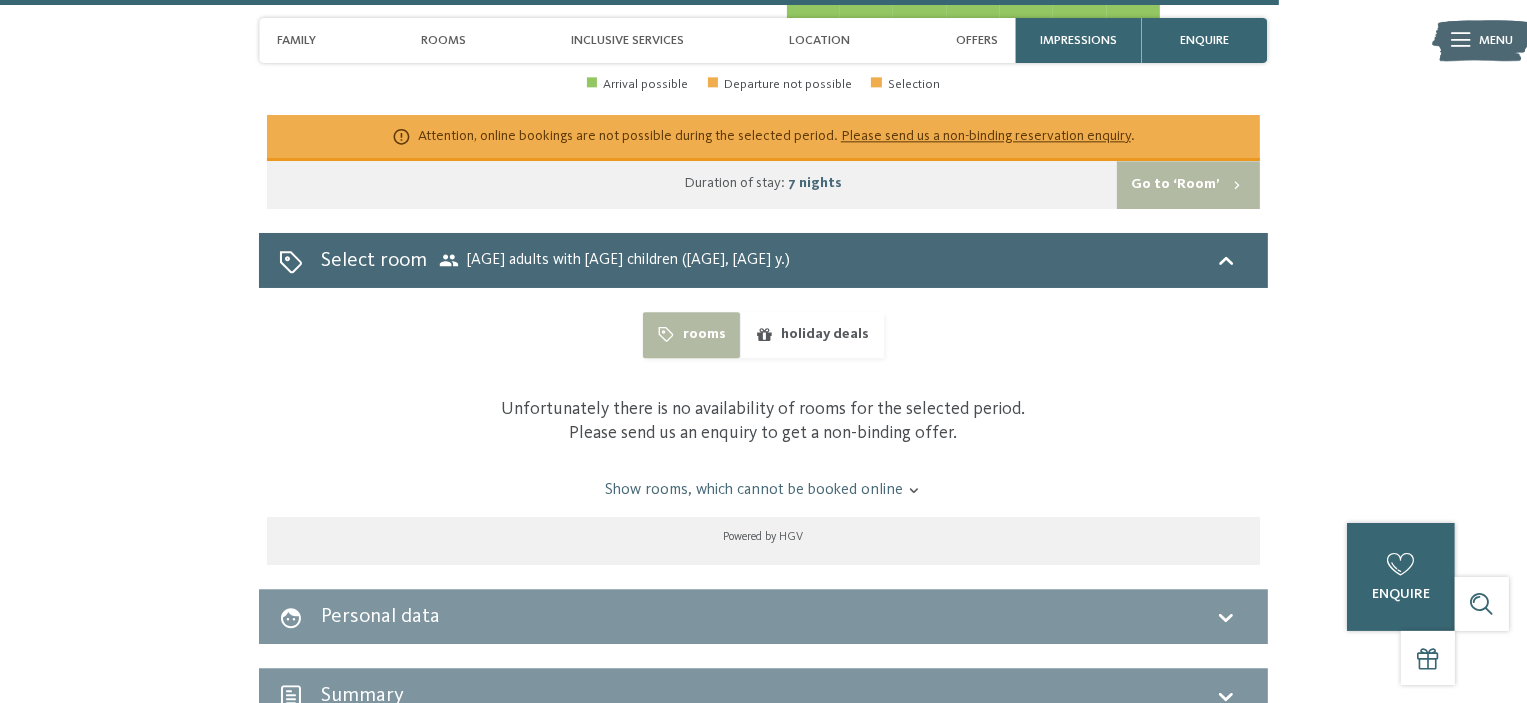 scroll, scrollTop: 5100, scrollLeft: 0, axis: vertical 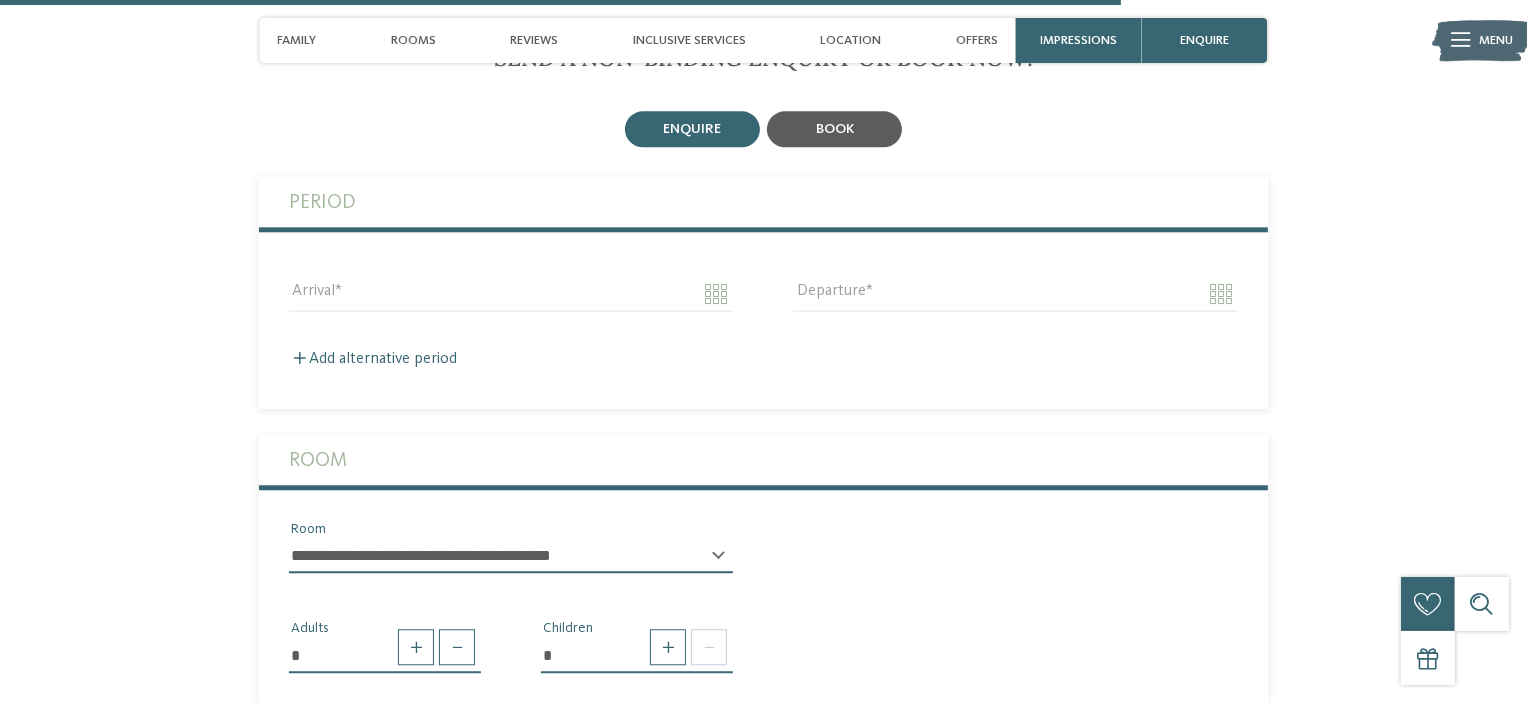 click on "book" at bounding box center (834, 129) 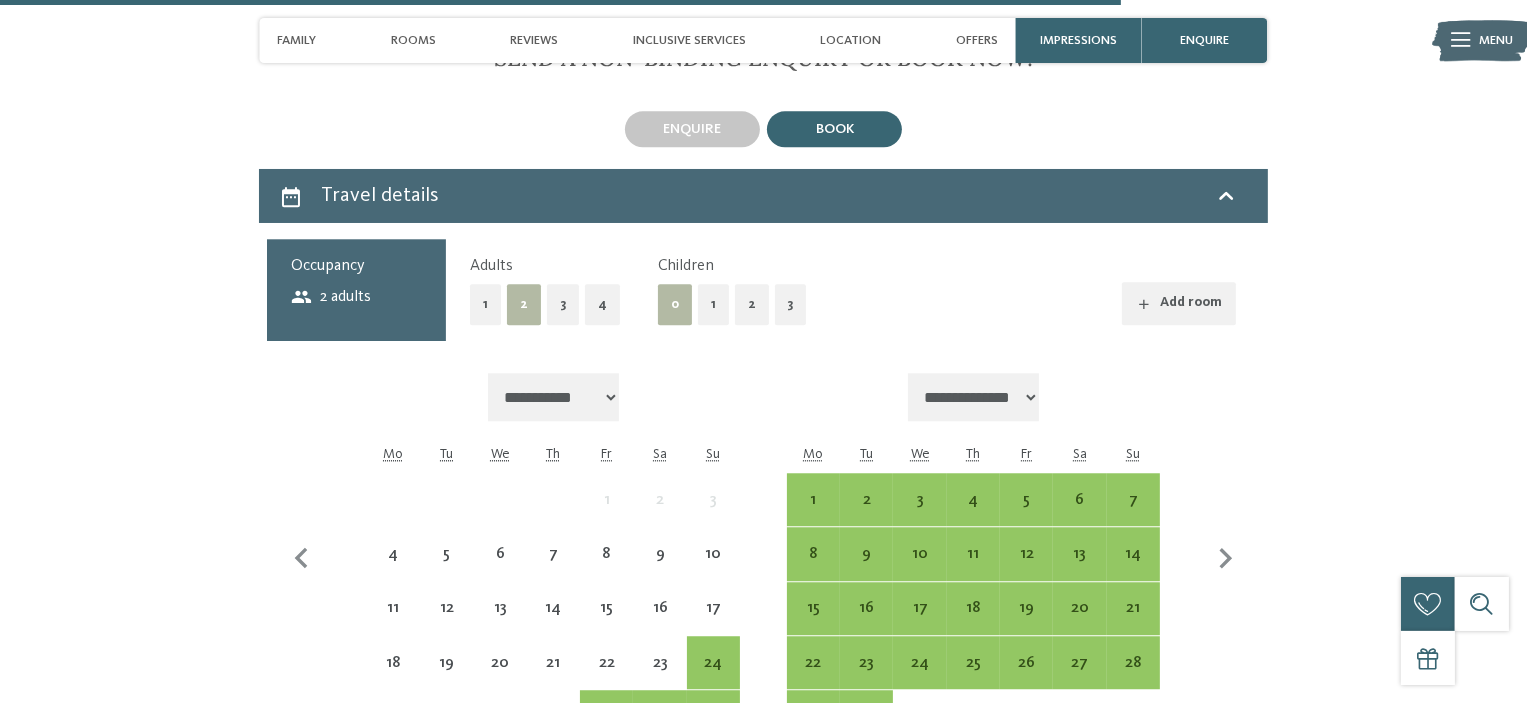 click on "2" at bounding box center [752, 304] 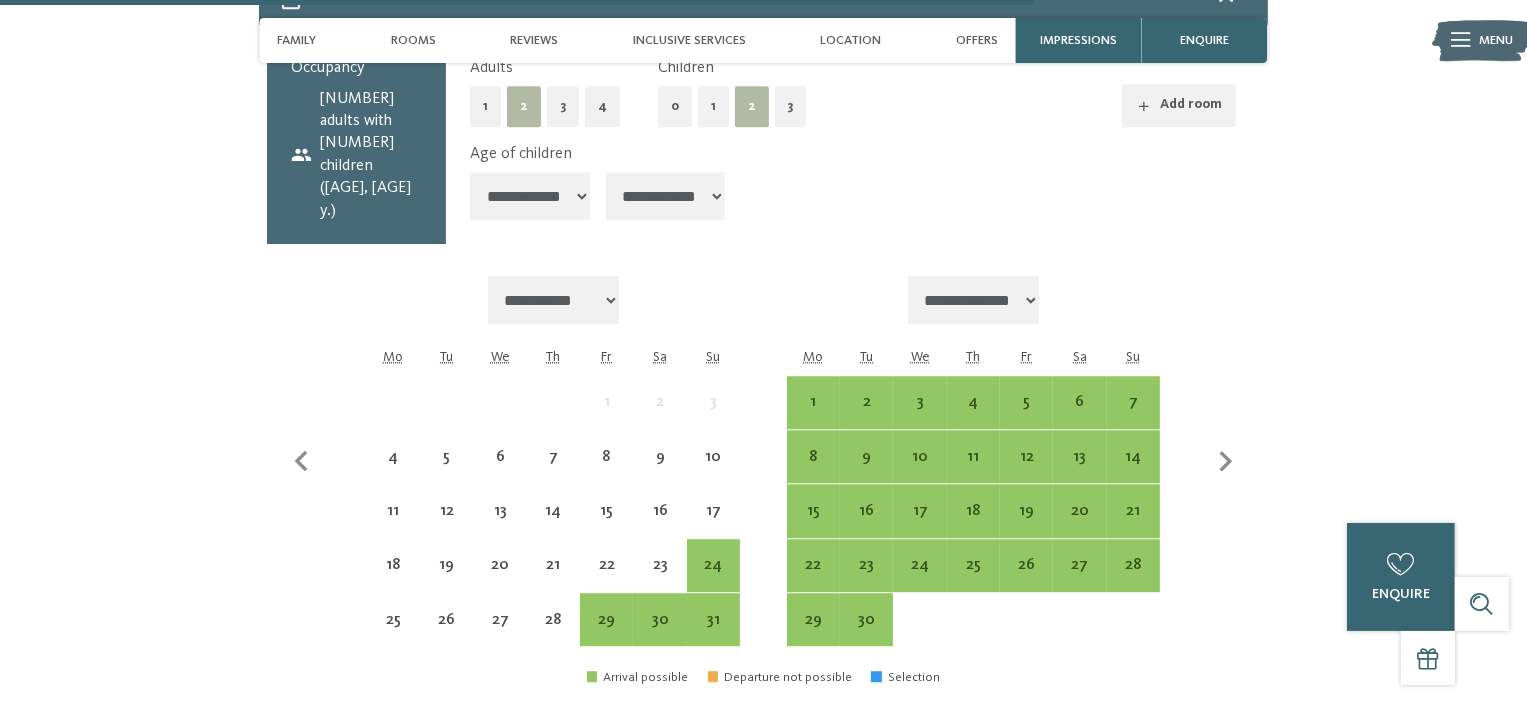 scroll, scrollTop: 5300, scrollLeft: 0, axis: vertical 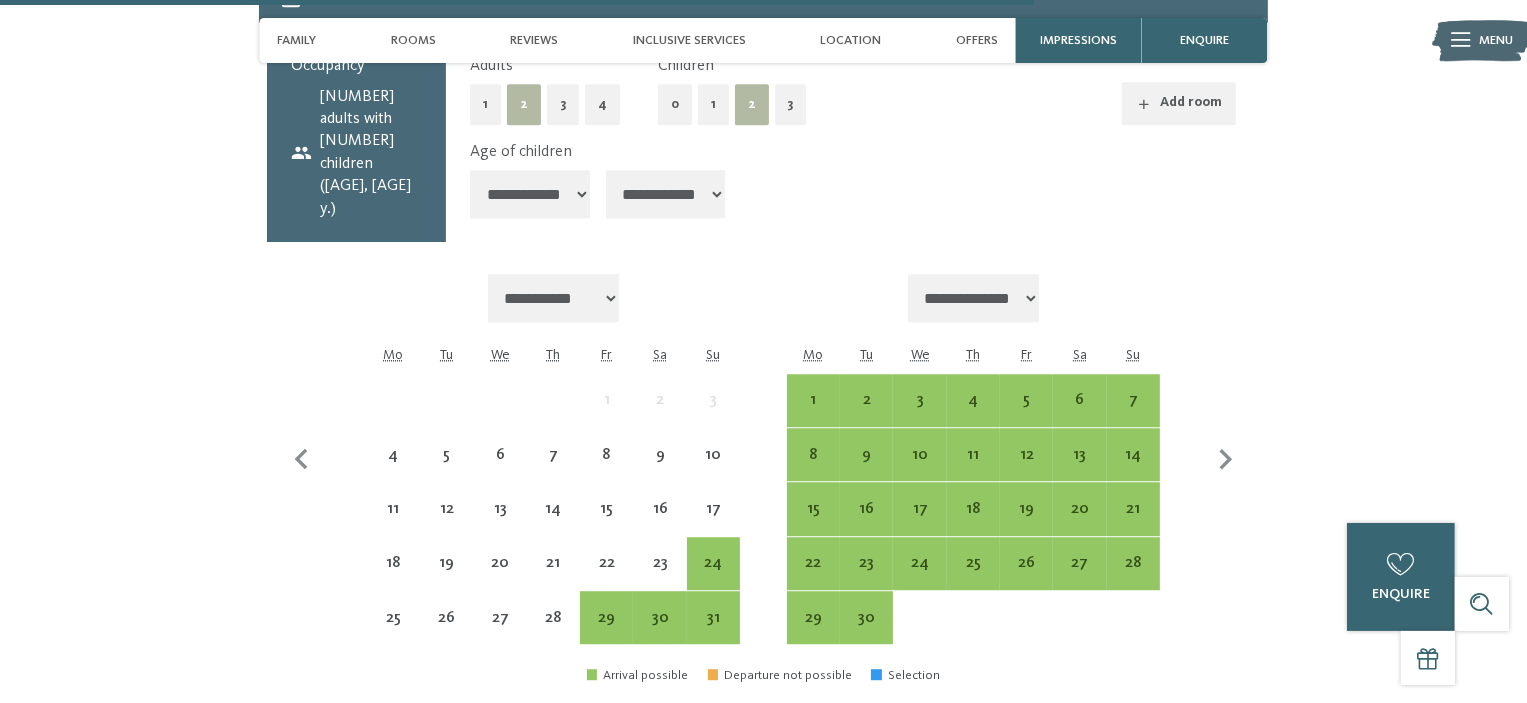 click on "**********" at bounding box center [530, 194] 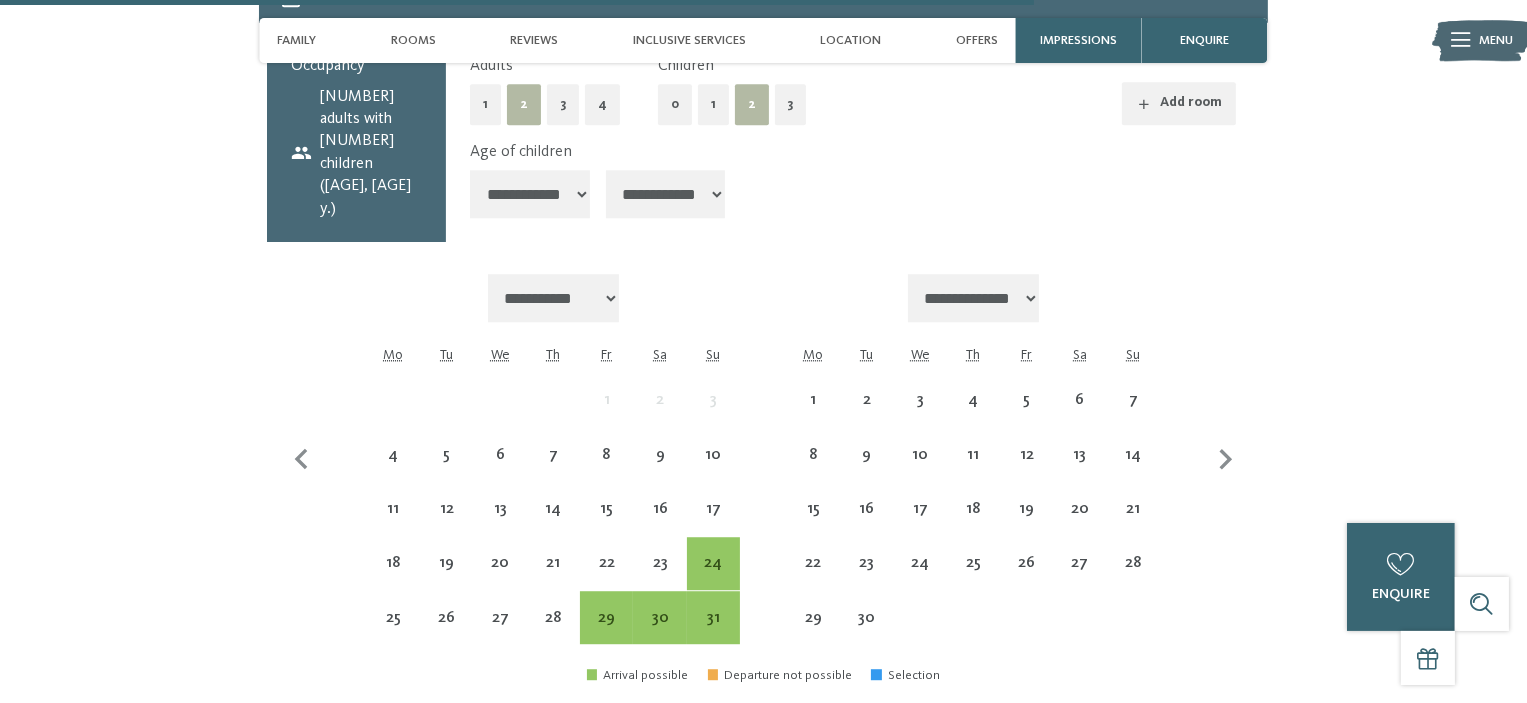 drag, startPoint x: 709, startPoint y: 202, endPoint x: 704, endPoint y: 218, distance: 16.763054 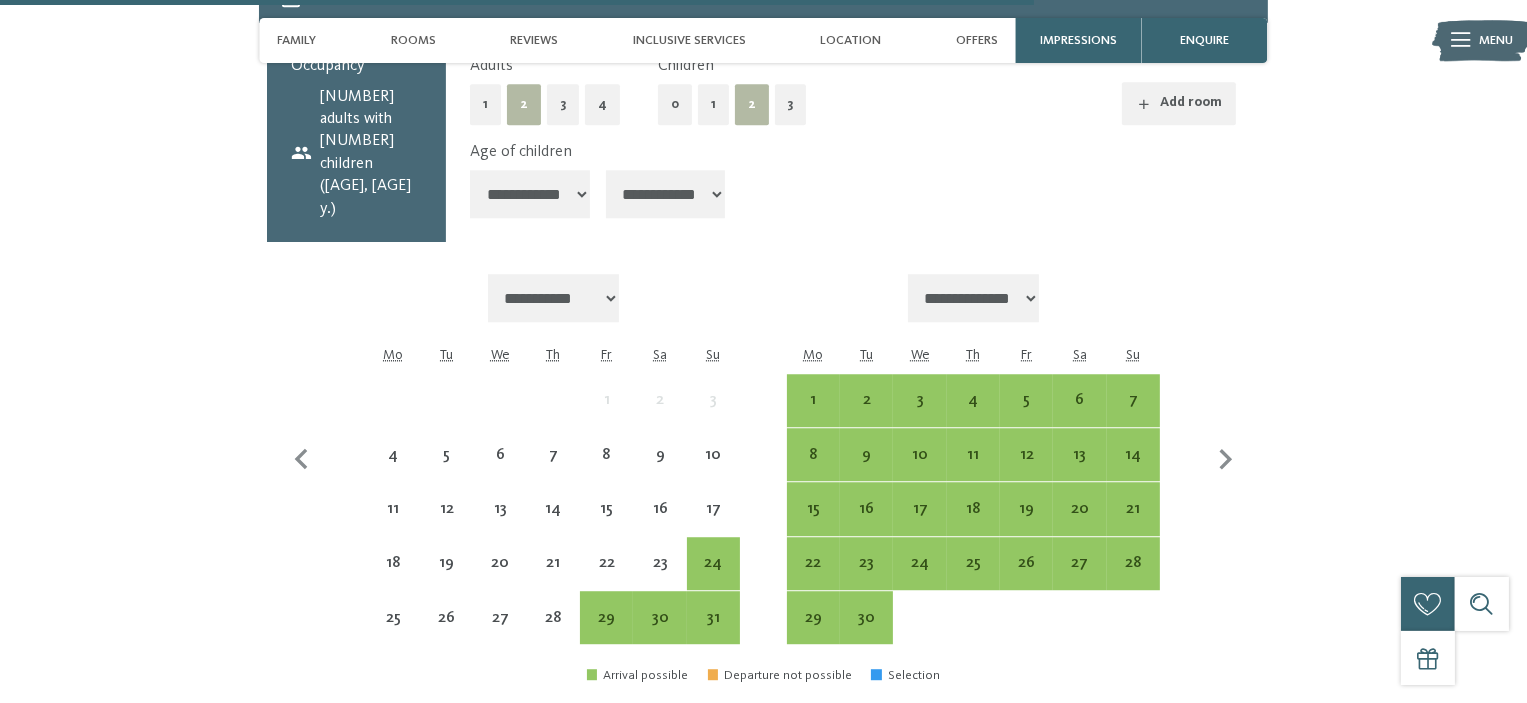 select on "*" 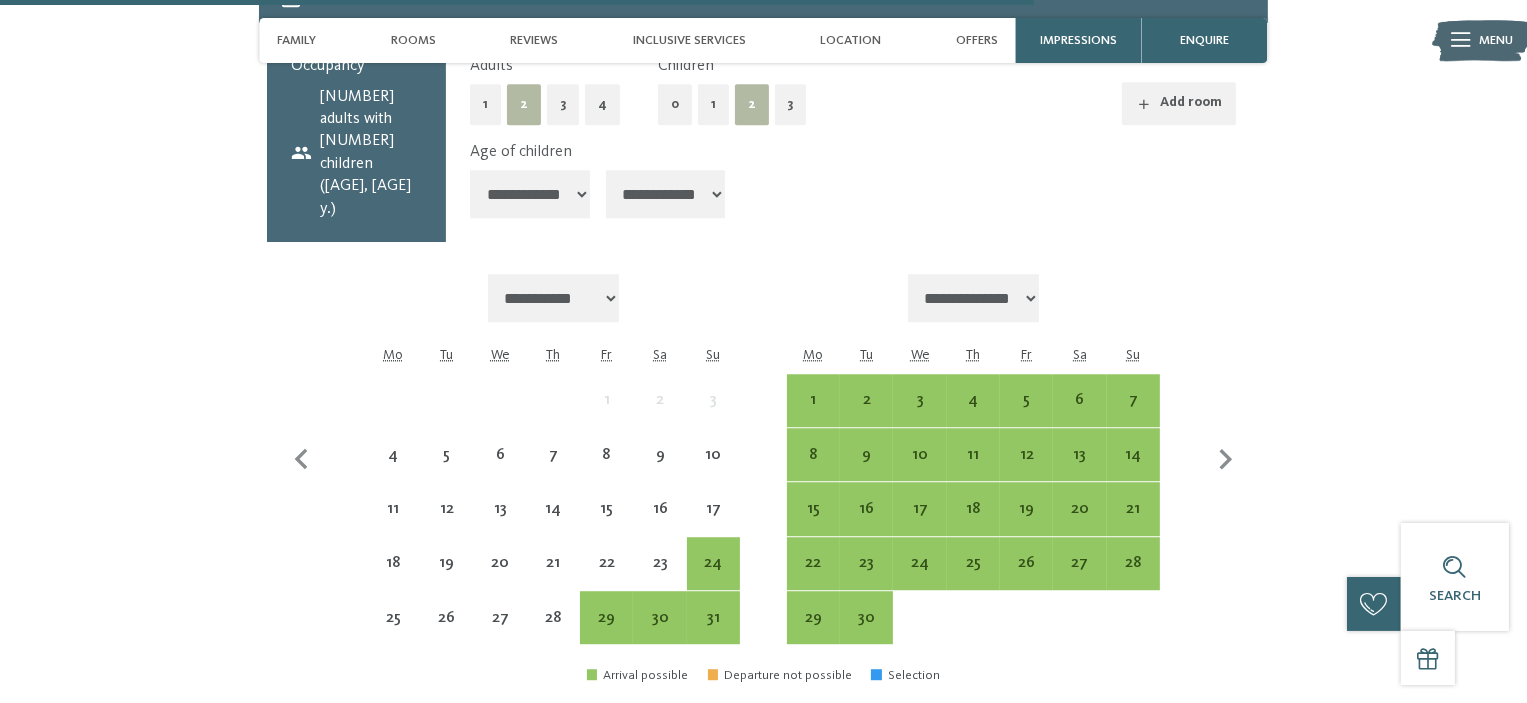 select on "**********" 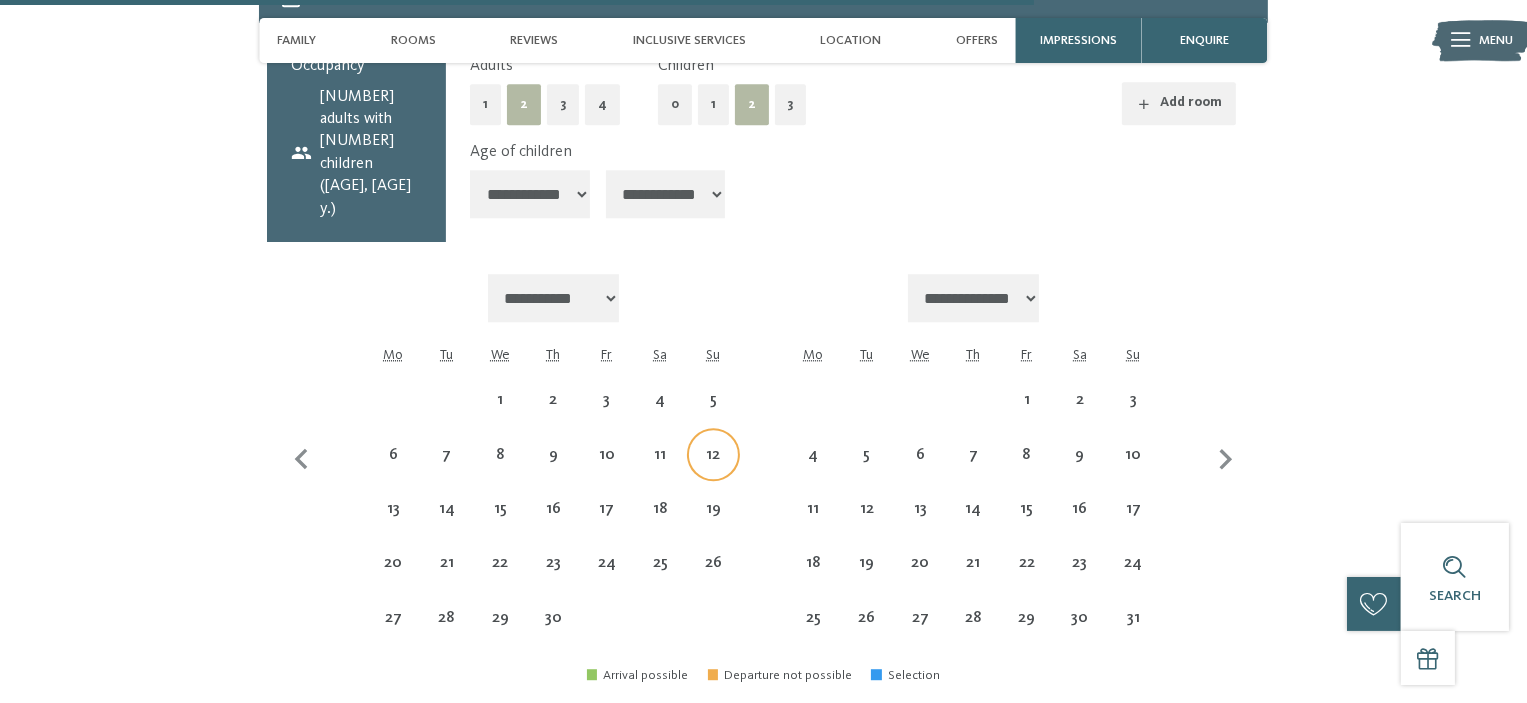 select on "**********" 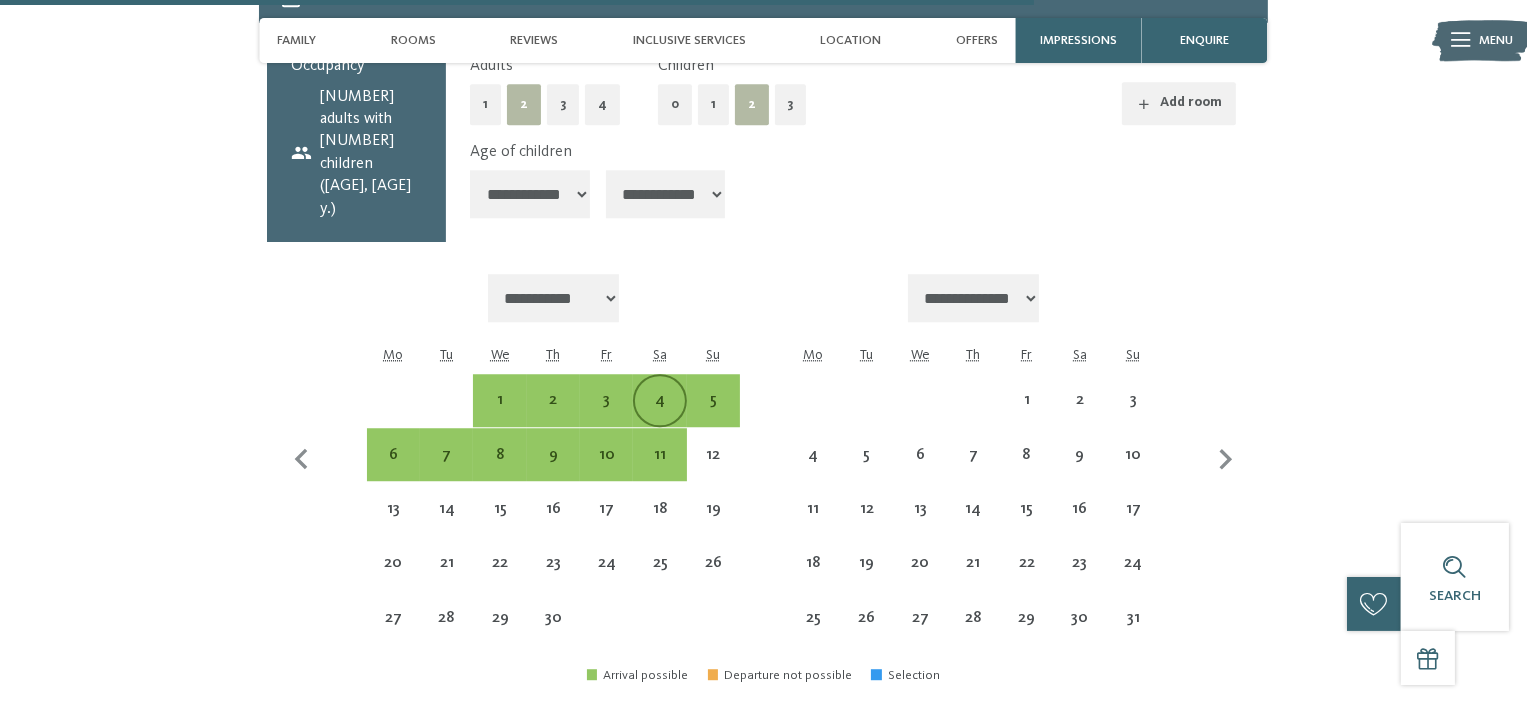 click on "4" at bounding box center [659, 416] 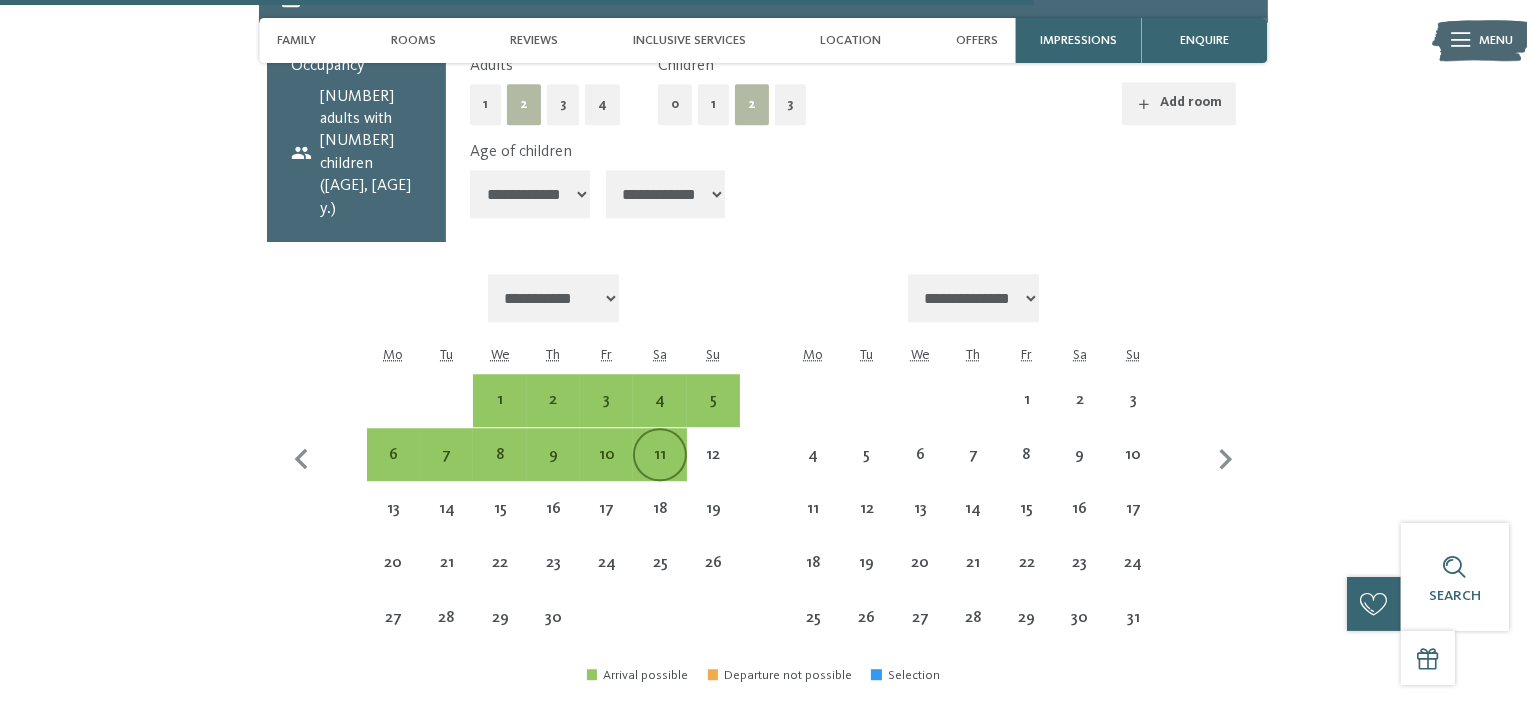 select on "**********" 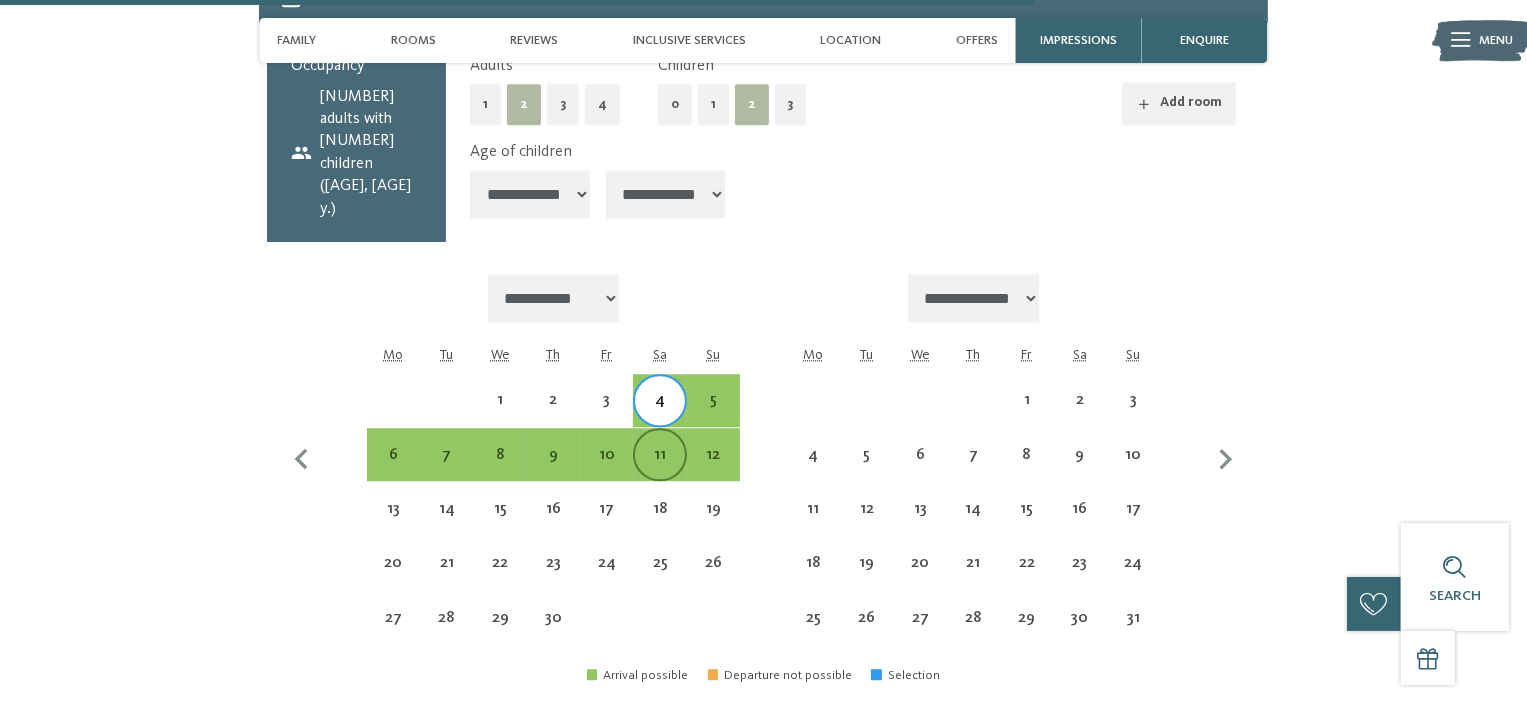 click on "11" at bounding box center (659, 471) 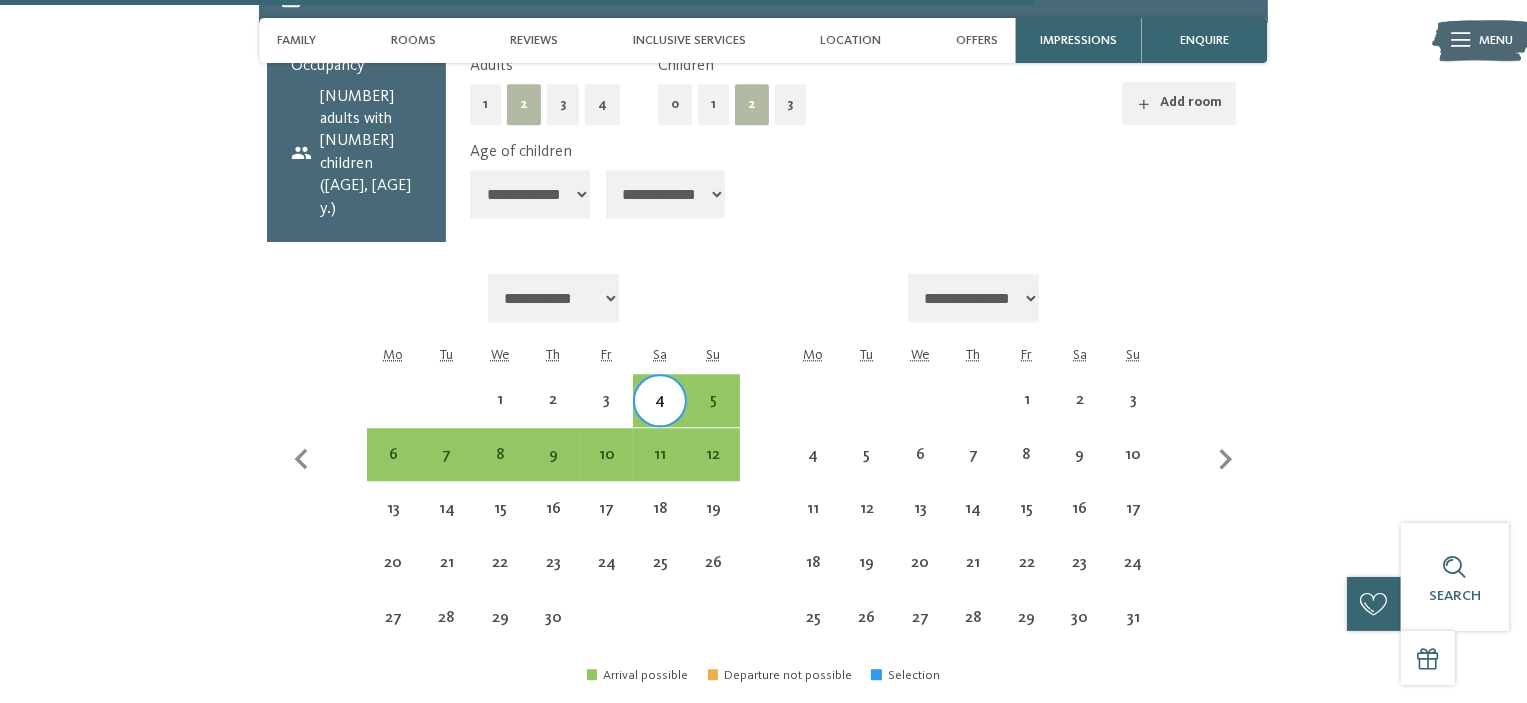 select on "**********" 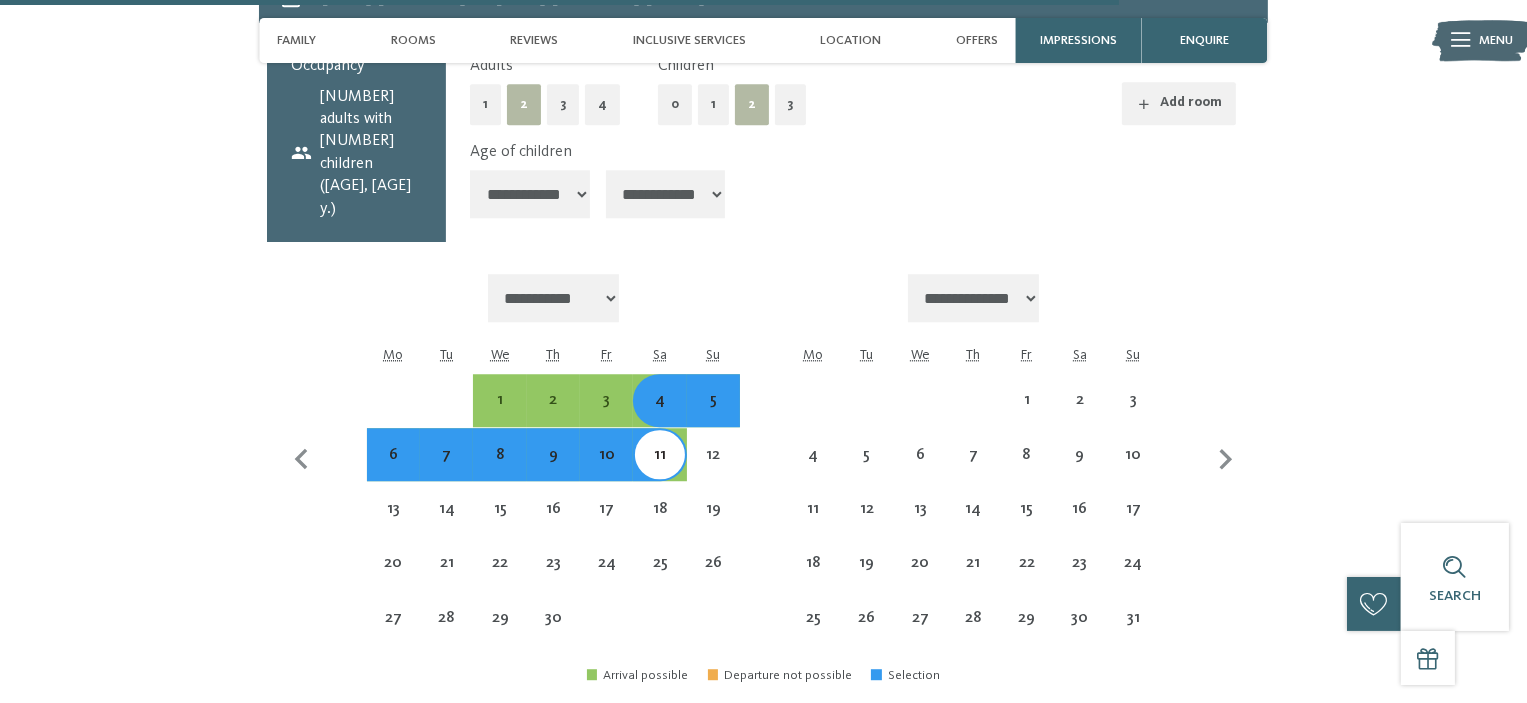scroll, scrollTop: 6000, scrollLeft: 0, axis: vertical 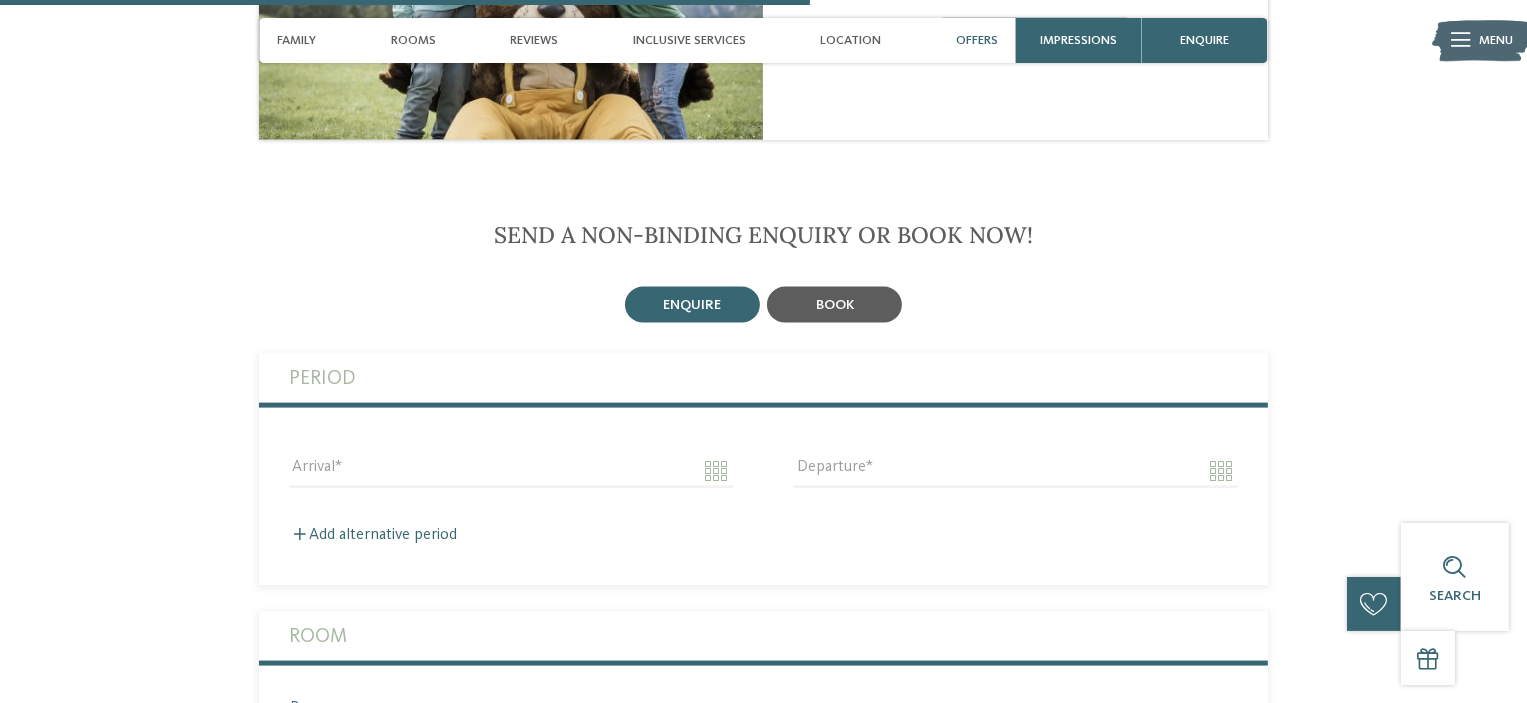 click on "book" at bounding box center [834, 305] 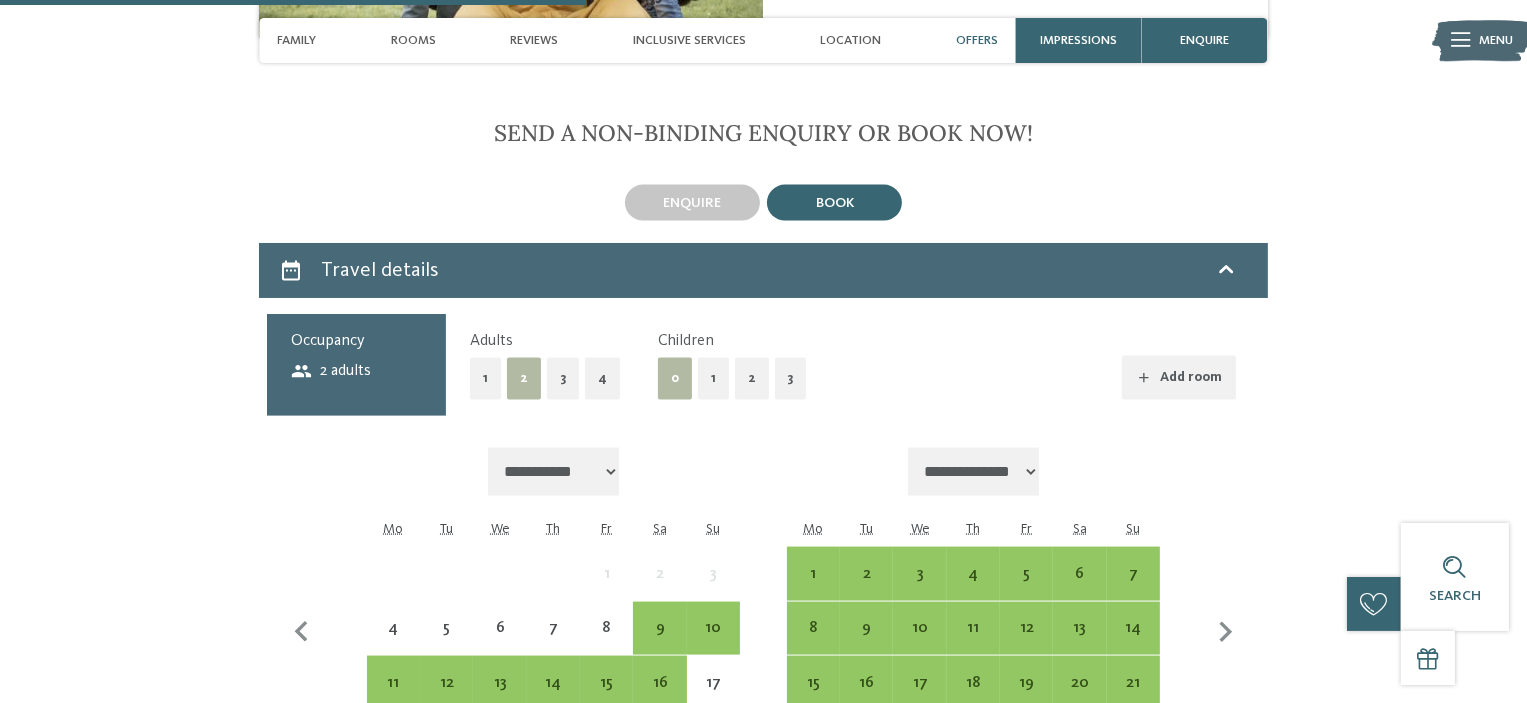 scroll, scrollTop: 2800, scrollLeft: 0, axis: vertical 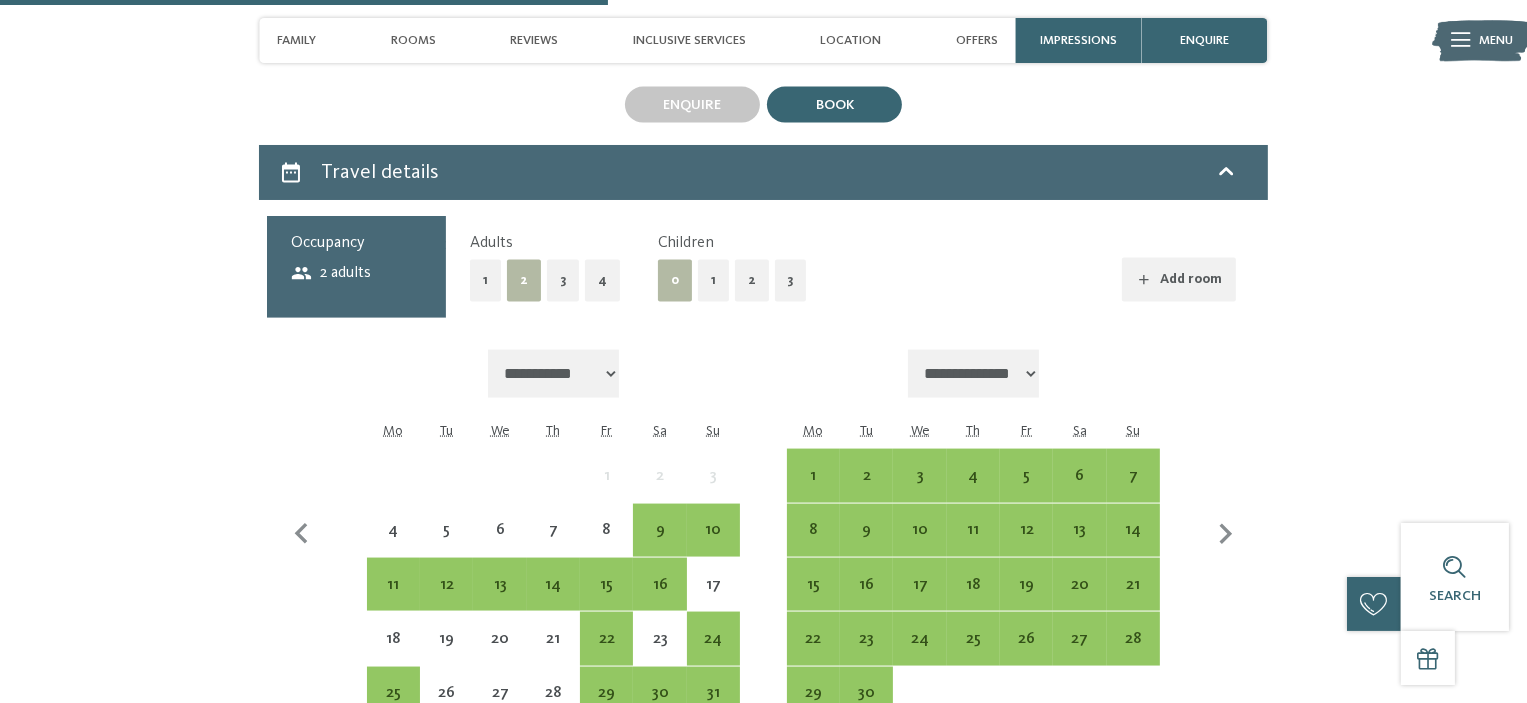 click on "2" at bounding box center [752, 280] 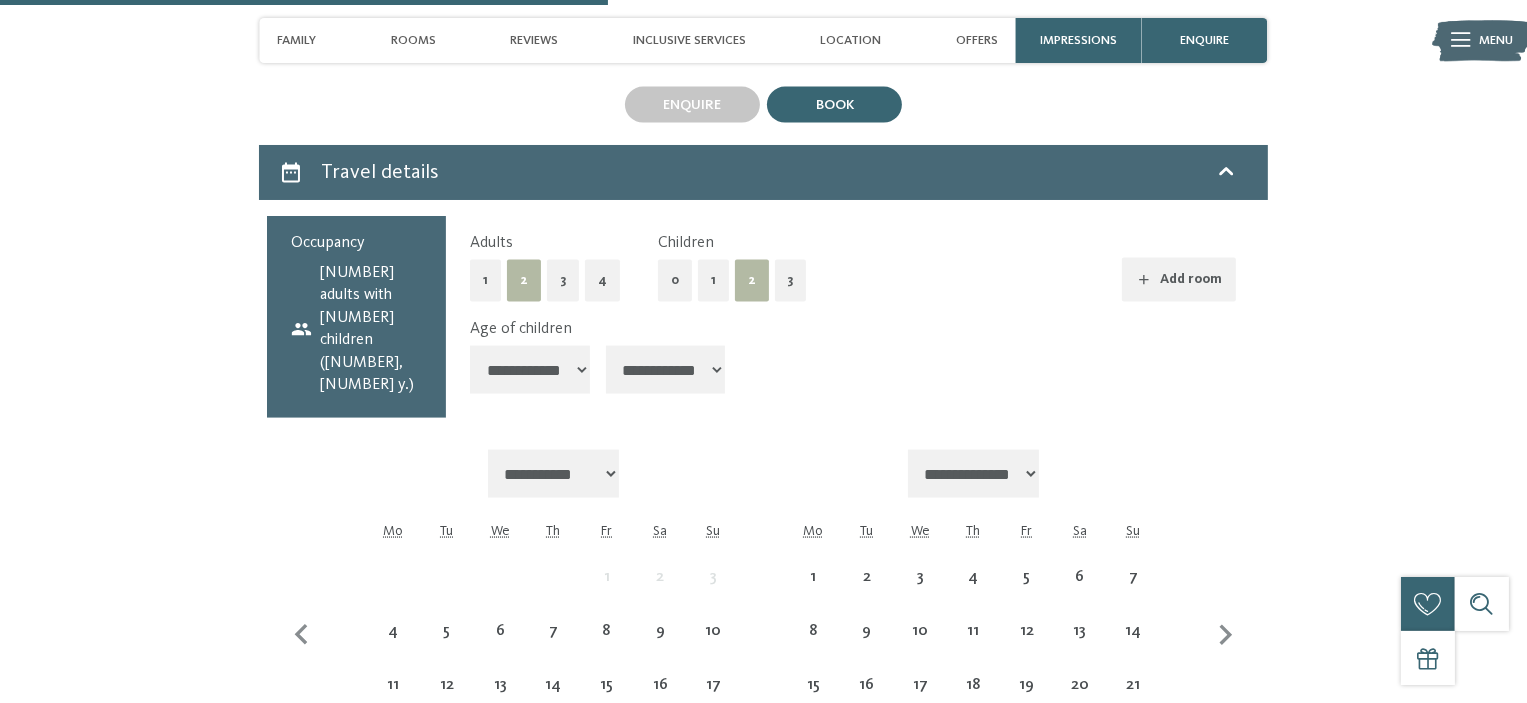 click on "**********" at bounding box center [530, 370] 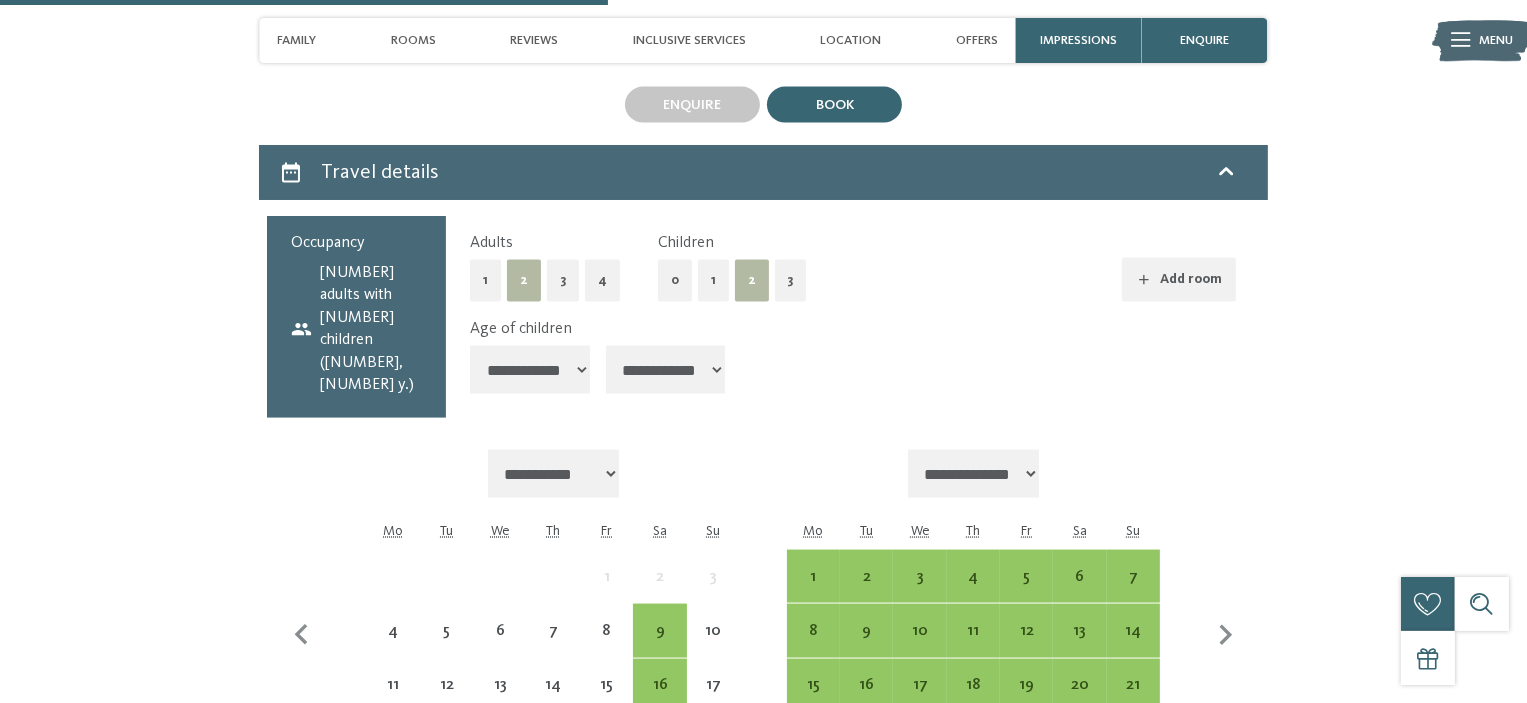 select on "*" 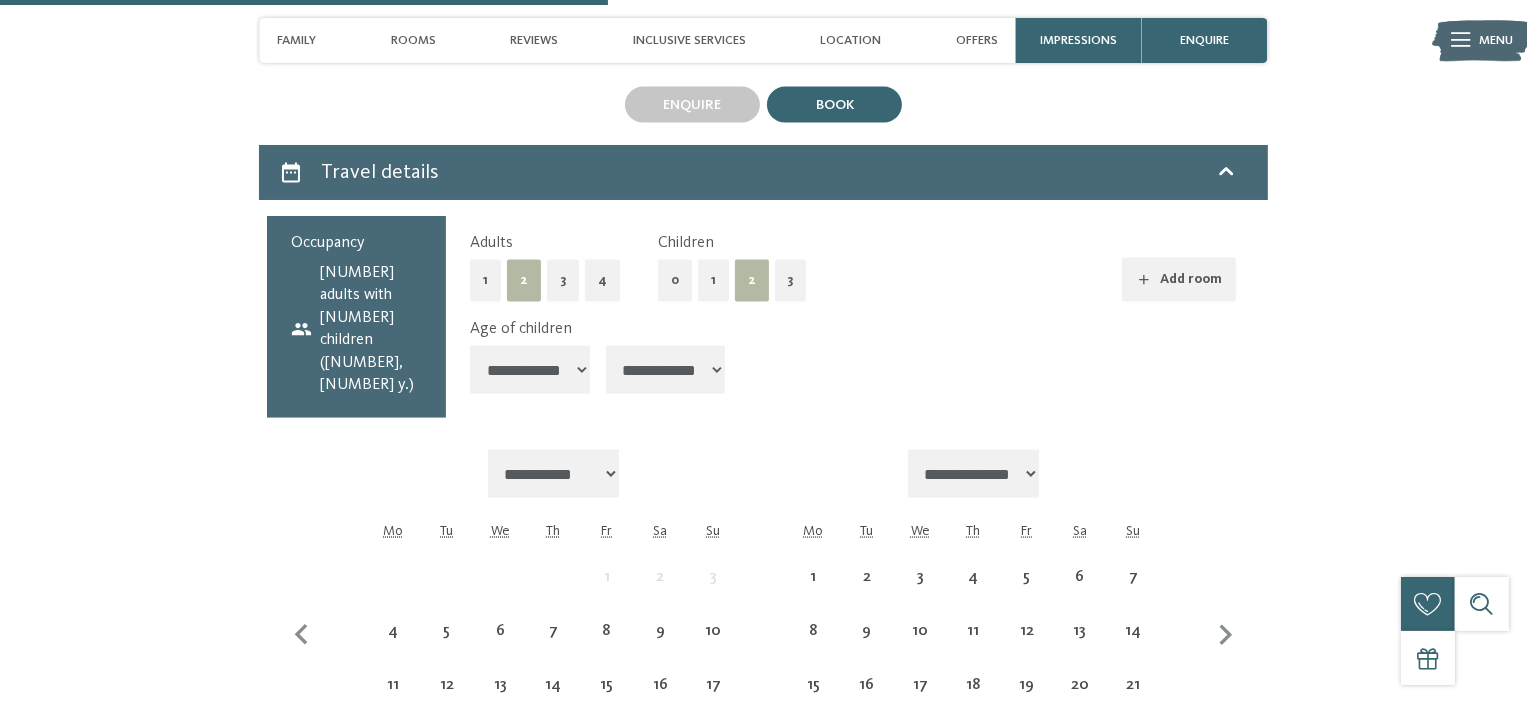 drag, startPoint x: 679, startPoint y: 371, endPoint x: 680, endPoint y: 361, distance: 10.049875 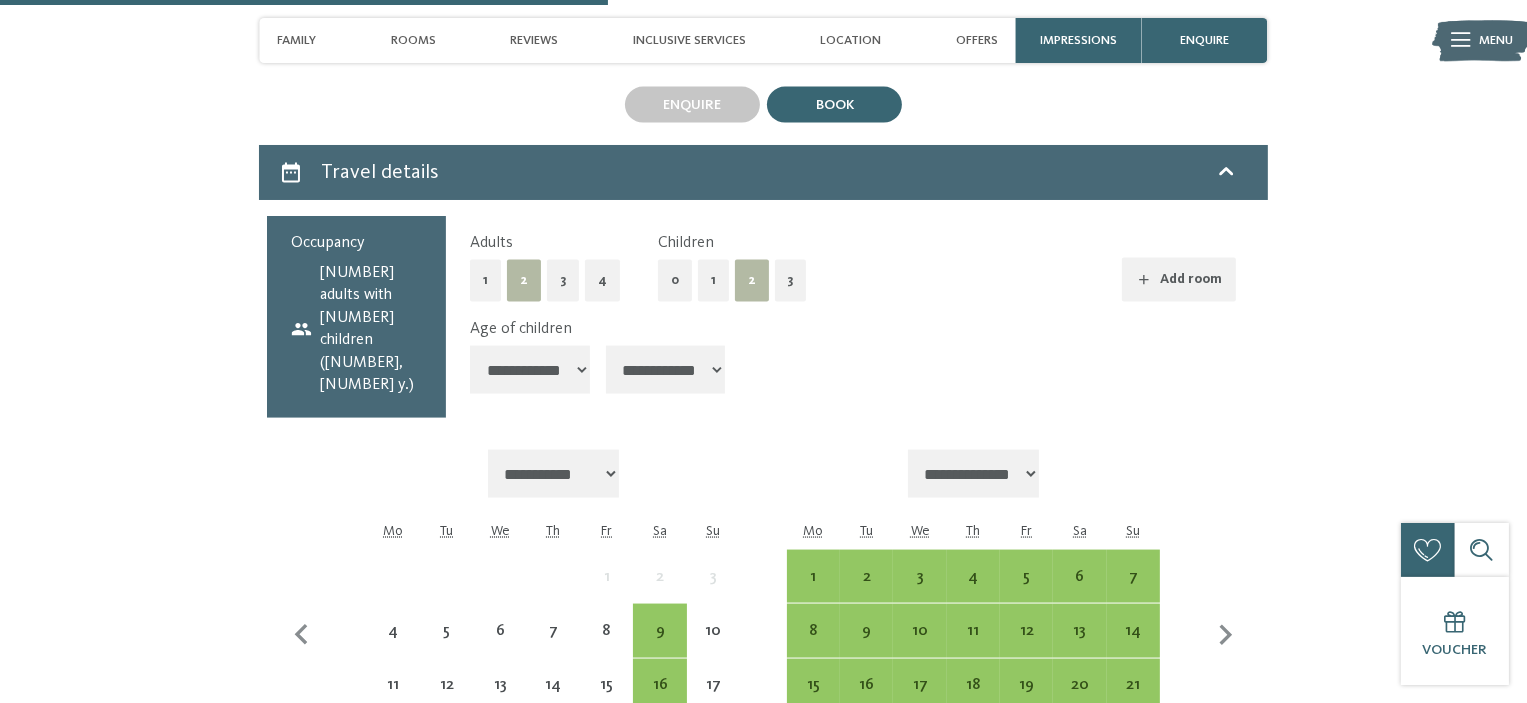select on "*" 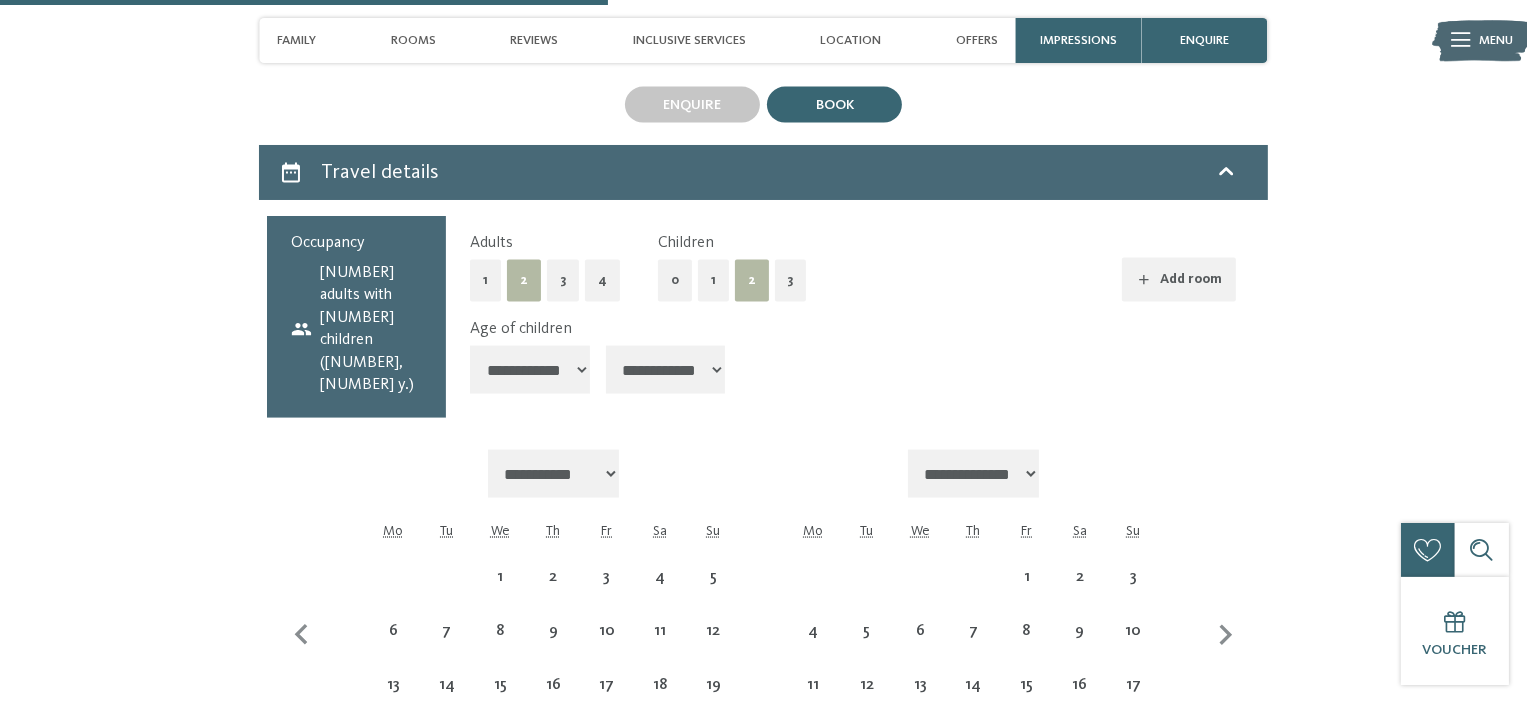 select on "**********" 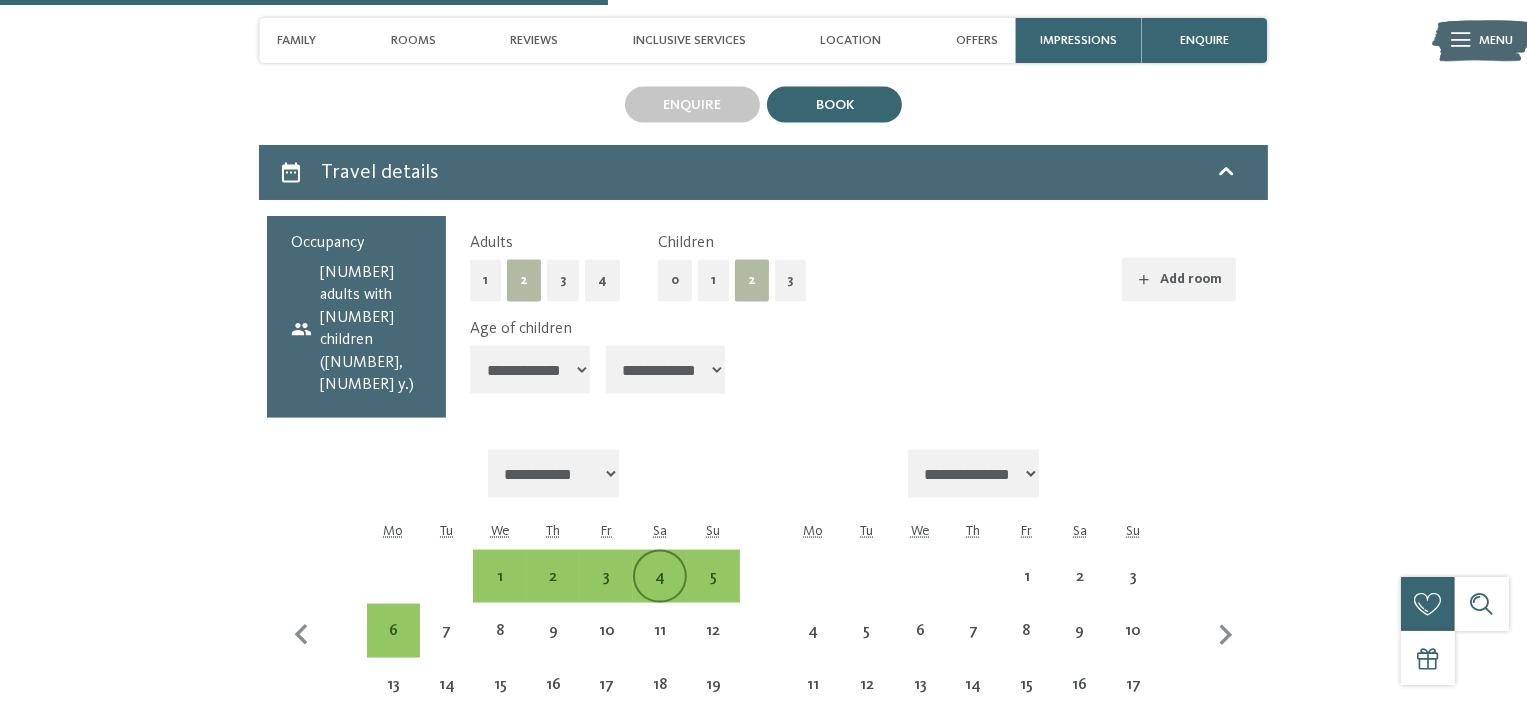 click on "4" at bounding box center (659, 593) 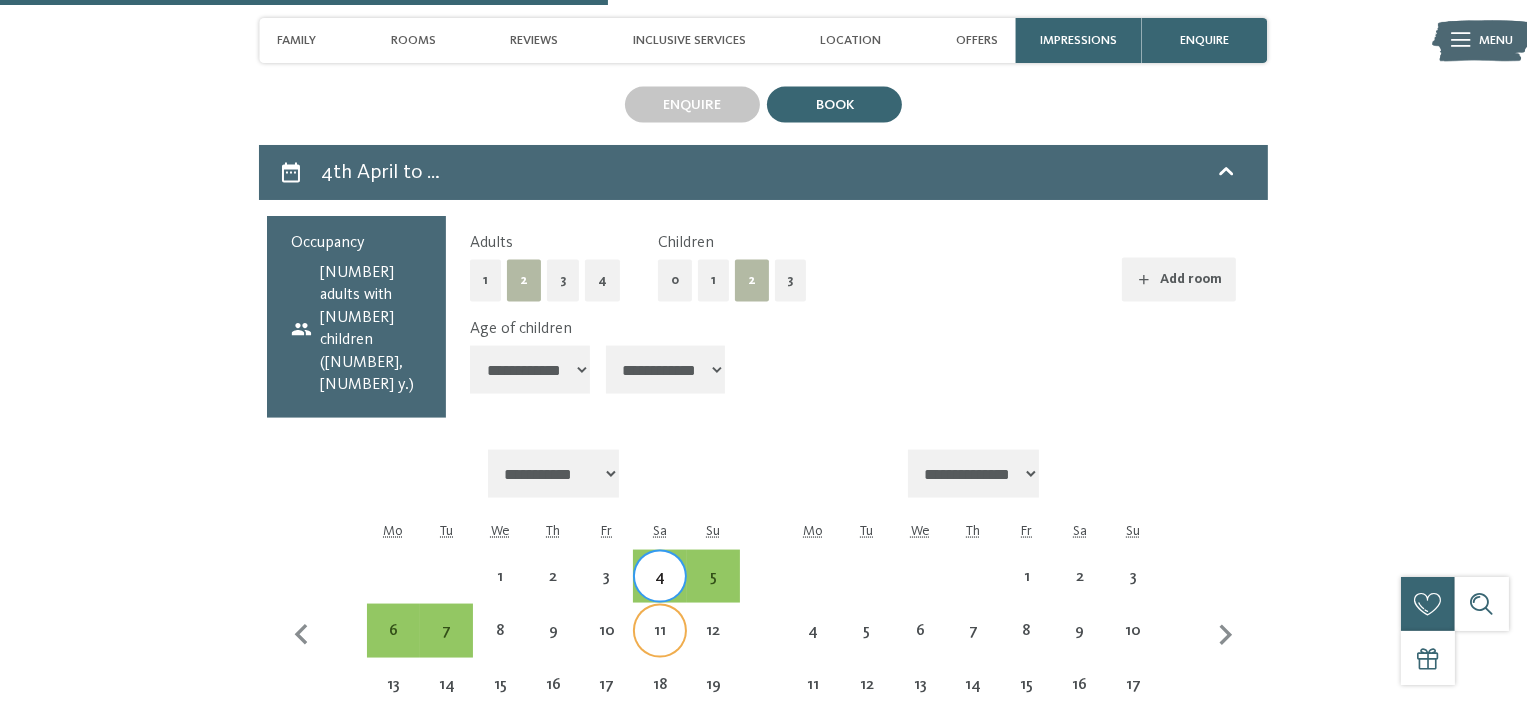 click on "11" at bounding box center [659, 630] 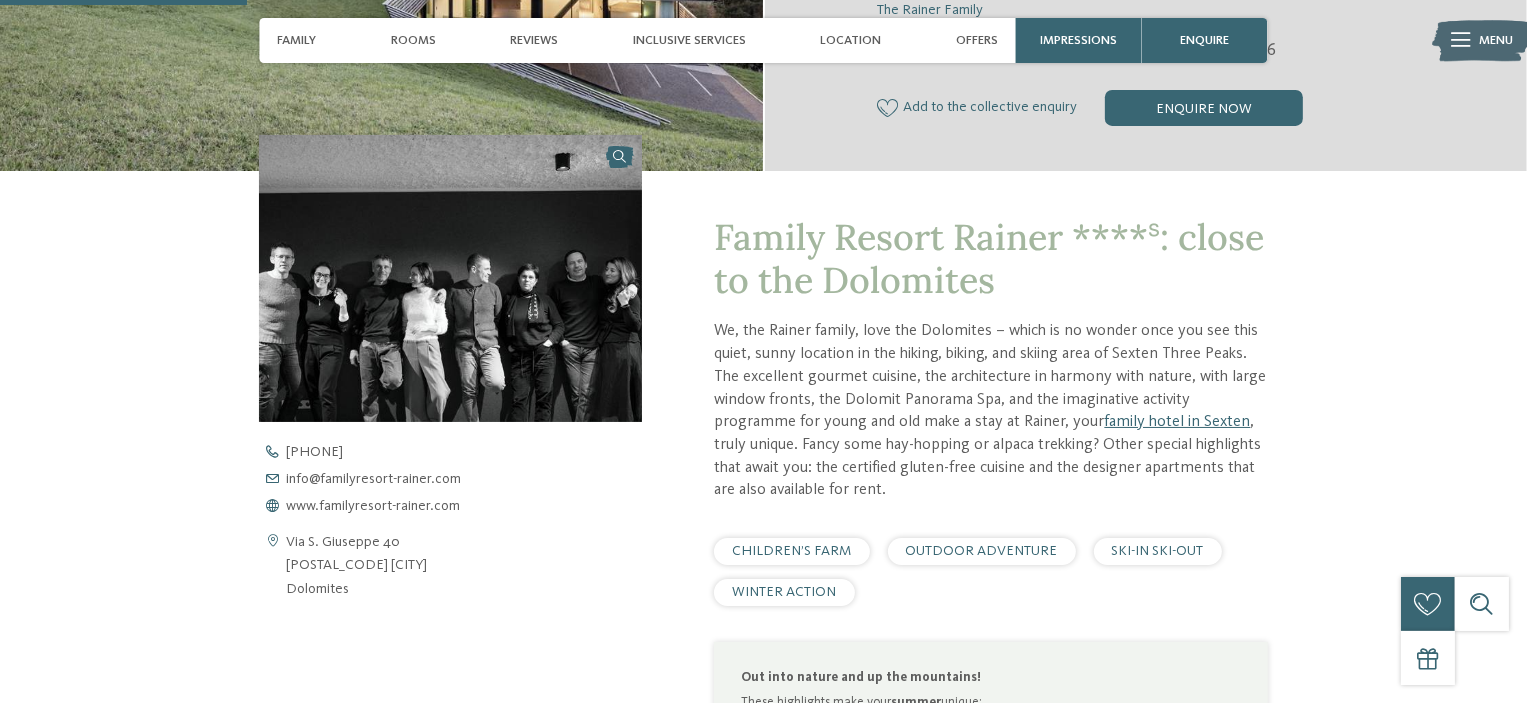 scroll, scrollTop: 200, scrollLeft: 0, axis: vertical 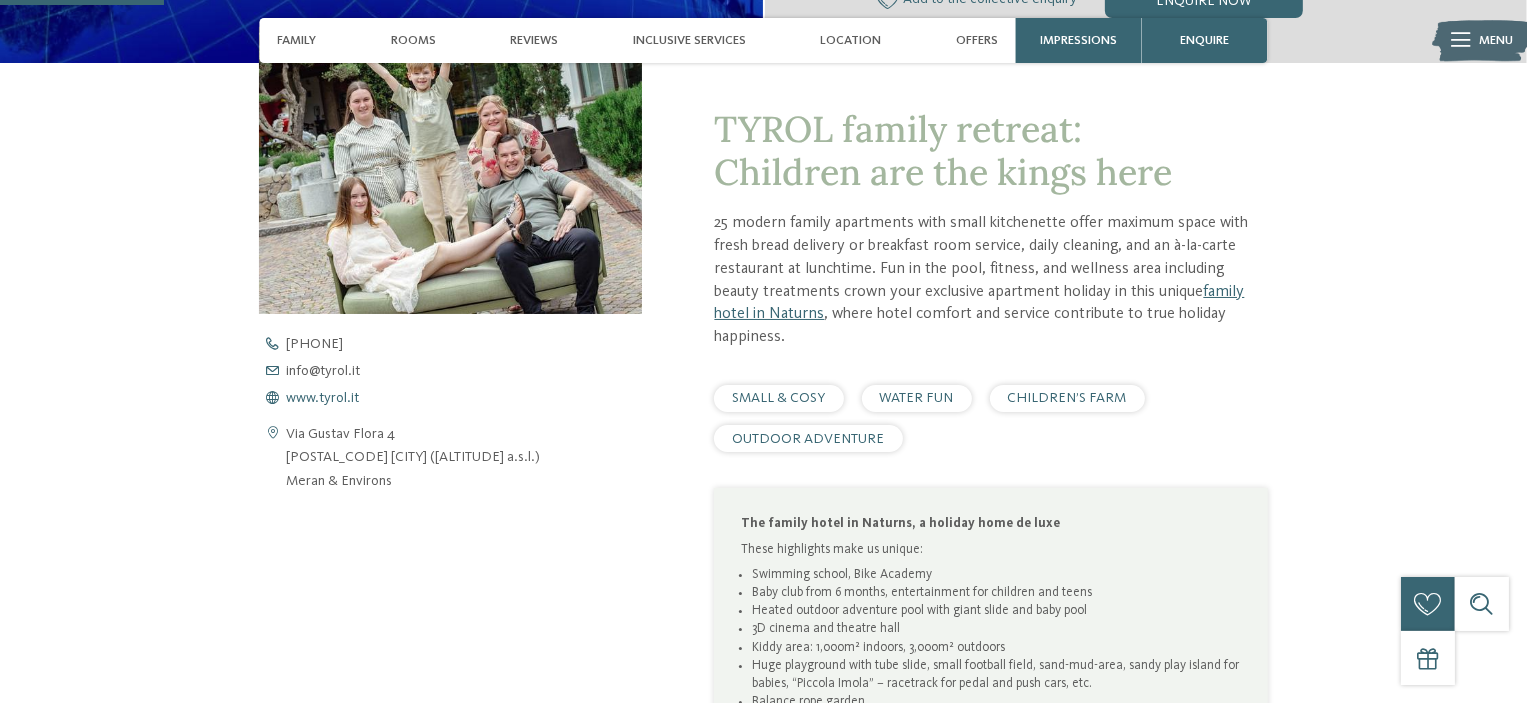 click on "www.tyrol.it" at bounding box center (322, 398) 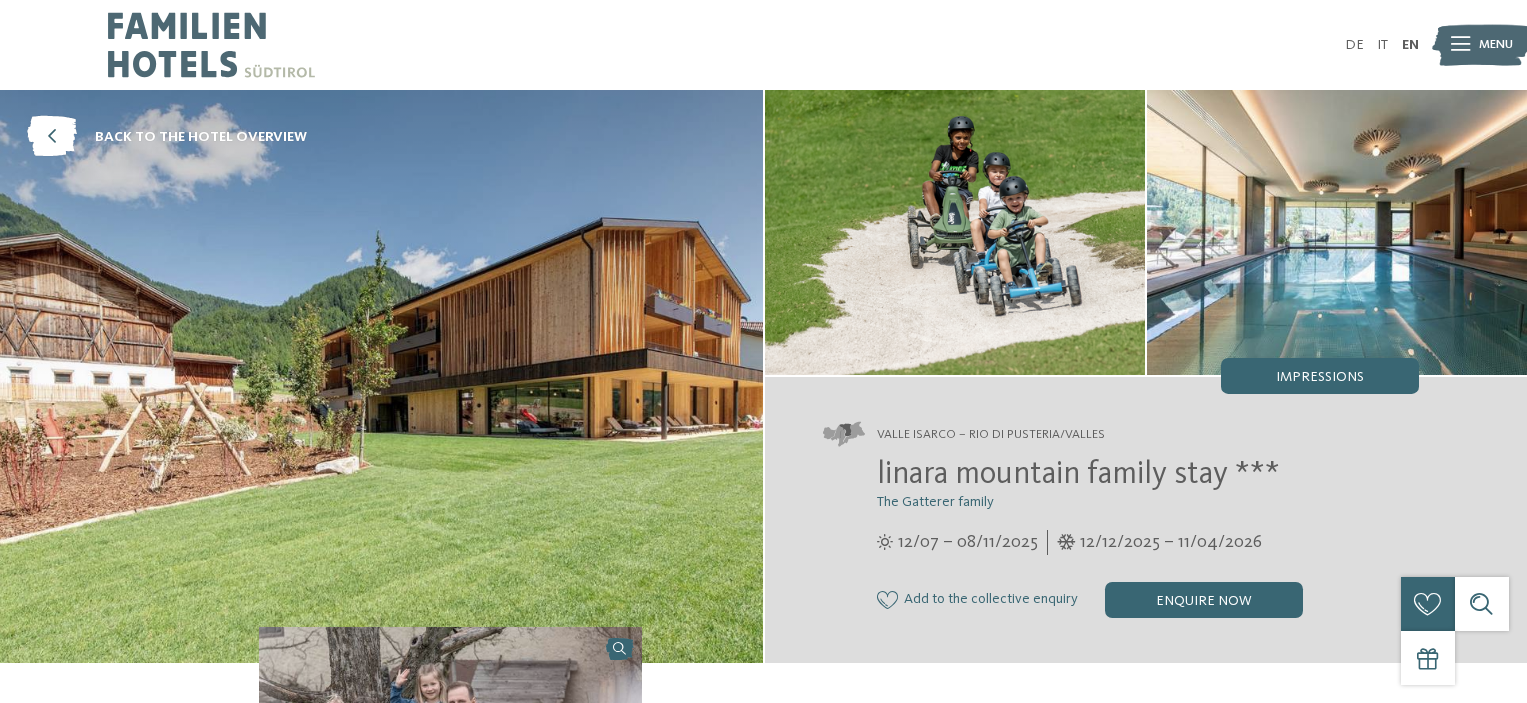 scroll, scrollTop: 0, scrollLeft: 0, axis: both 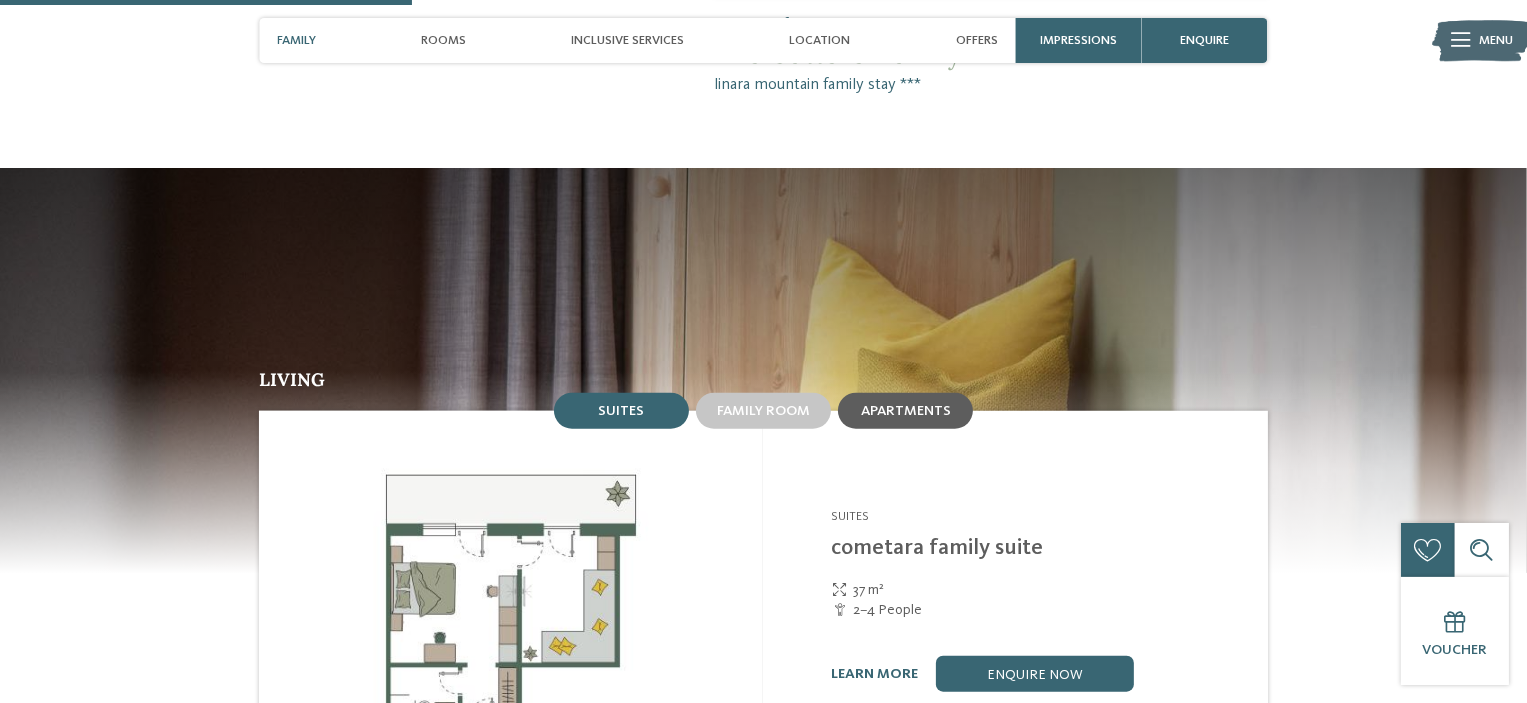click on "Apartments" at bounding box center [906, 411] 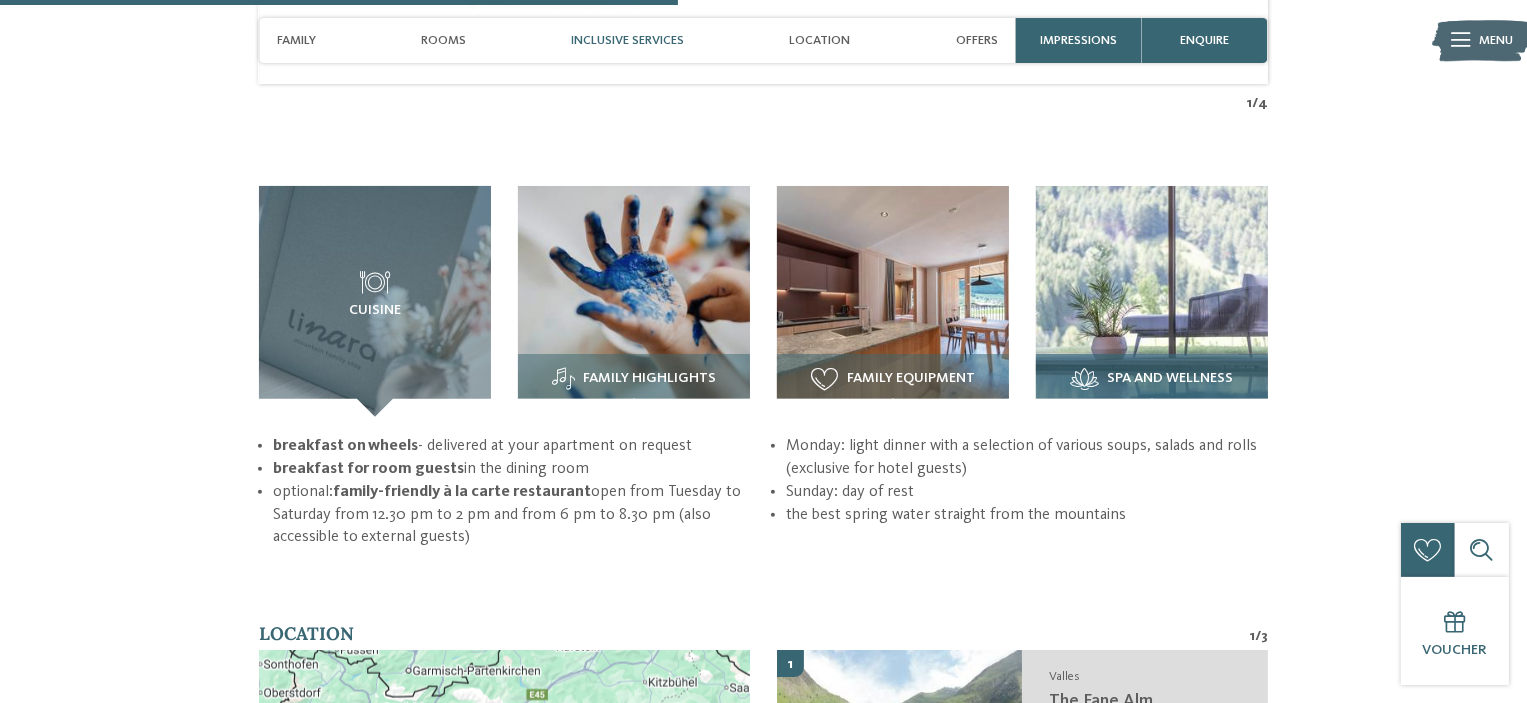 scroll, scrollTop: 2700, scrollLeft: 0, axis: vertical 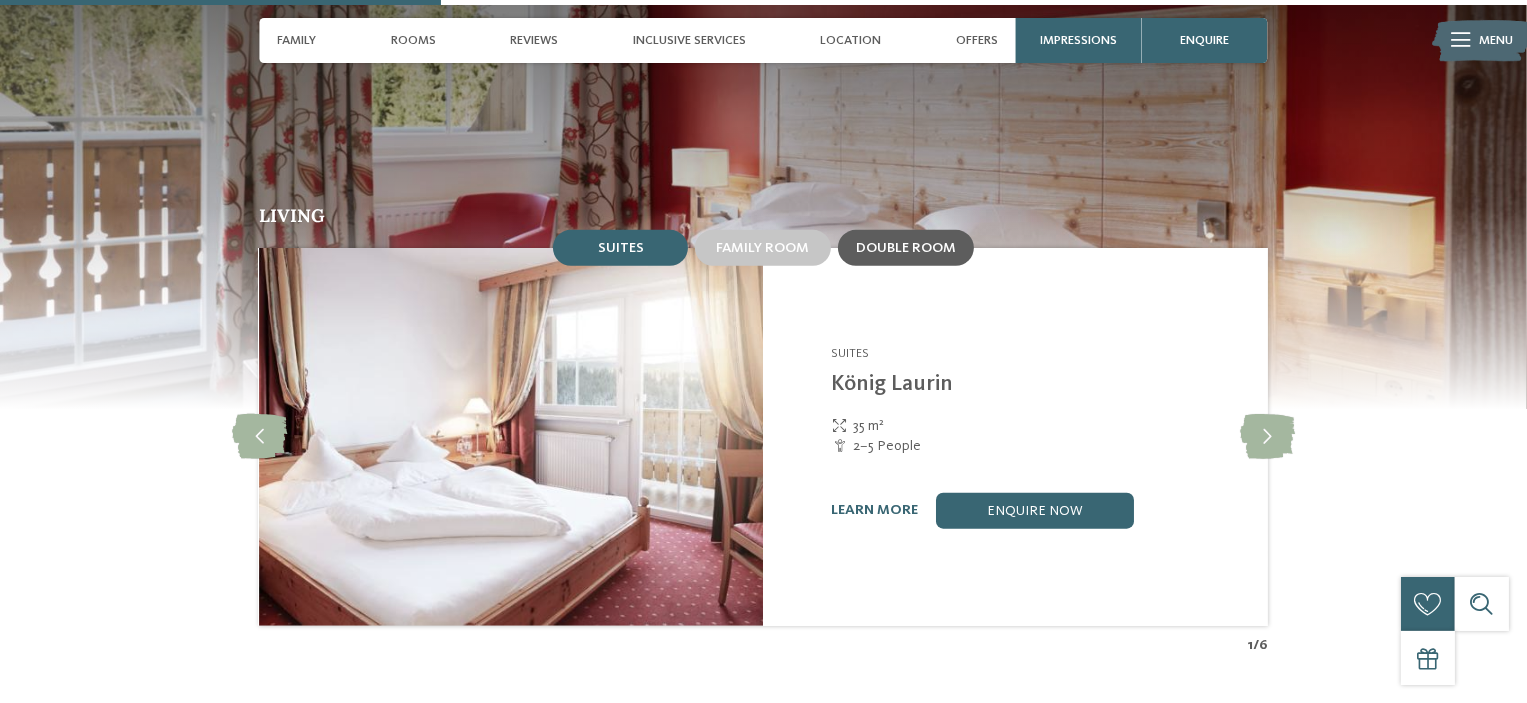 click on "Double room" at bounding box center (906, 248) 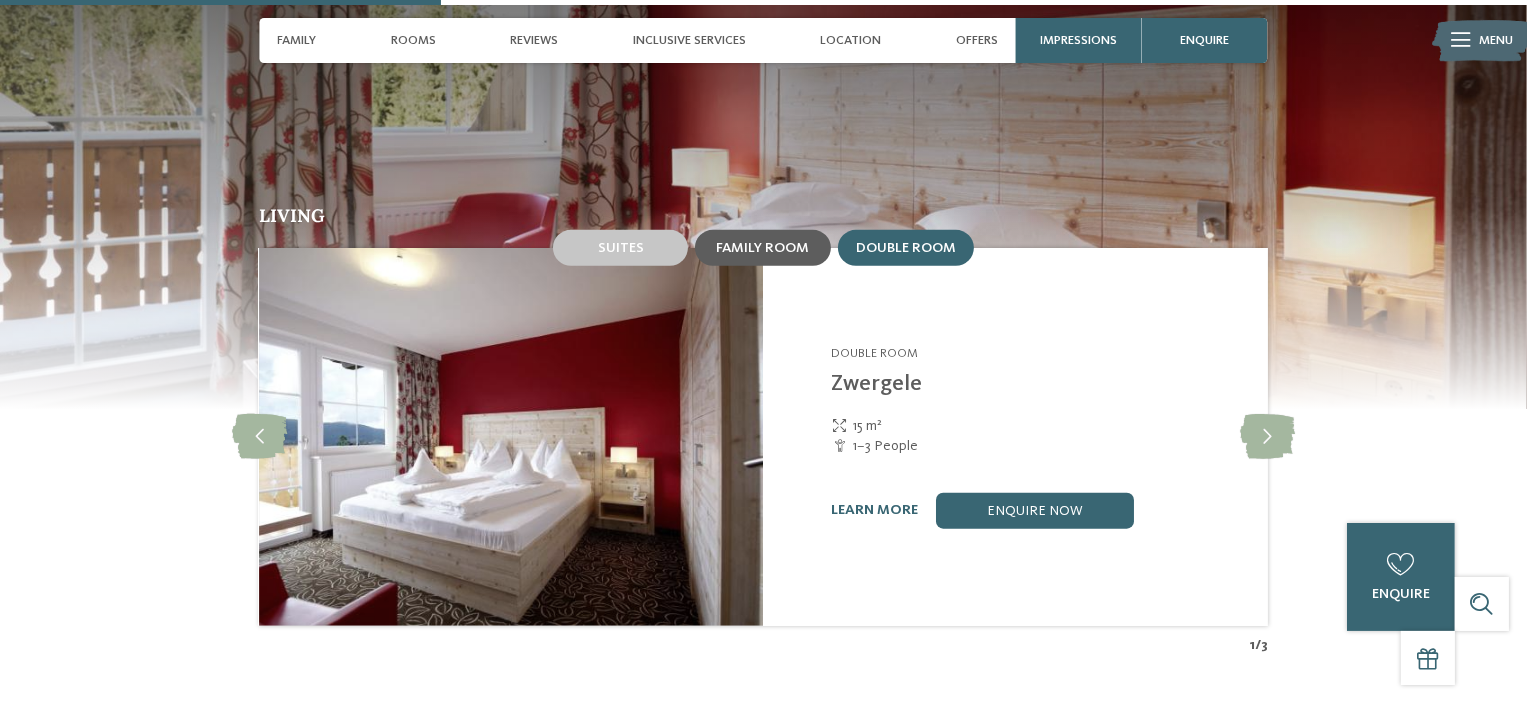 click on "Family room" at bounding box center [762, 248] 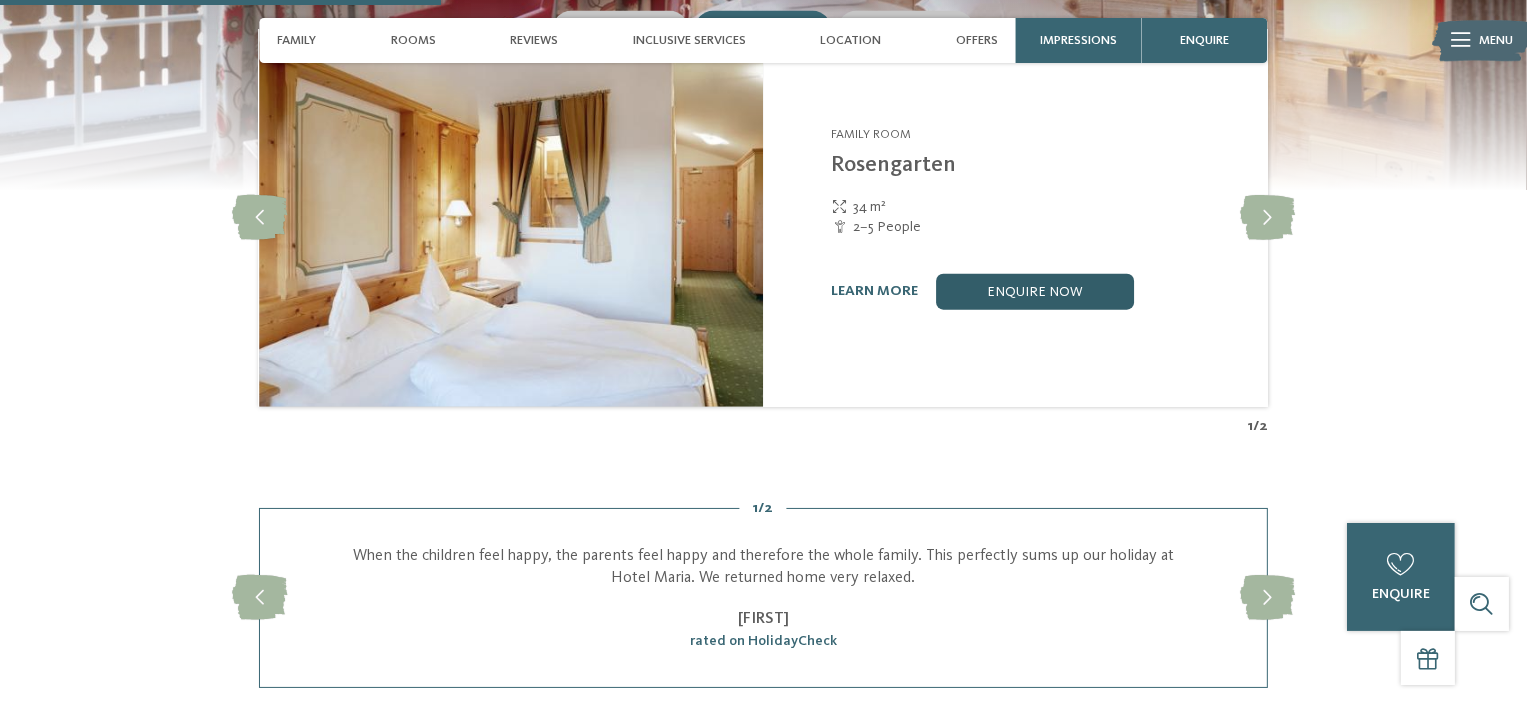 scroll, scrollTop: 2200, scrollLeft: 0, axis: vertical 